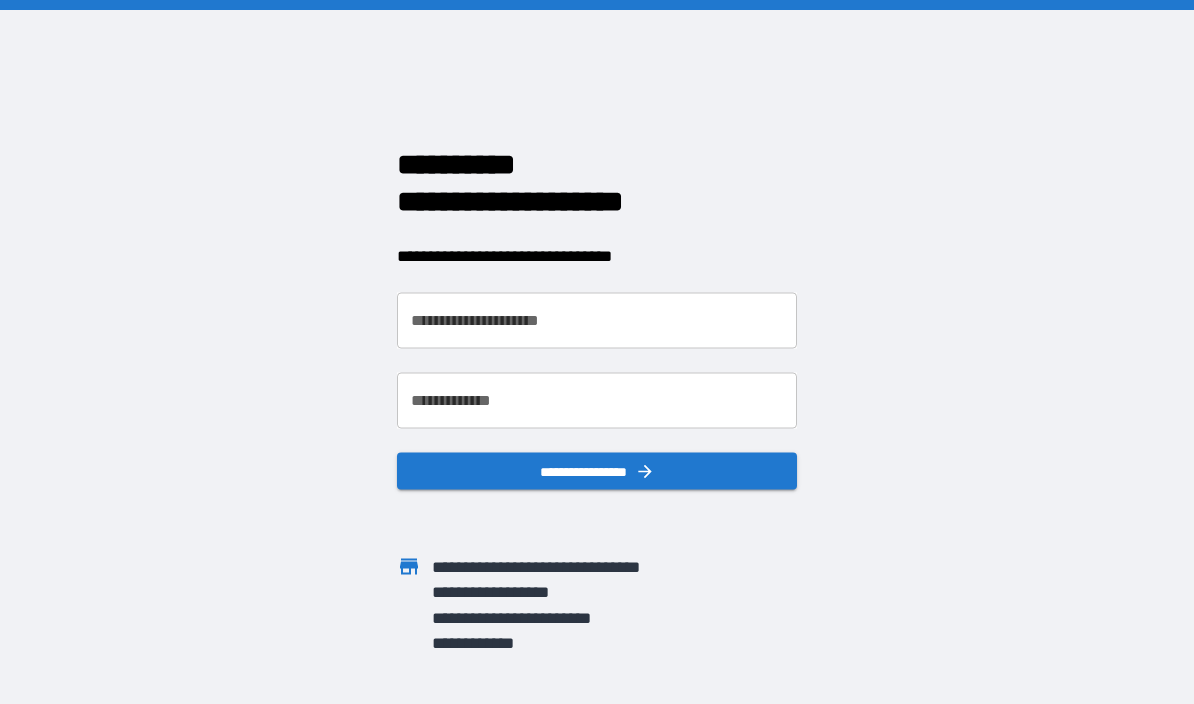 scroll, scrollTop: 0, scrollLeft: 0, axis: both 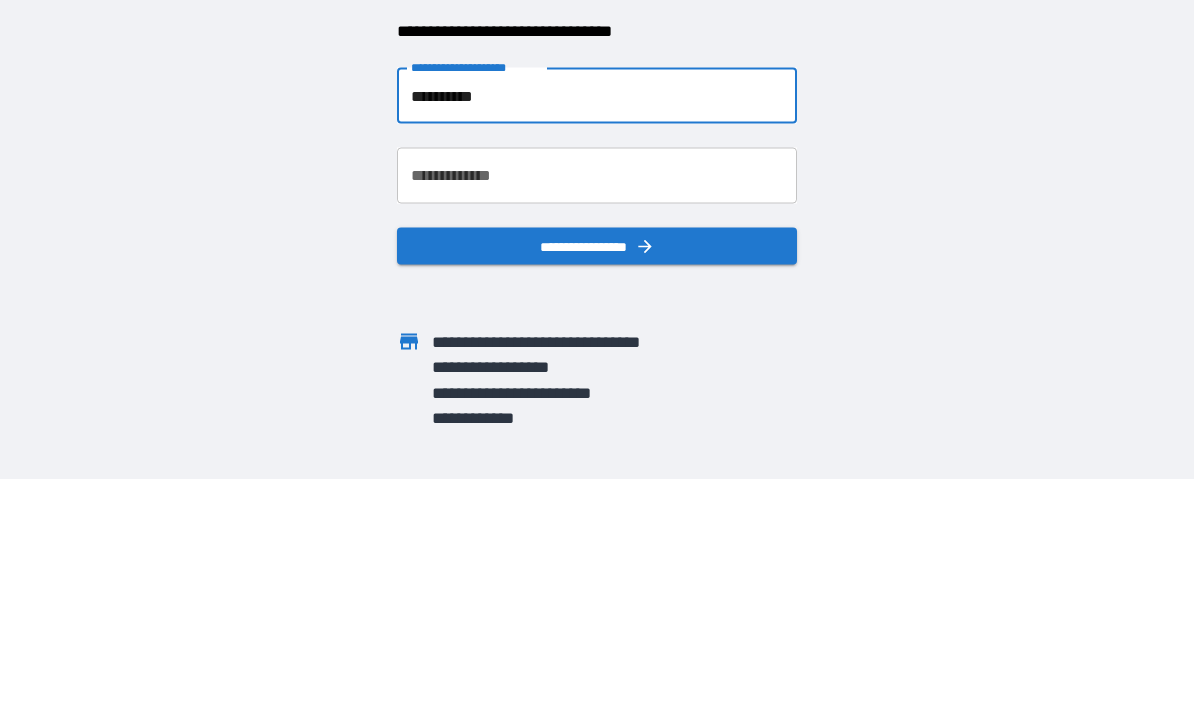 type on "**********" 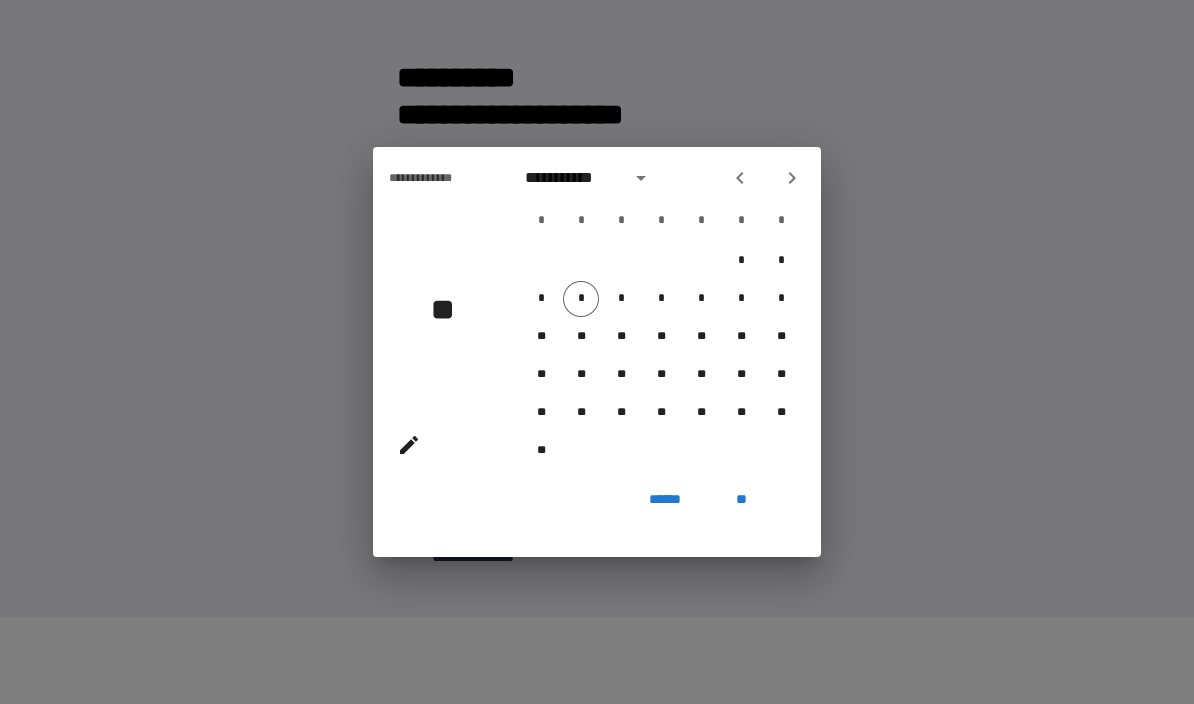 click 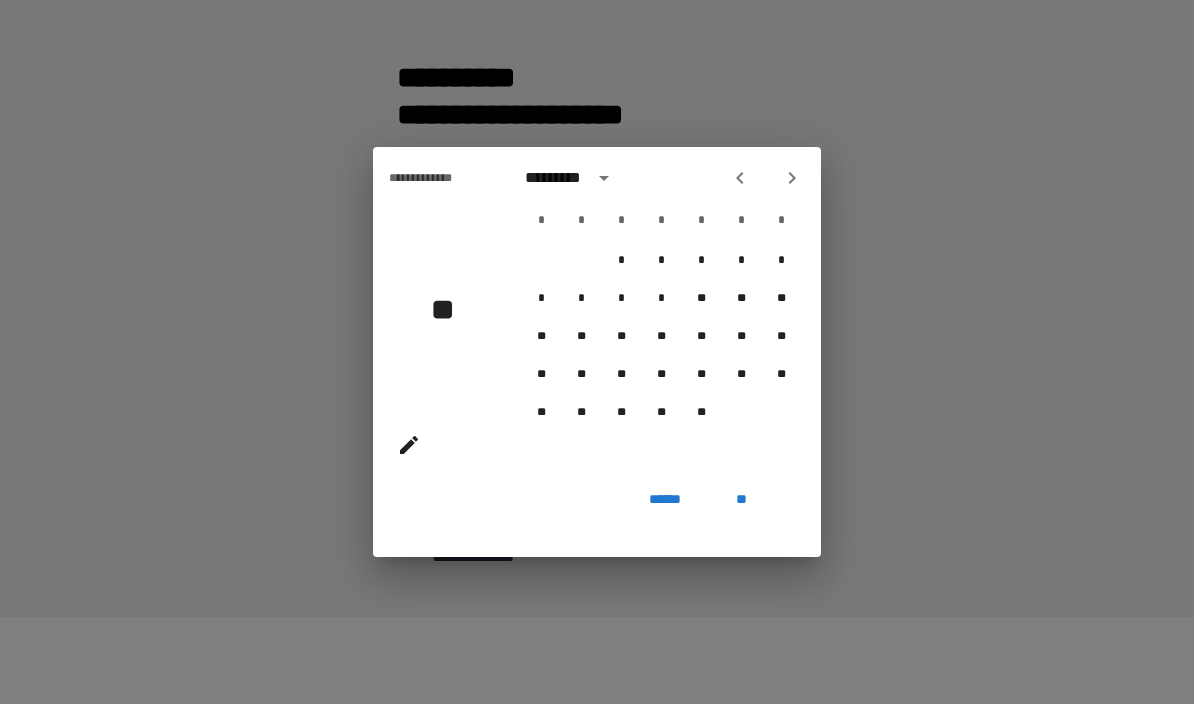 click 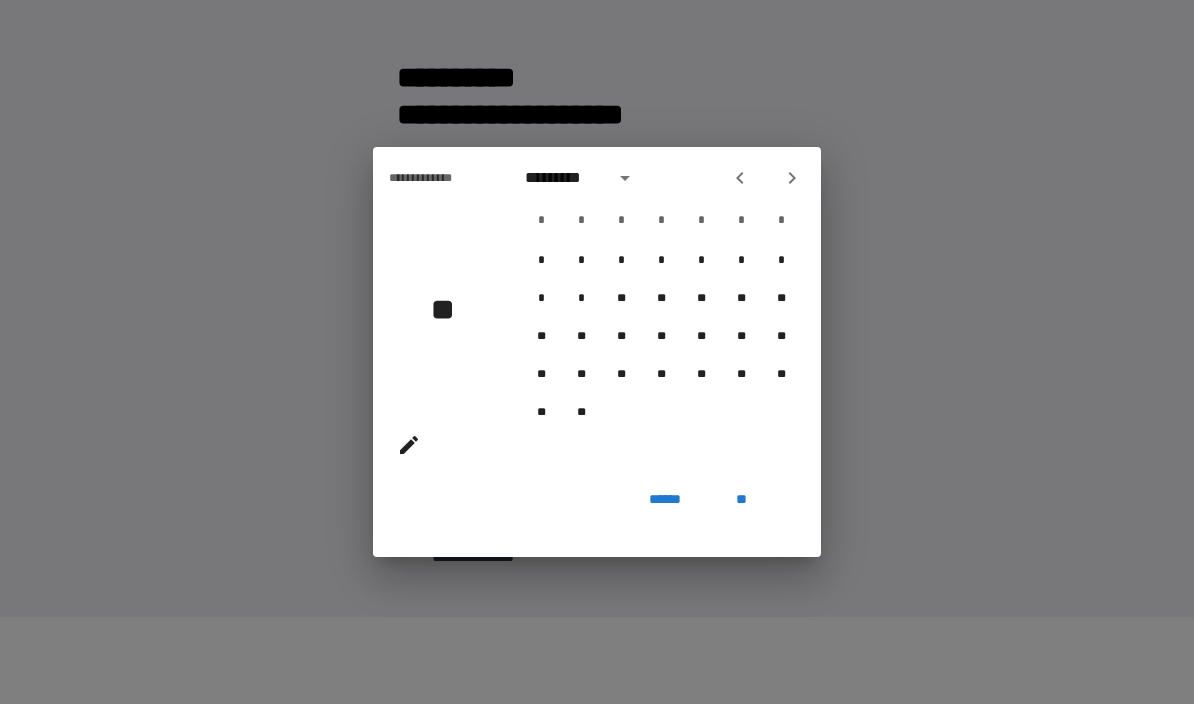 click 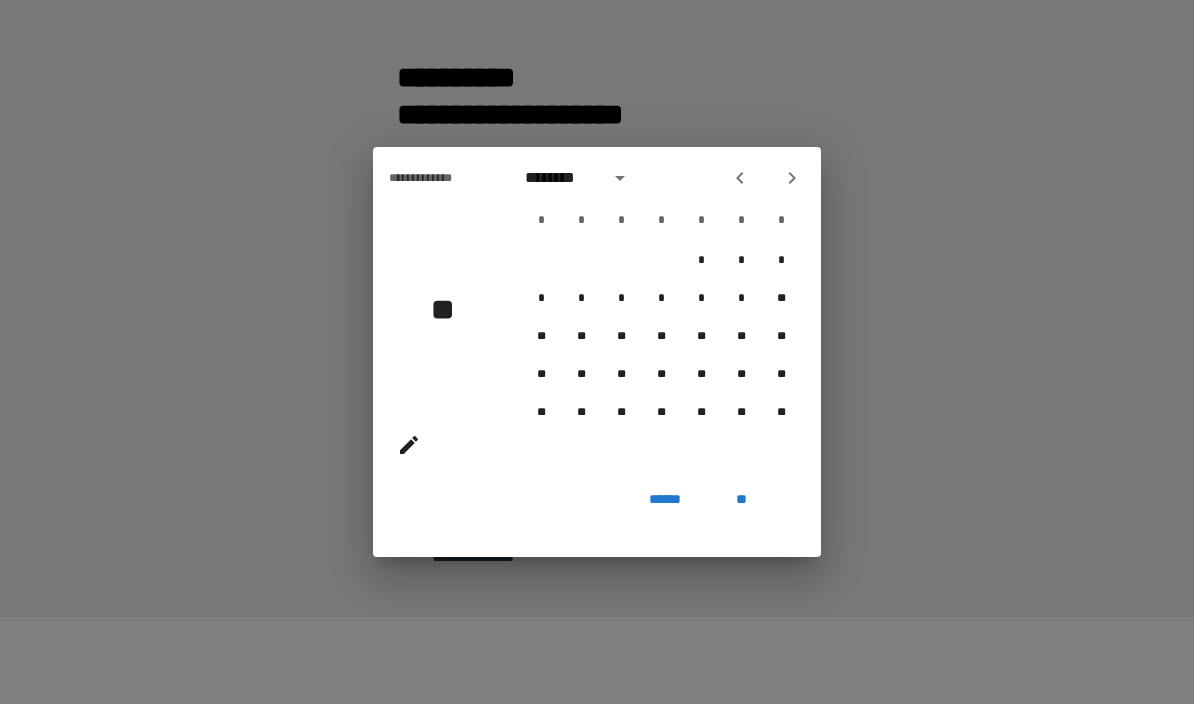 click 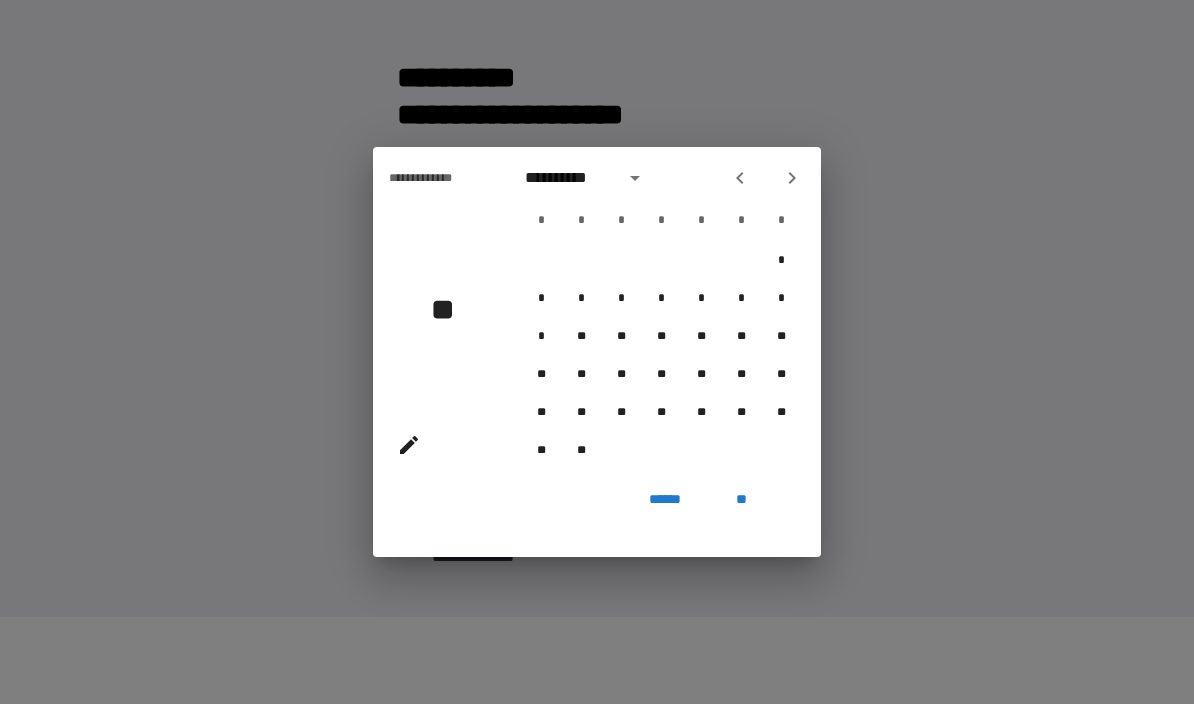click 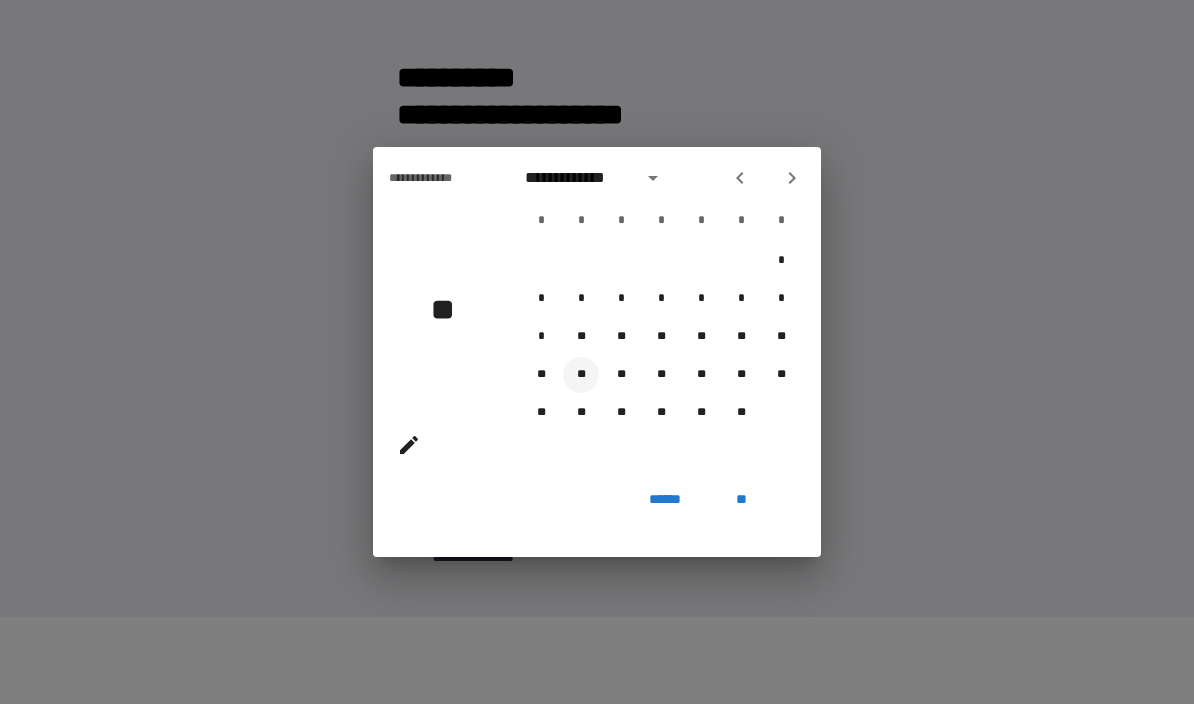 click on "**" at bounding box center [581, 375] 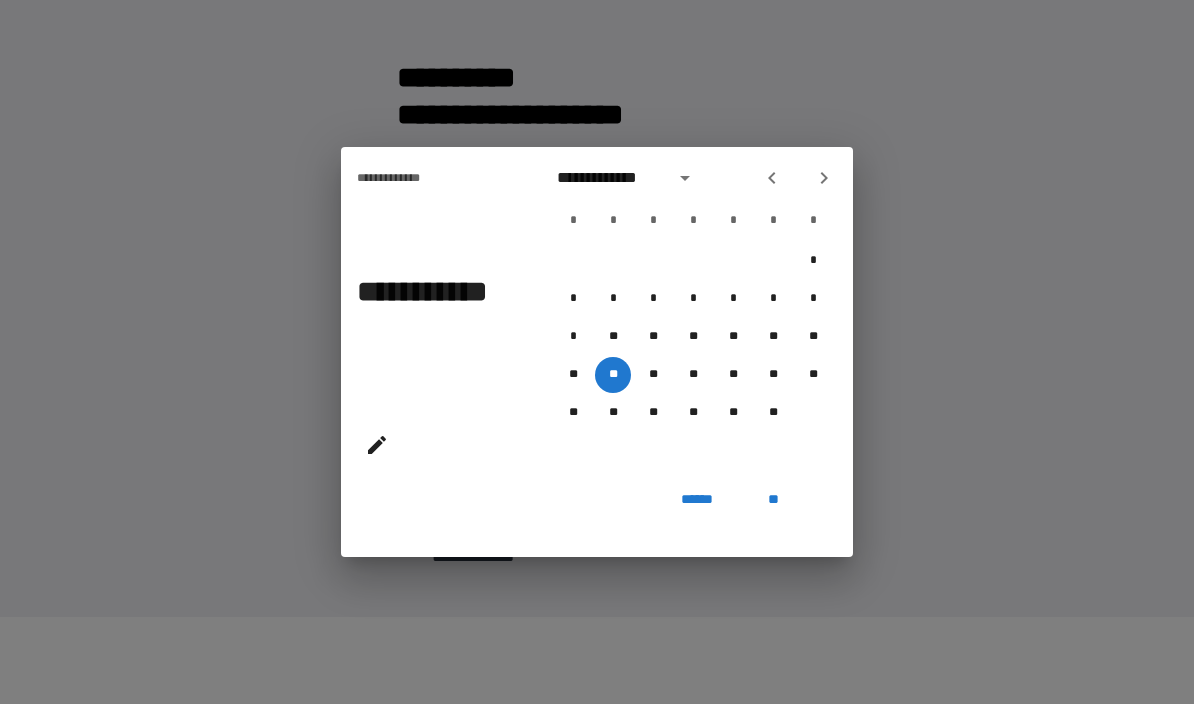 click 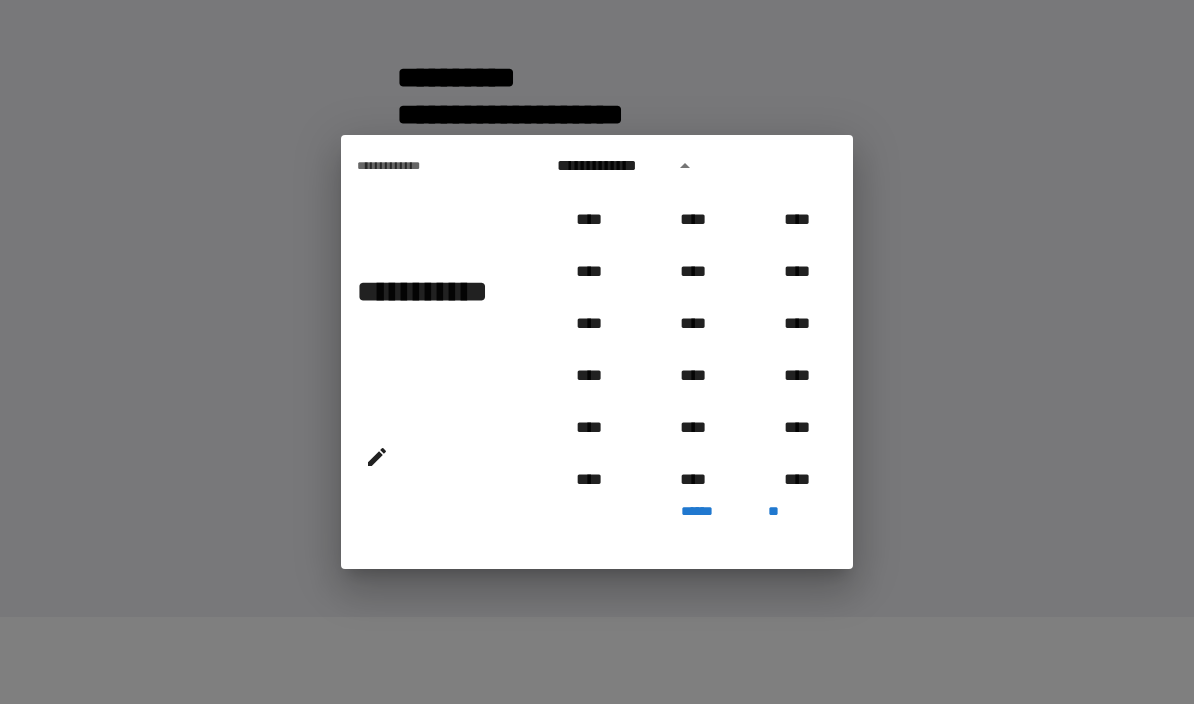 scroll, scrollTop: 1084, scrollLeft: 0, axis: vertical 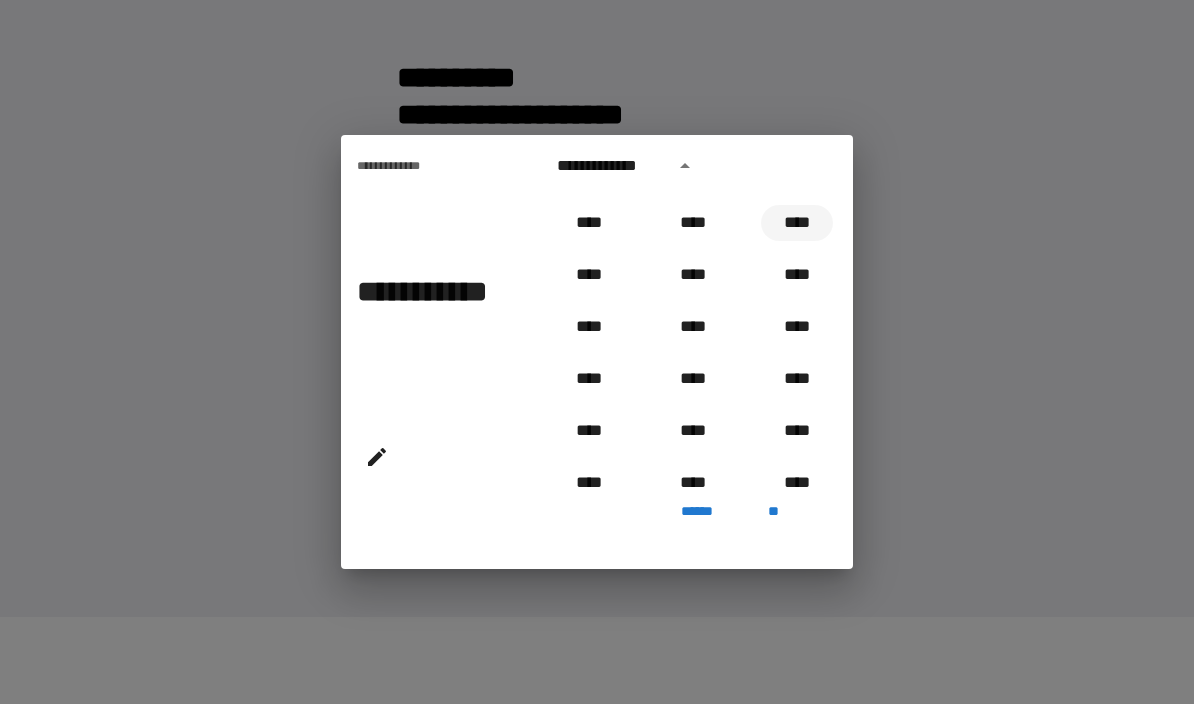 click on "****" at bounding box center (797, 223) 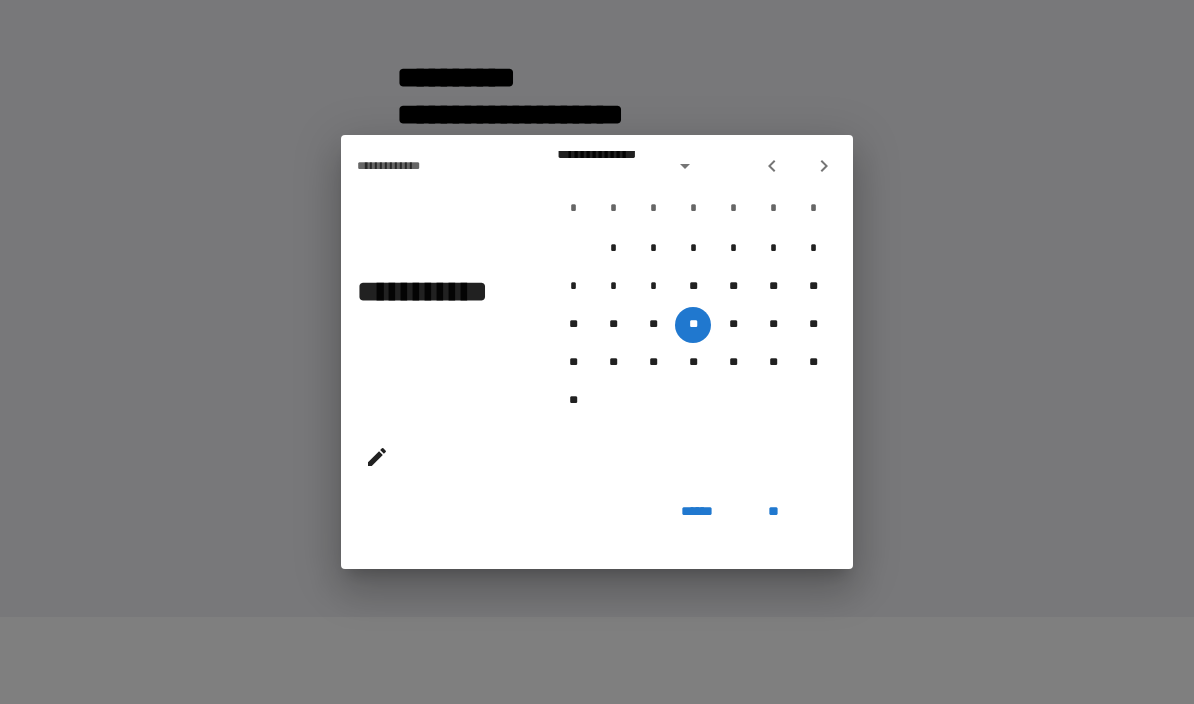 type on "**********" 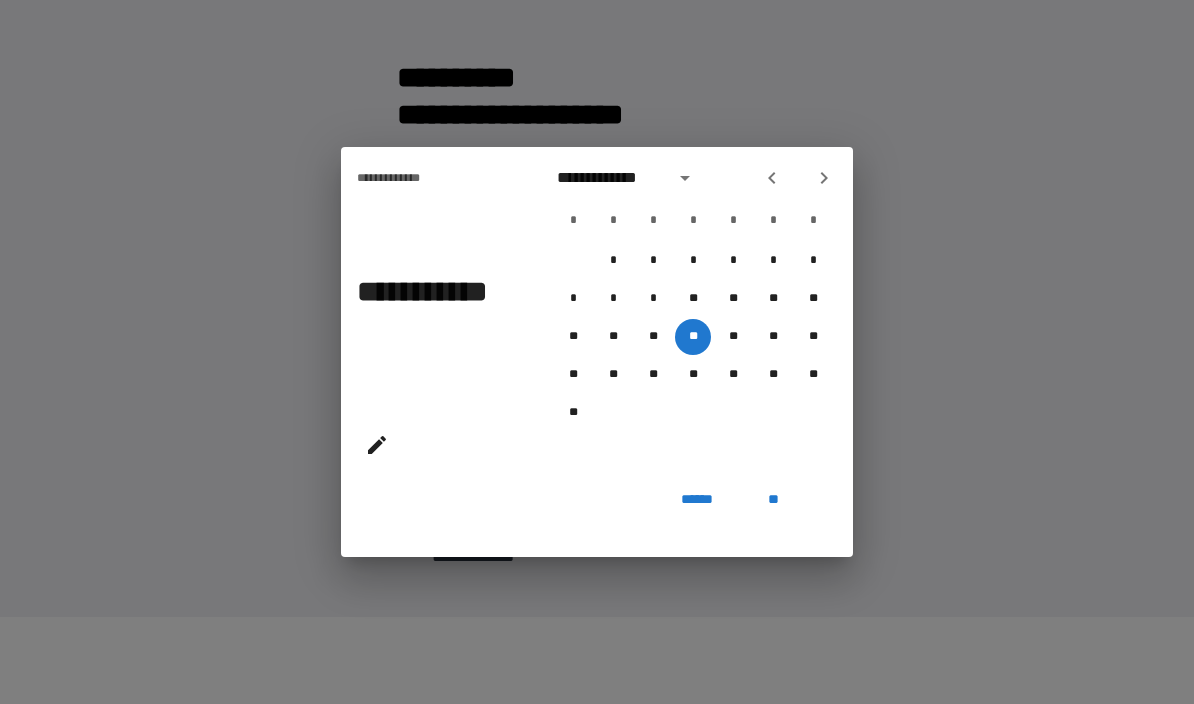 click on "**" at bounding box center [773, 499] 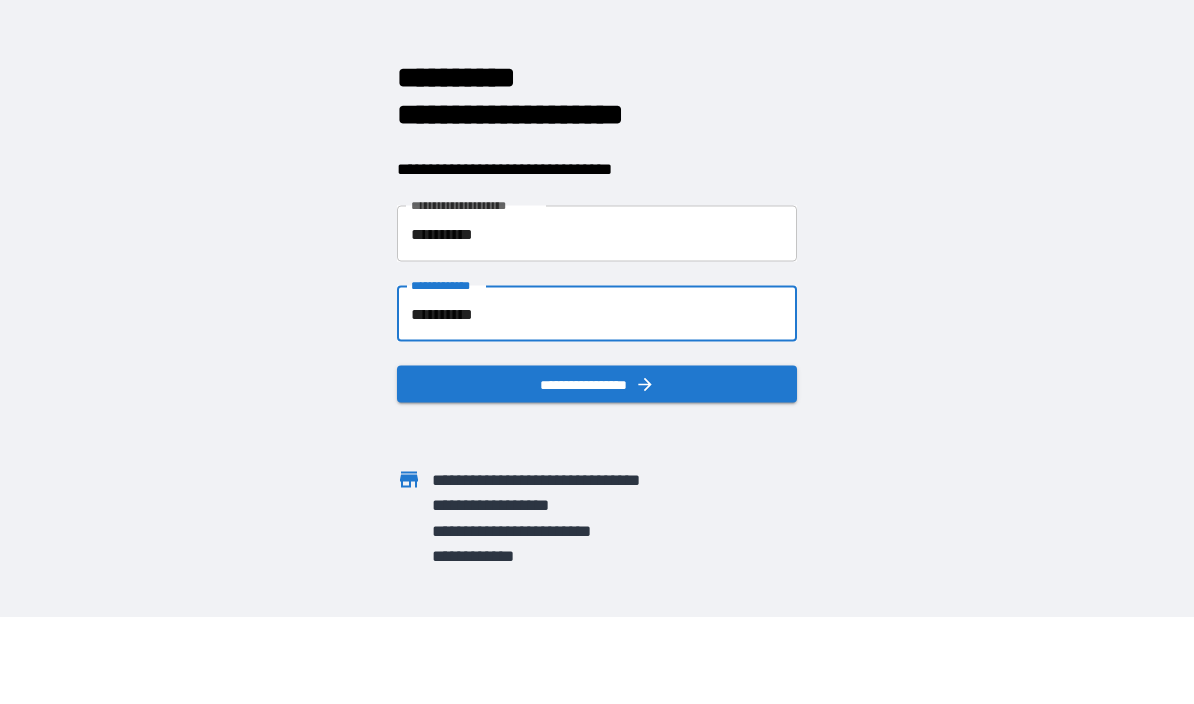 click on "**********" at bounding box center (597, 384) 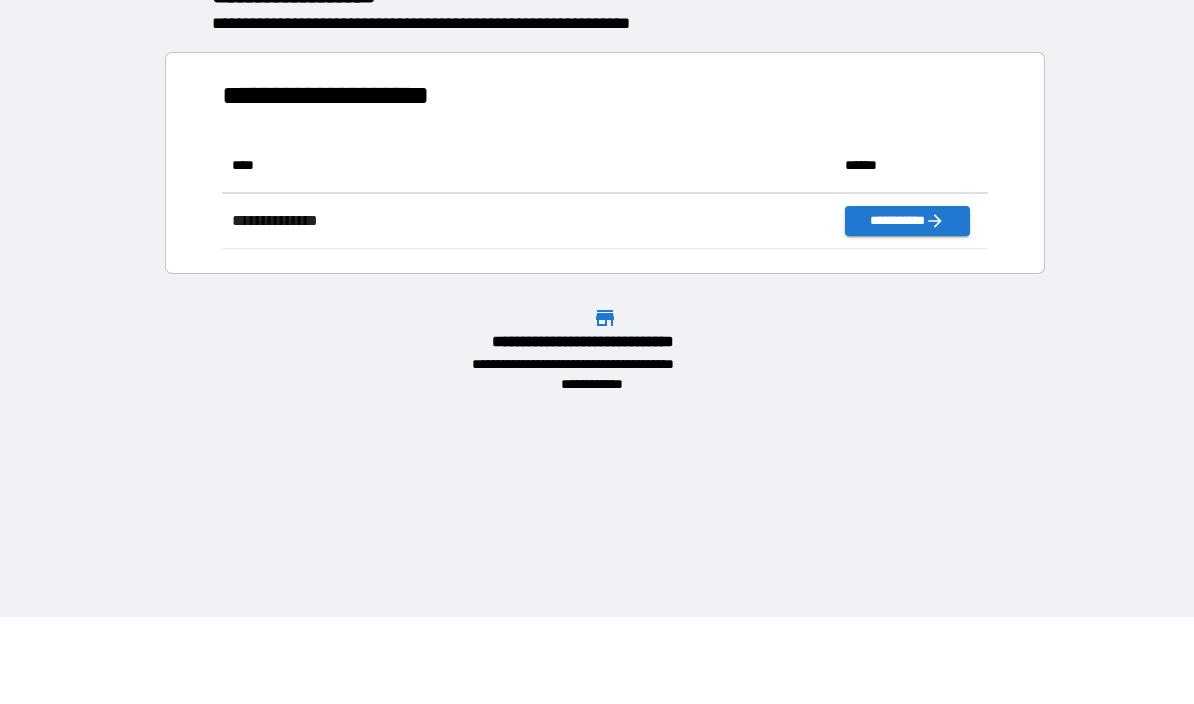 scroll, scrollTop: 1, scrollLeft: 1, axis: both 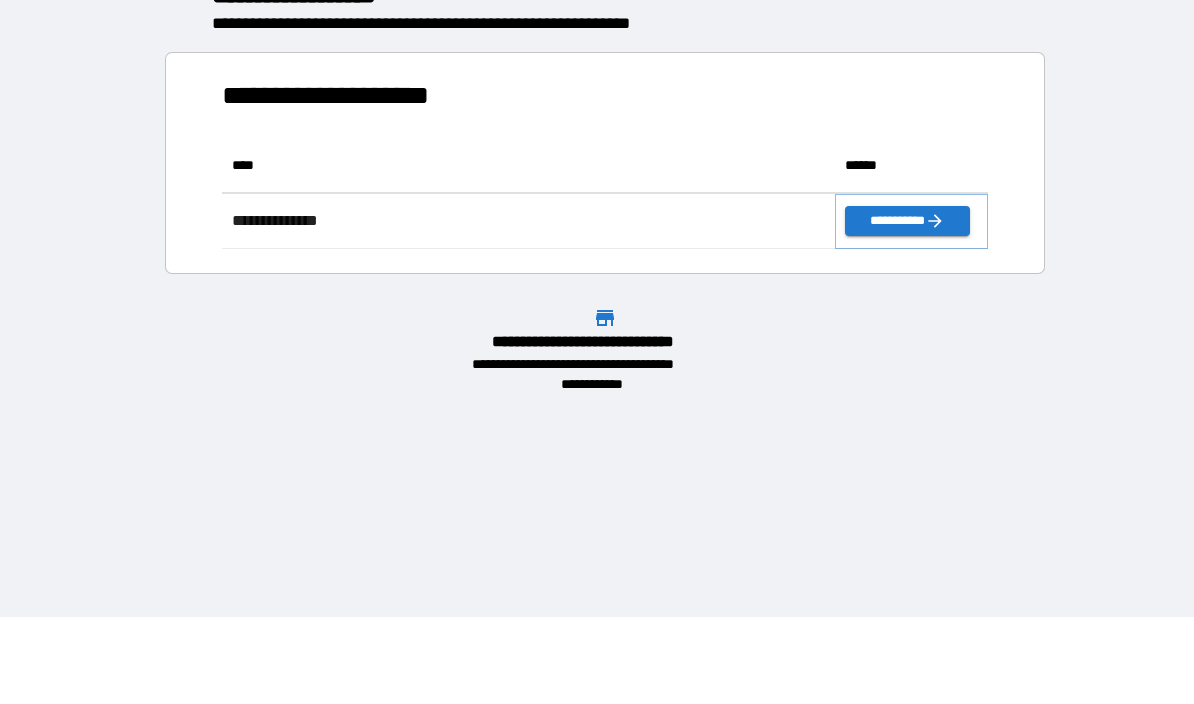 click on "**********" at bounding box center (907, 221) 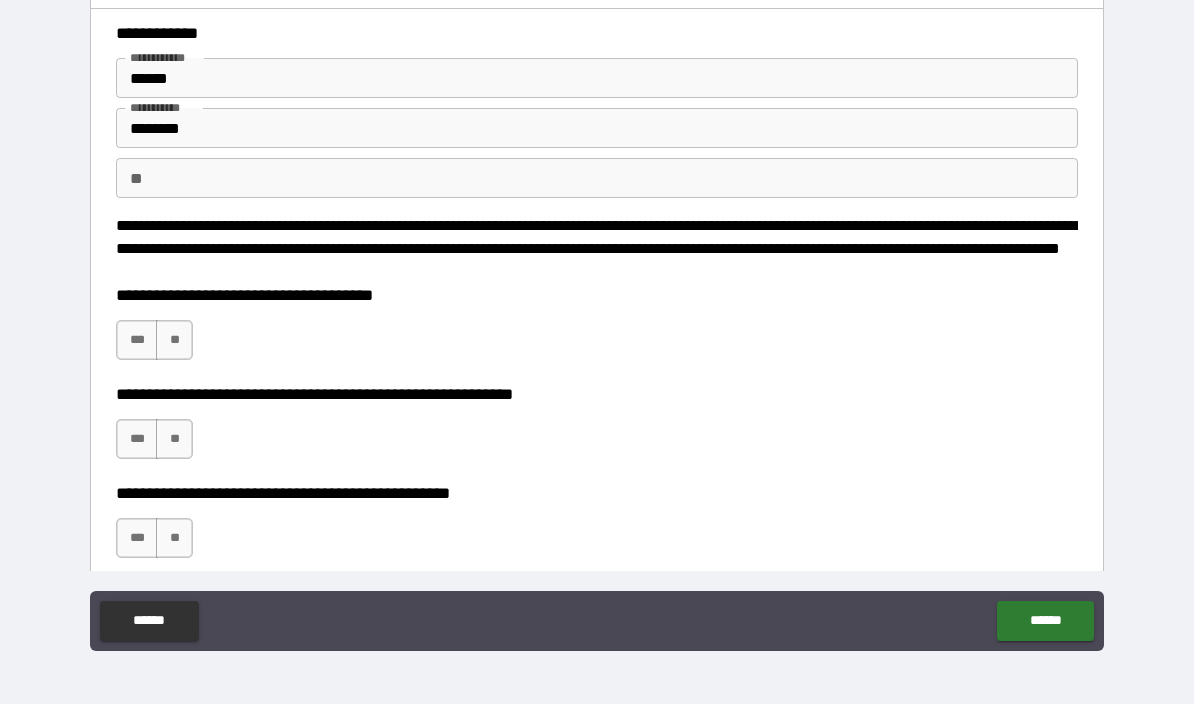 click on "**" at bounding box center (597, 178) 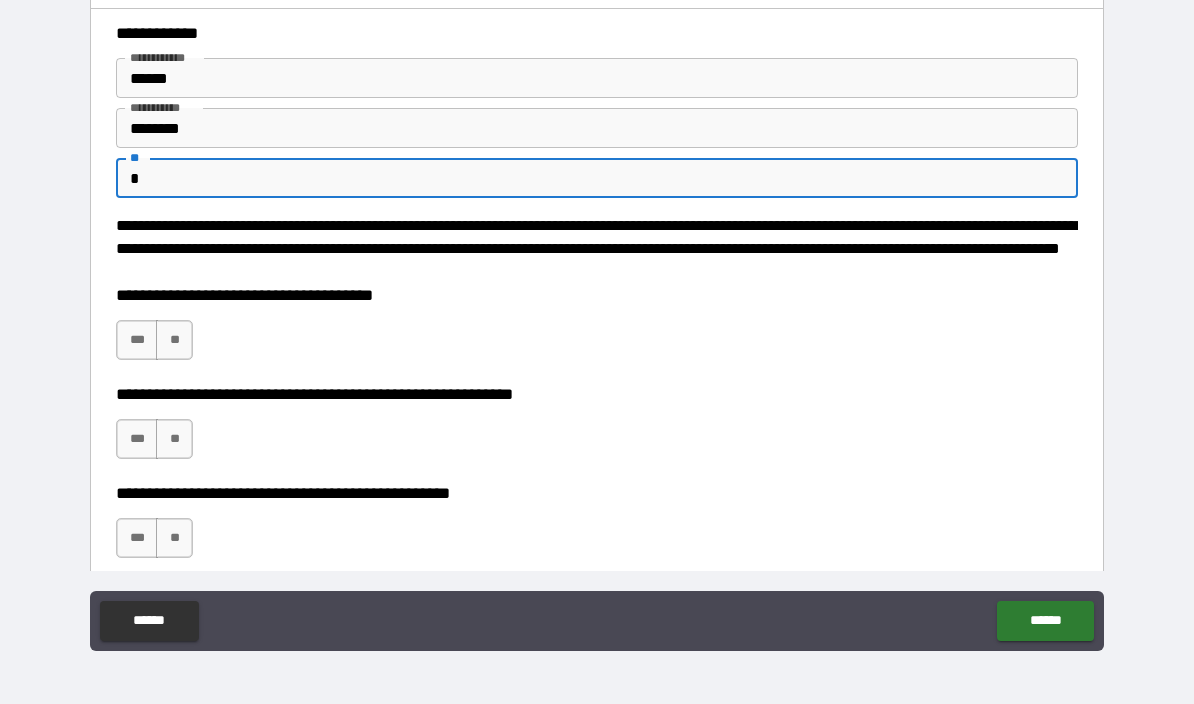 type on "*" 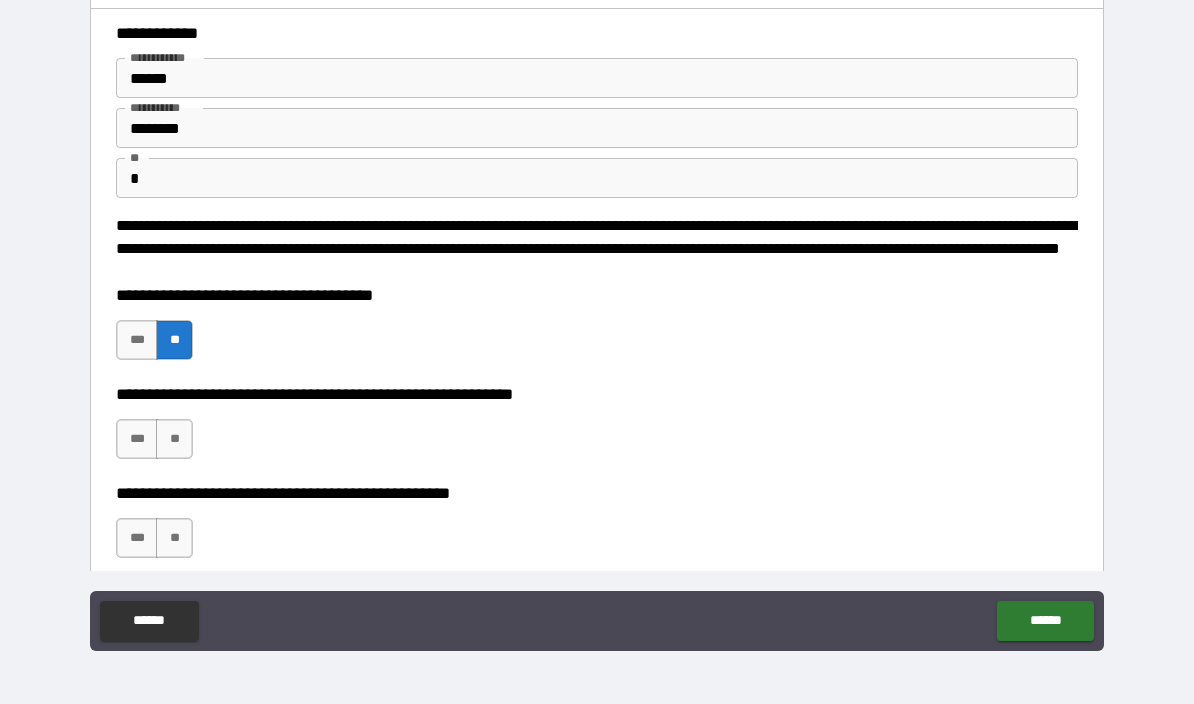 click on "**" at bounding box center [174, 439] 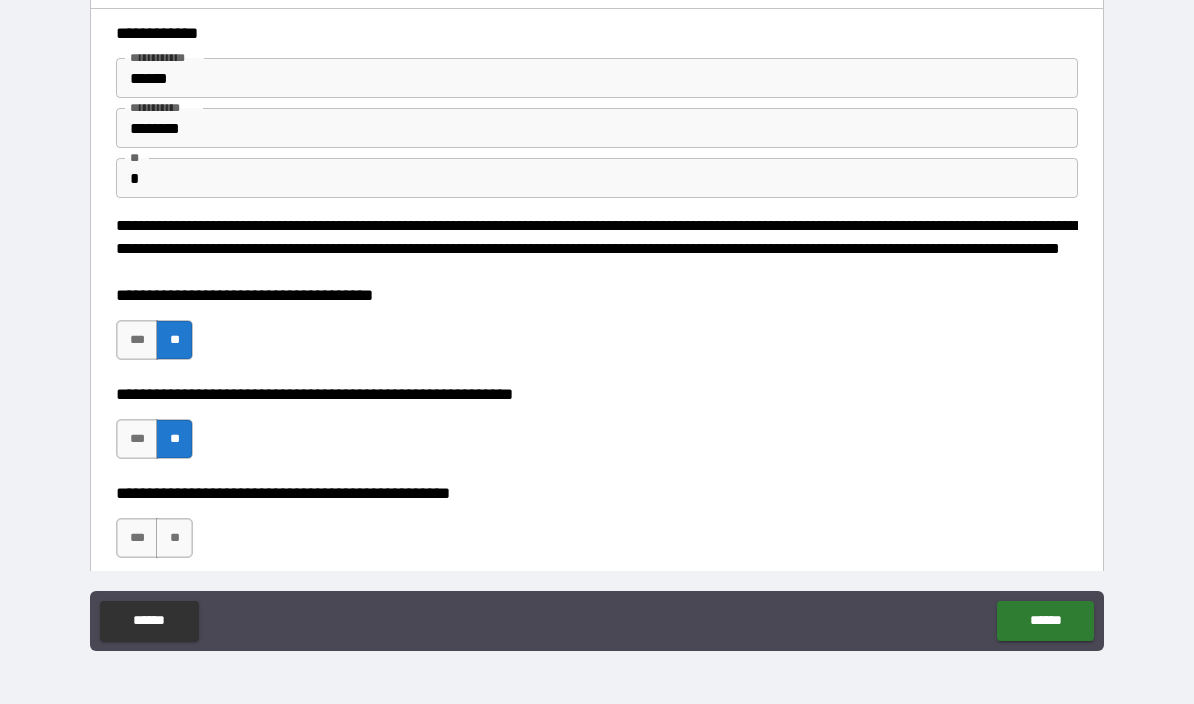 click on "**" at bounding box center [174, 538] 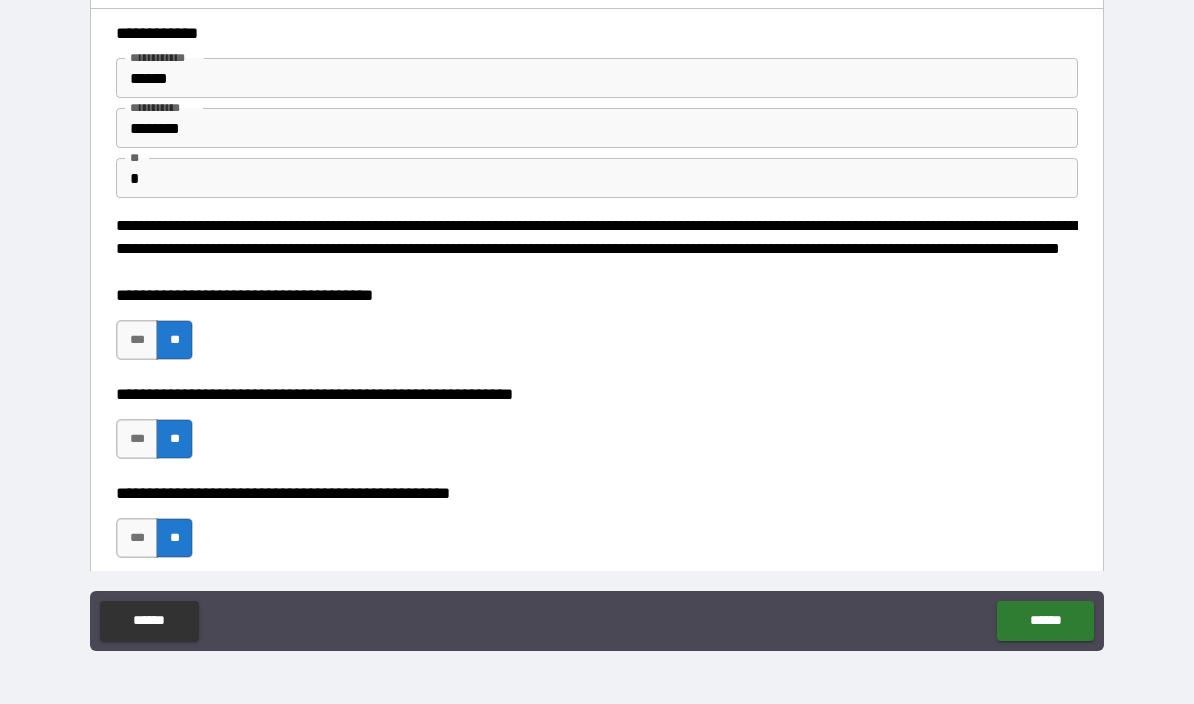 click on "******" at bounding box center [1045, 621] 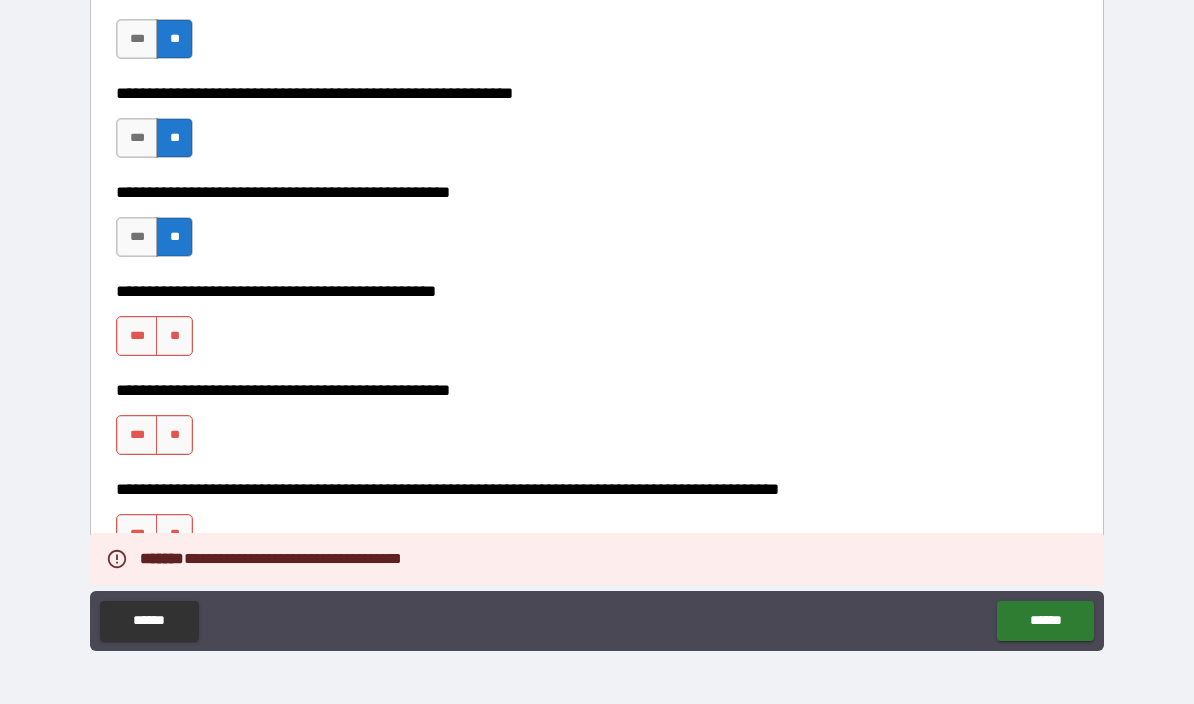scroll, scrollTop: 304, scrollLeft: 0, axis: vertical 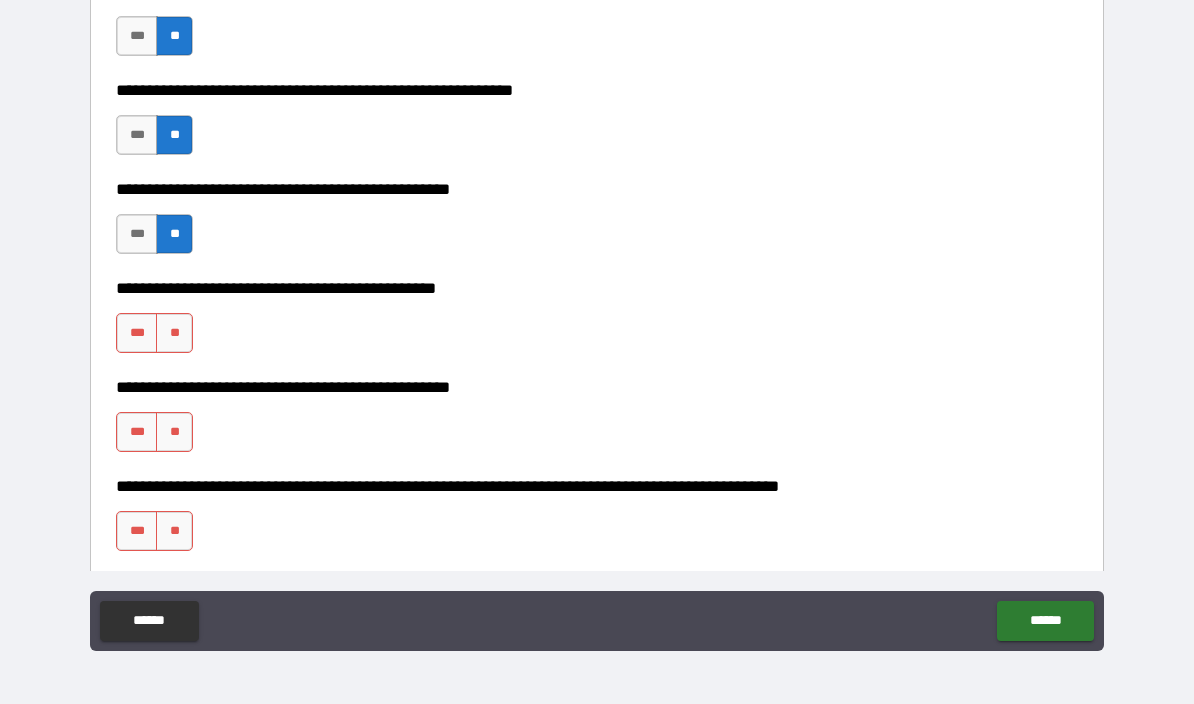 click on "**" at bounding box center [174, 333] 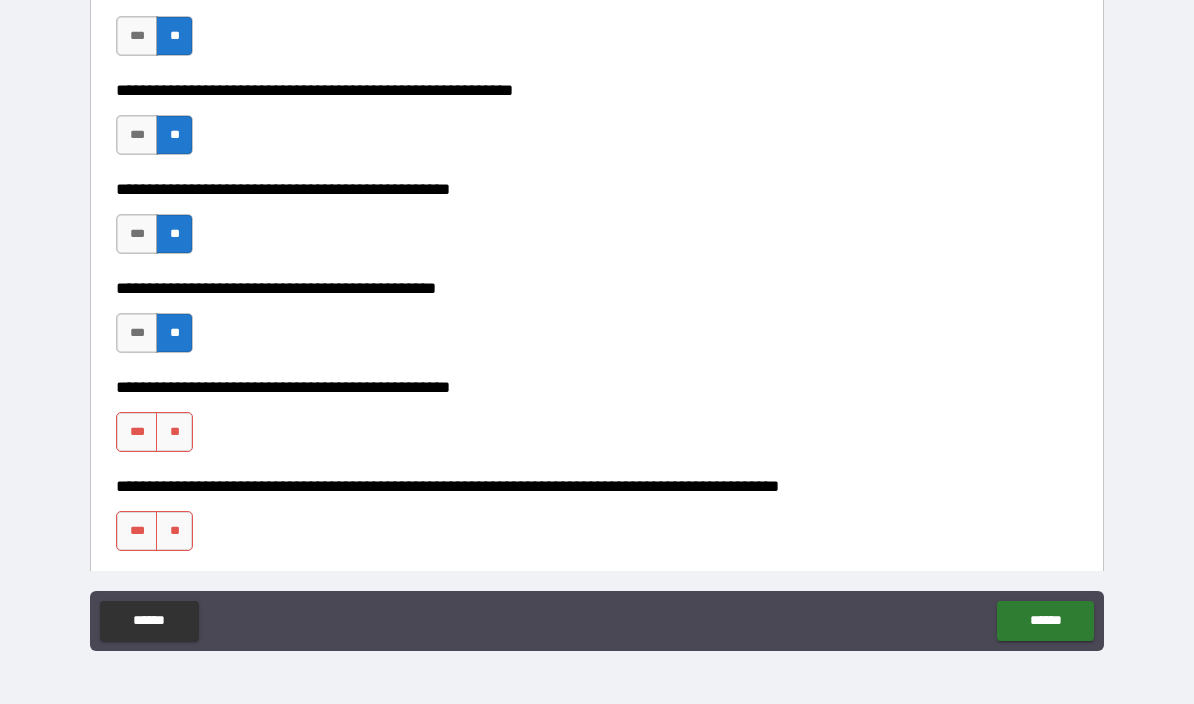 click on "**" at bounding box center (174, 432) 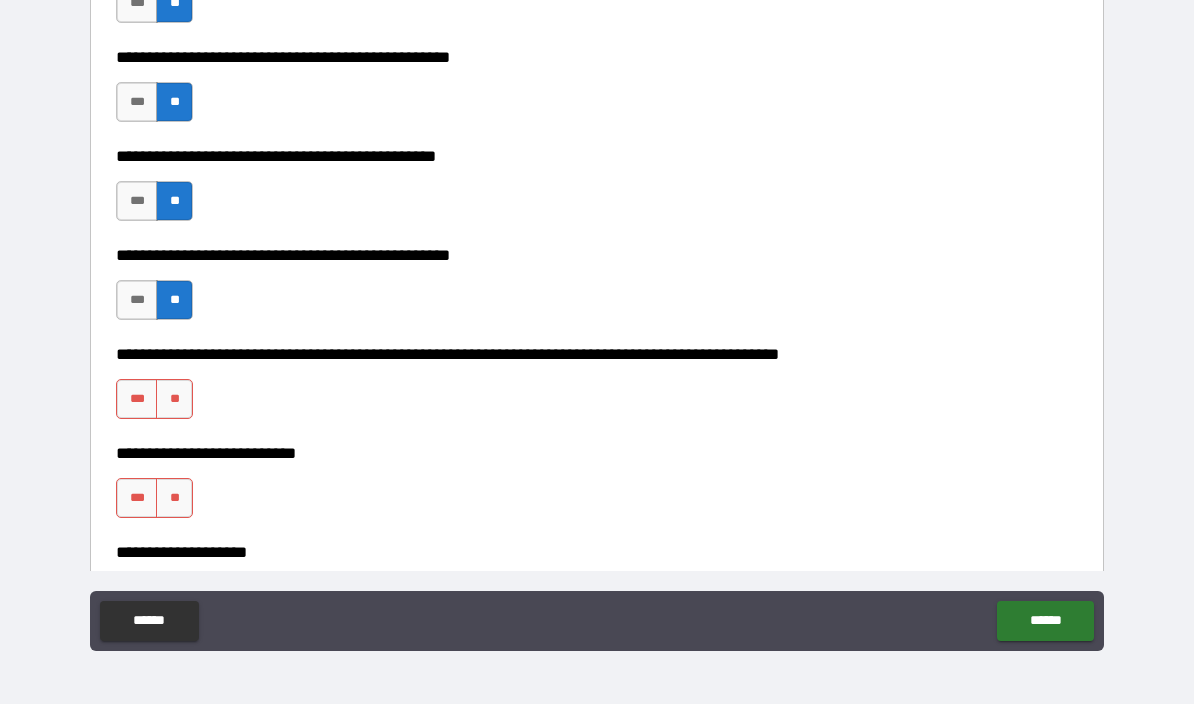 scroll, scrollTop: 464, scrollLeft: 0, axis: vertical 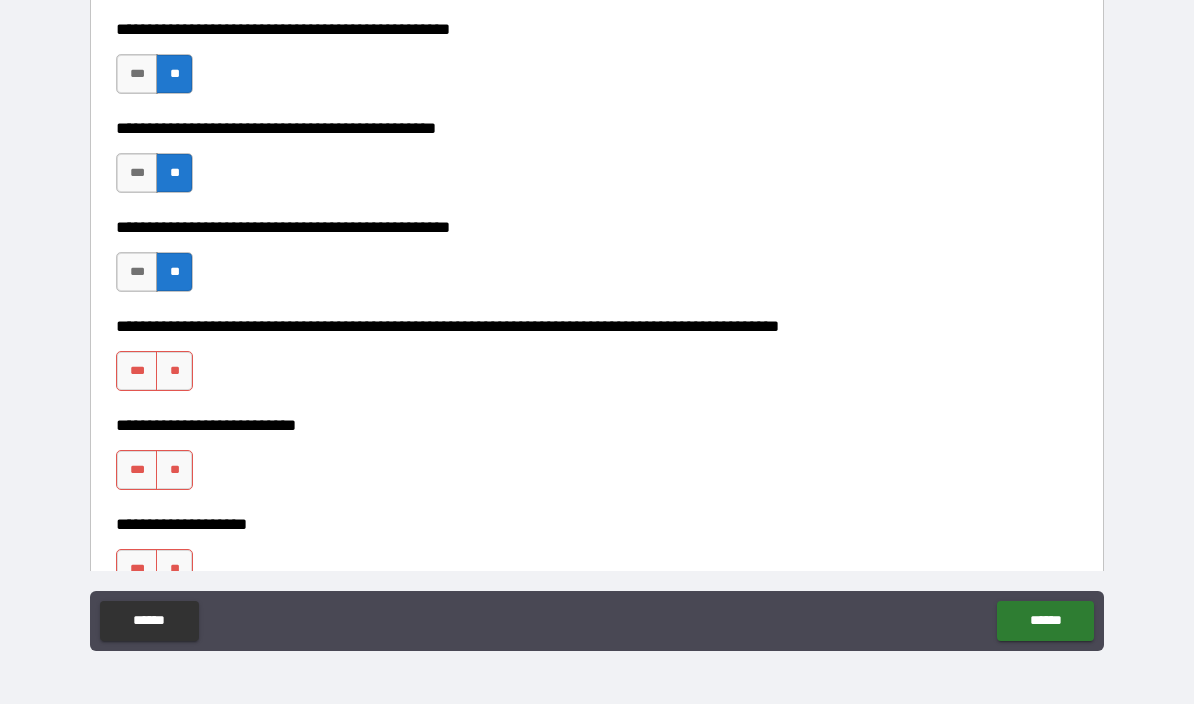click on "**" at bounding box center [174, 371] 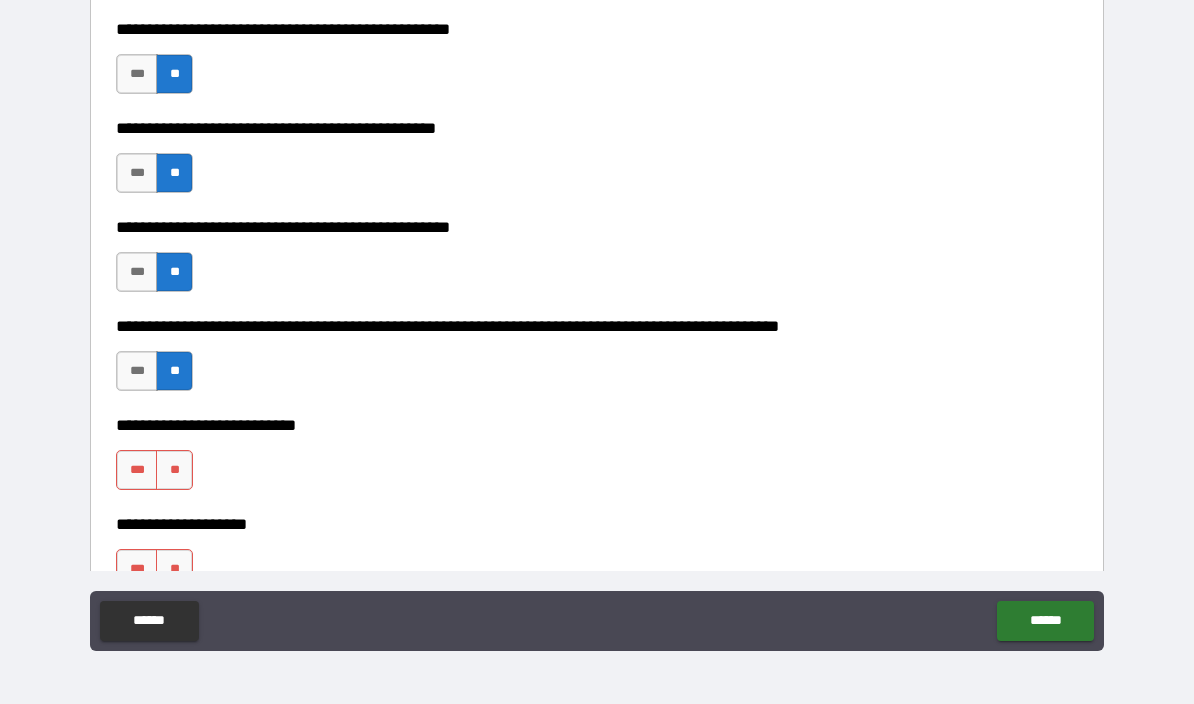 click on "**" at bounding box center (174, 470) 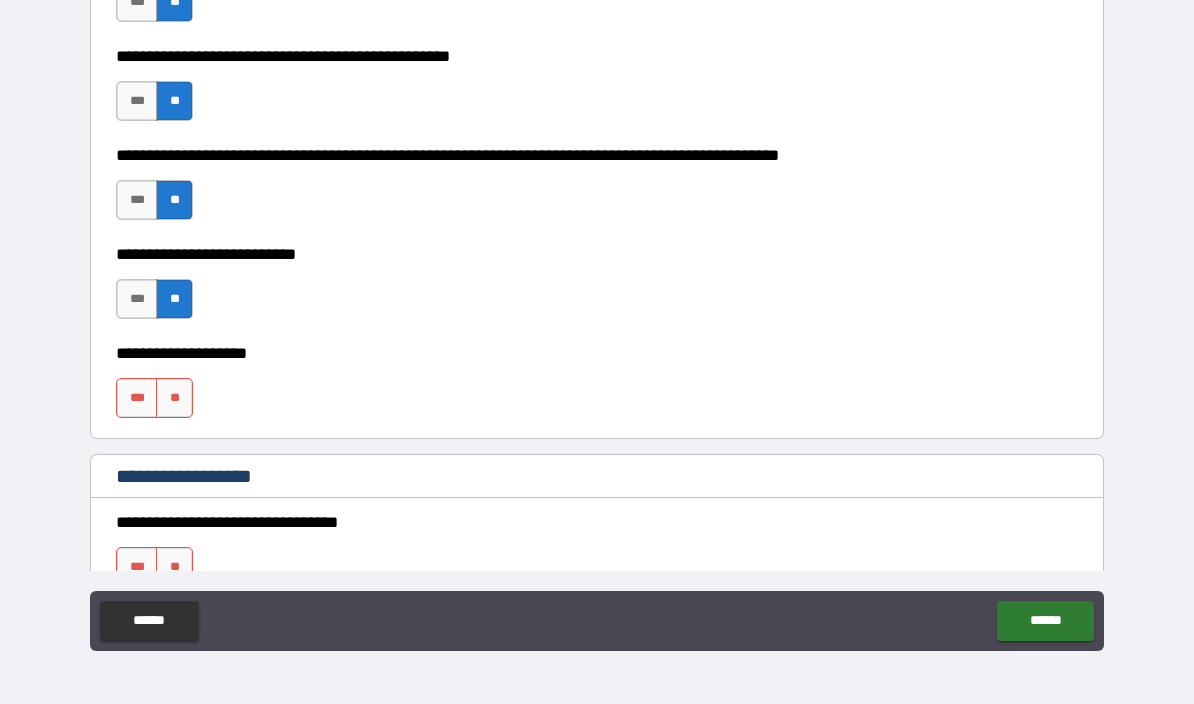 scroll, scrollTop: 644, scrollLeft: 0, axis: vertical 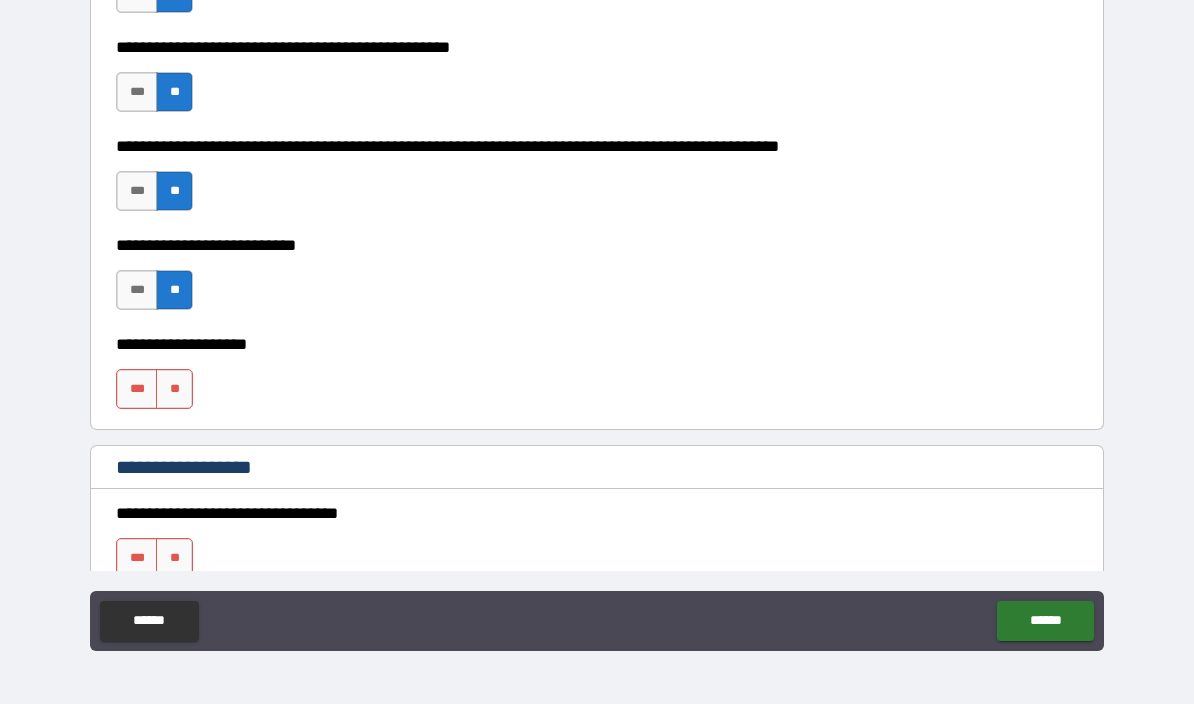 click on "**" at bounding box center (174, 389) 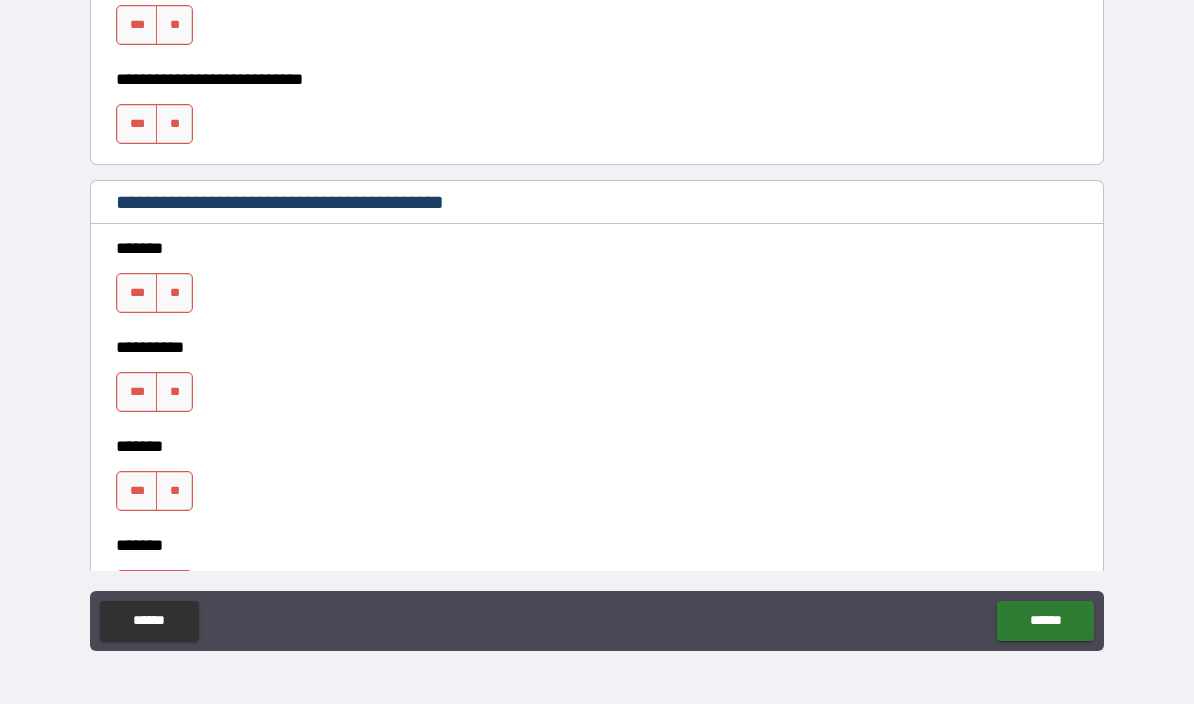 scroll, scrollTop: 1277, scrollLeft: 0, axis: vertical 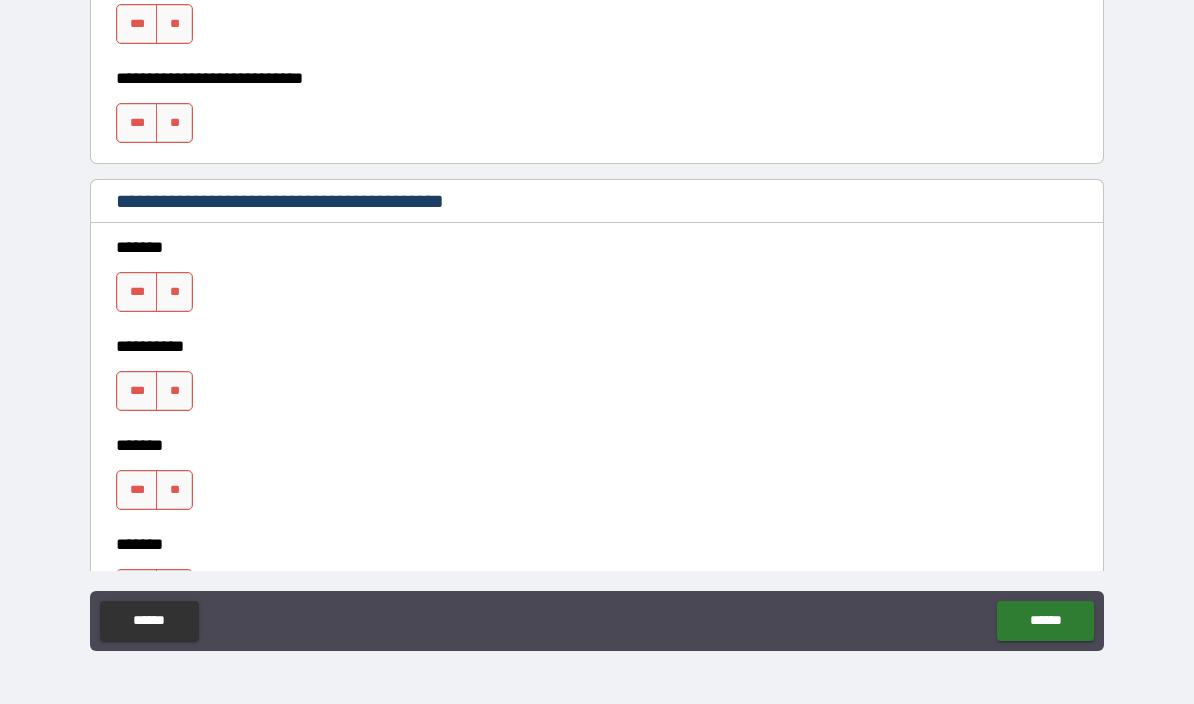 click on "**" at bounding box center [174, 292] 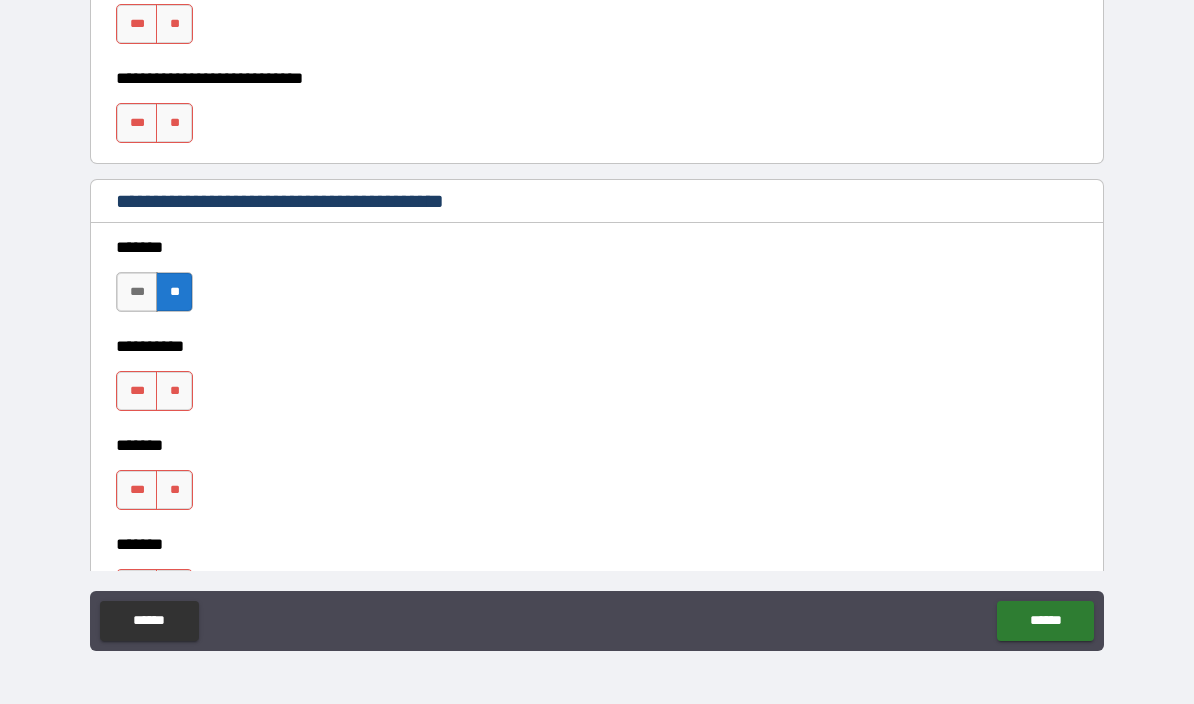 click on "**" at bounding box center [174, 391] 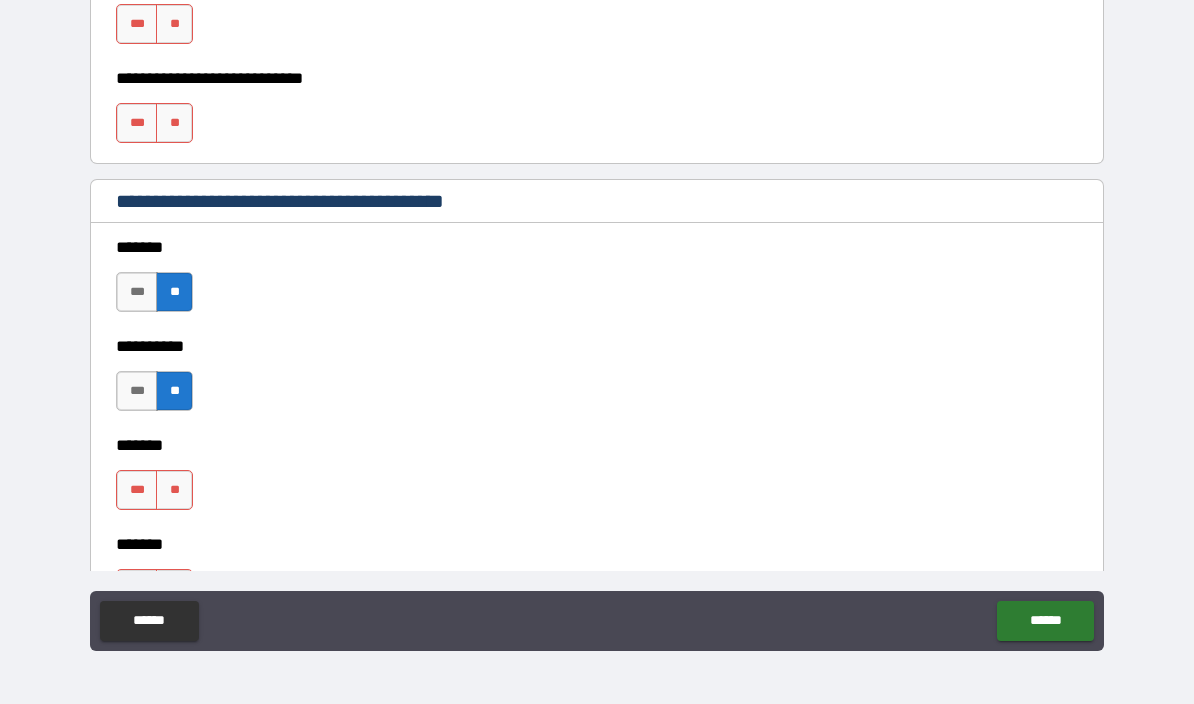 click on "**" at bounding box center [174, 490] 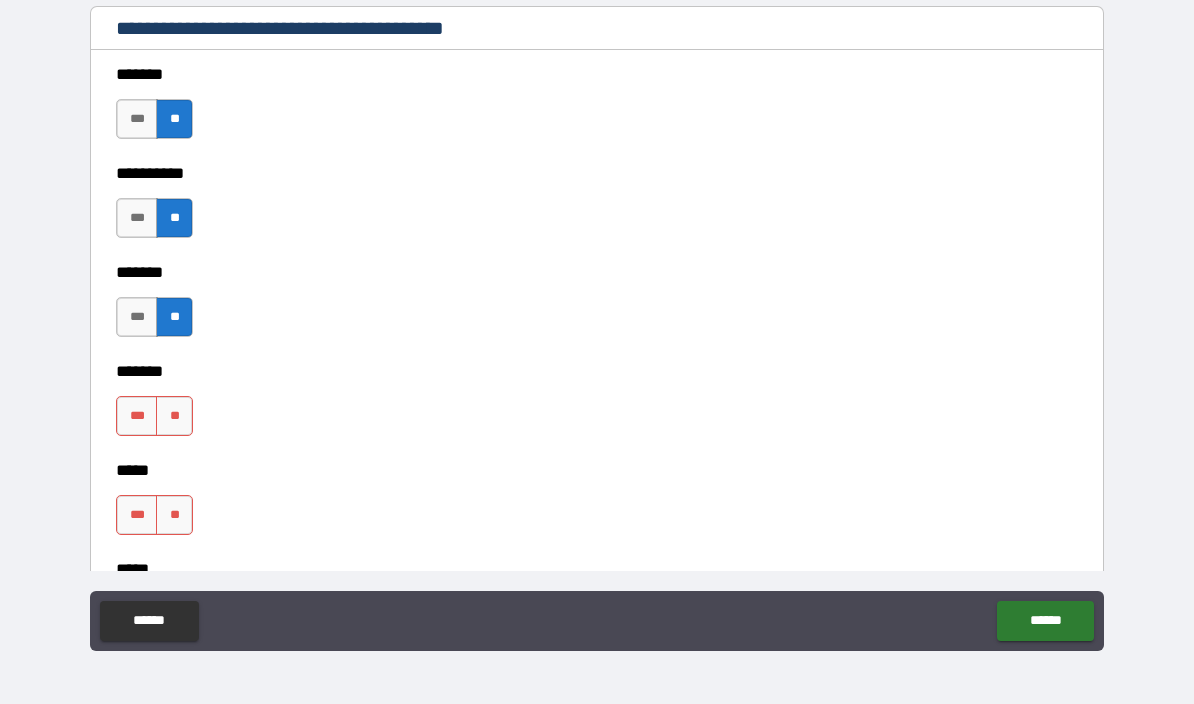 scroll, scrollTop: 1452, scrollLeft: 0, axis: vertical 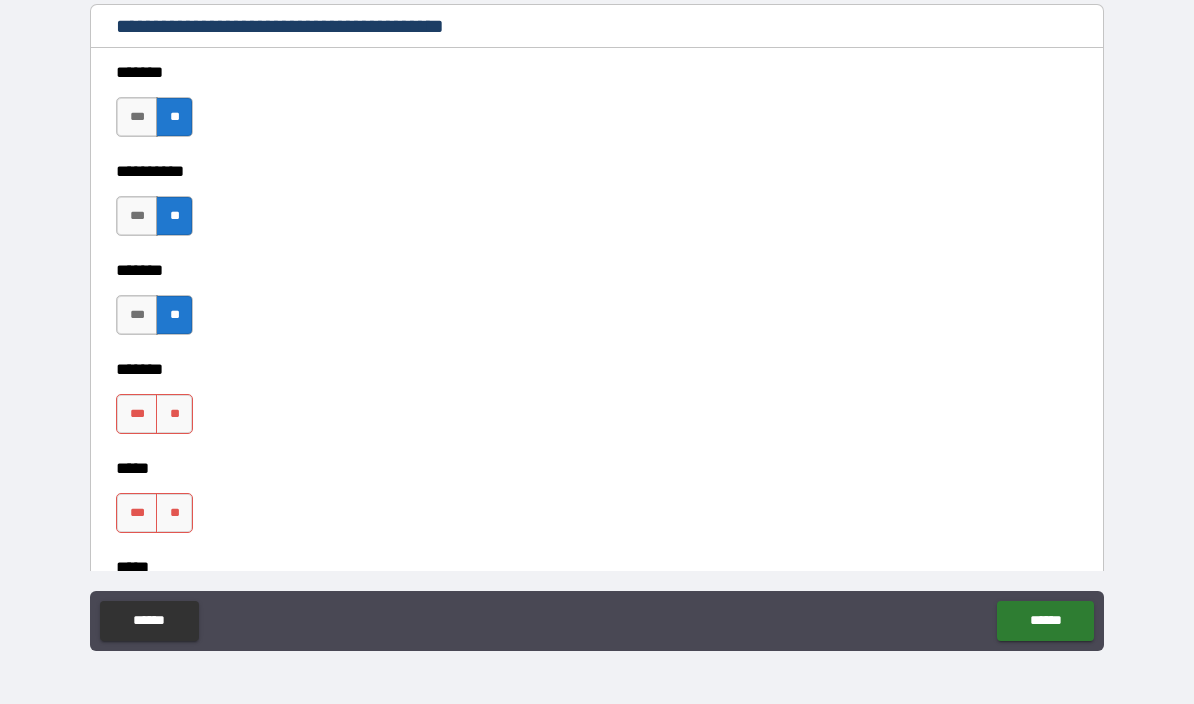 click on "**" at bounding box center [174, 414] 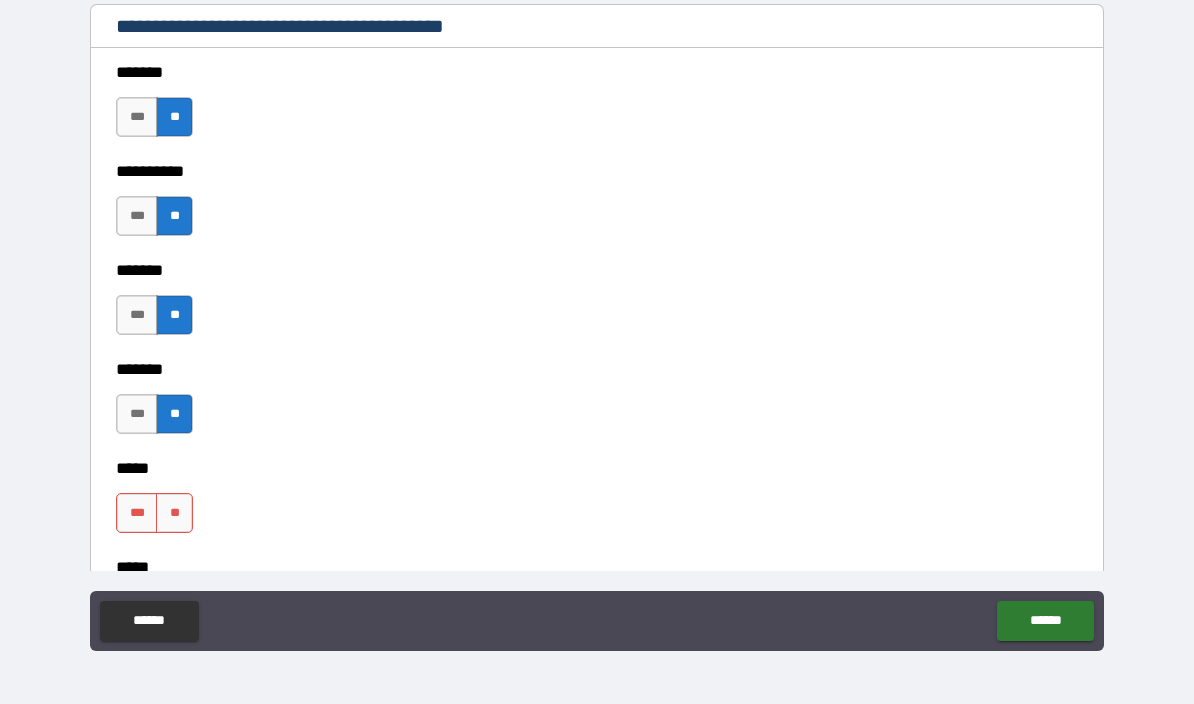 click on "**" at bounding box center [174, 513] 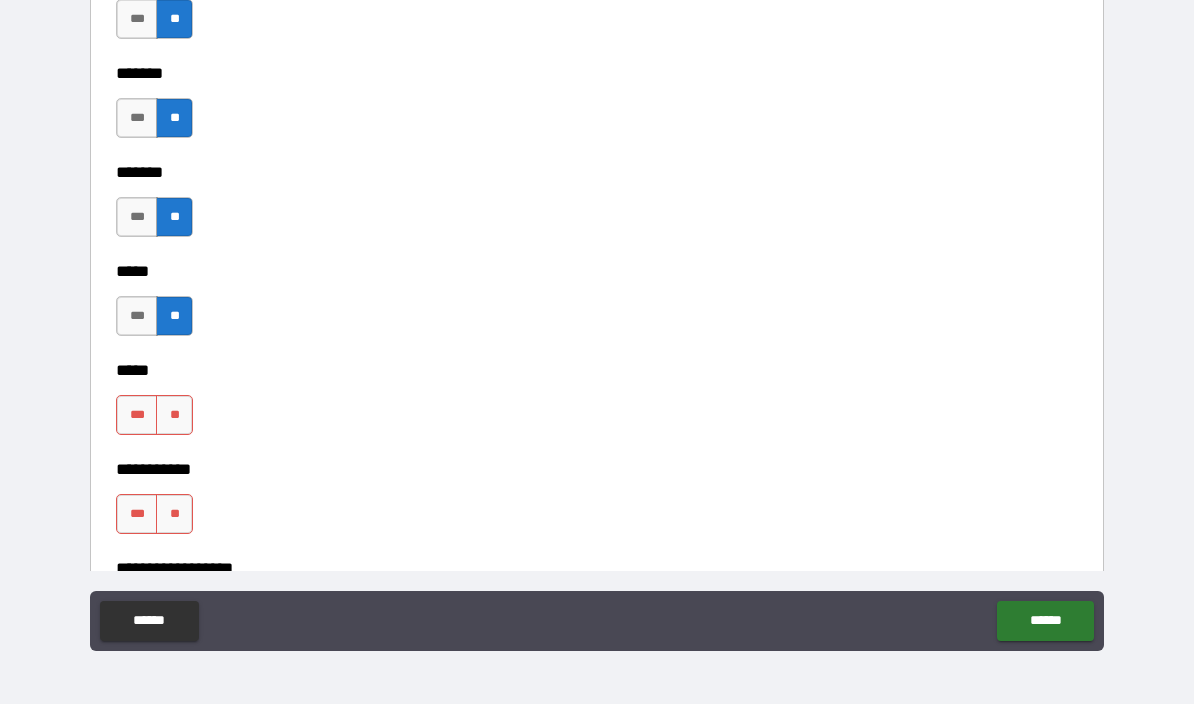 scroll, scrollTop: 1650, scrollLeft: 0, axis: vertical 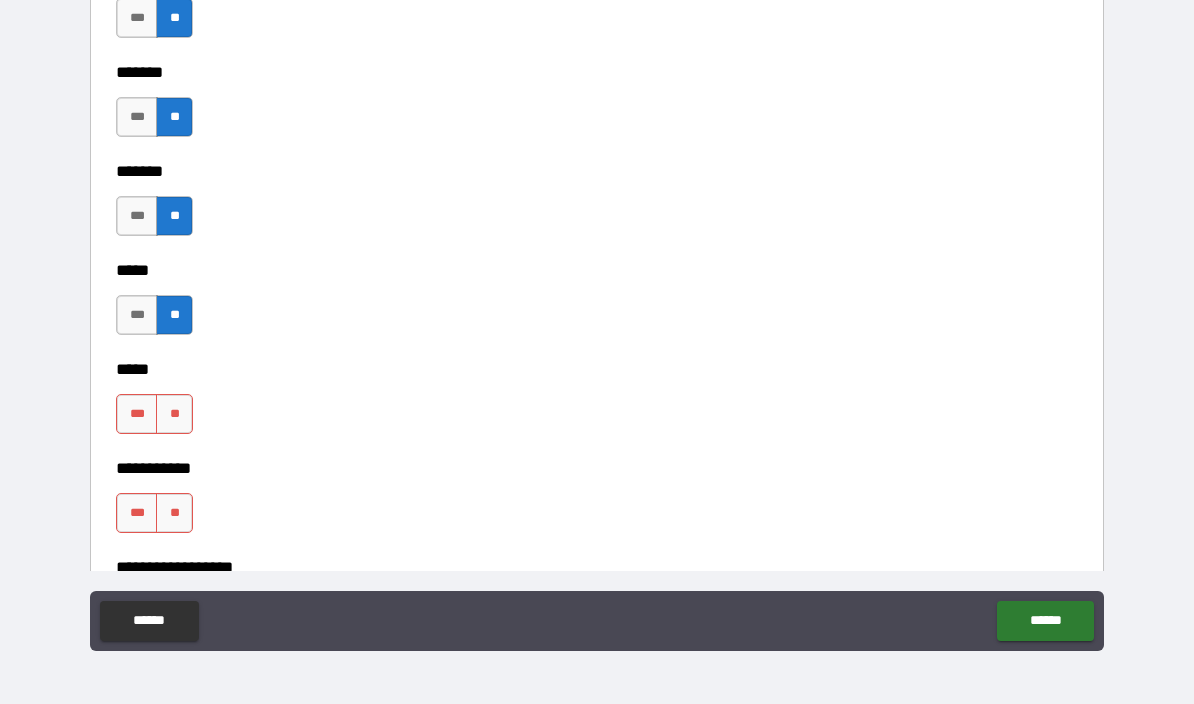 click on "**" at bounding box center [174, 414] 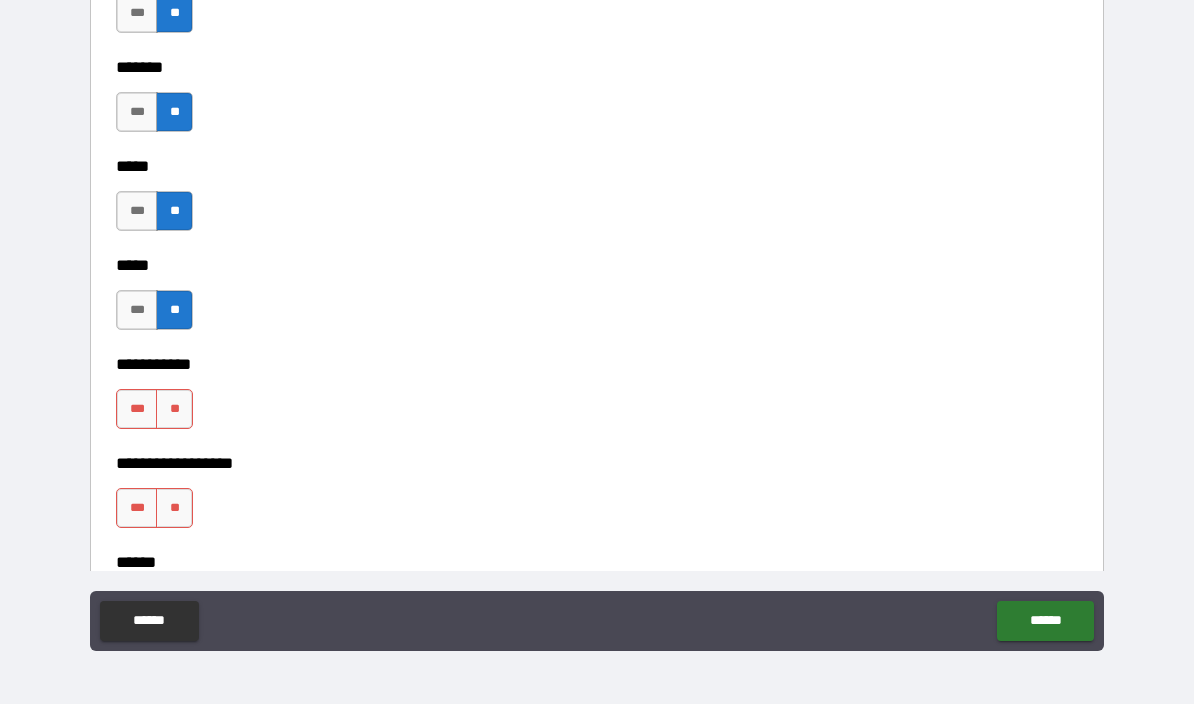 scroll, scrollTop: 1751, scrollLeft: 0, axis: vertical 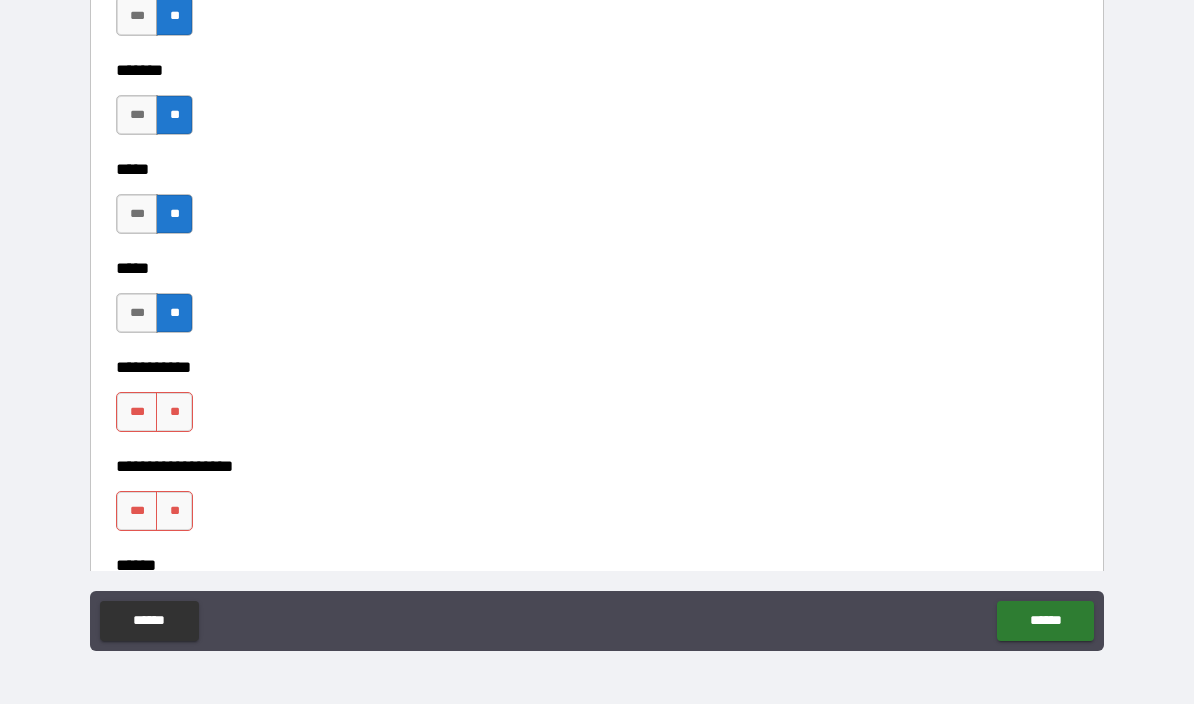 click on "**" at bounding box center (174, 412) 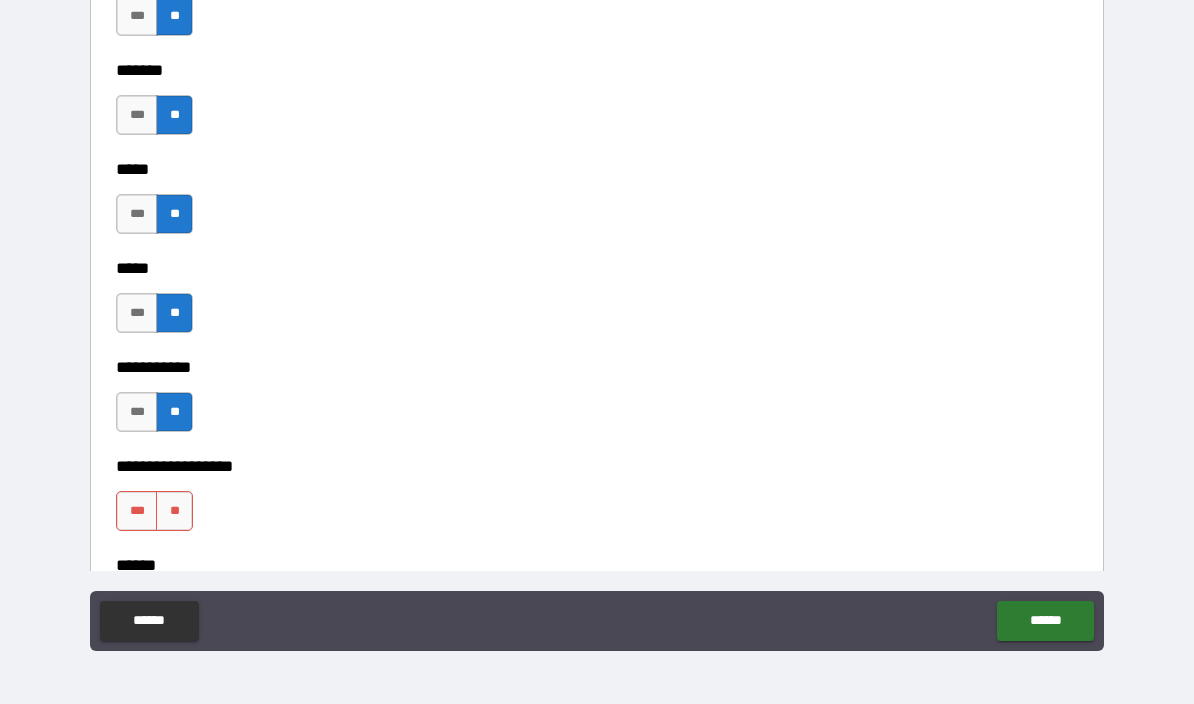 click on "**" at bounding box center (174, 511) 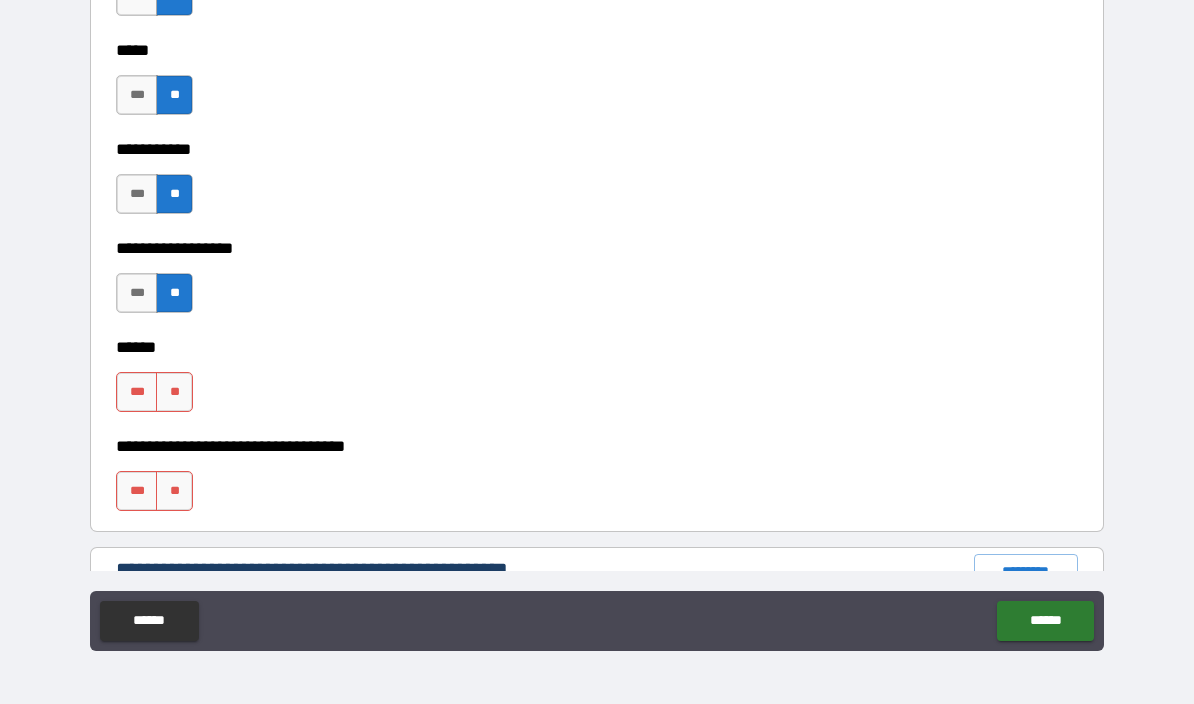 scroll, scrollTop: 1979, scrollLeft: 0, axis: vertical 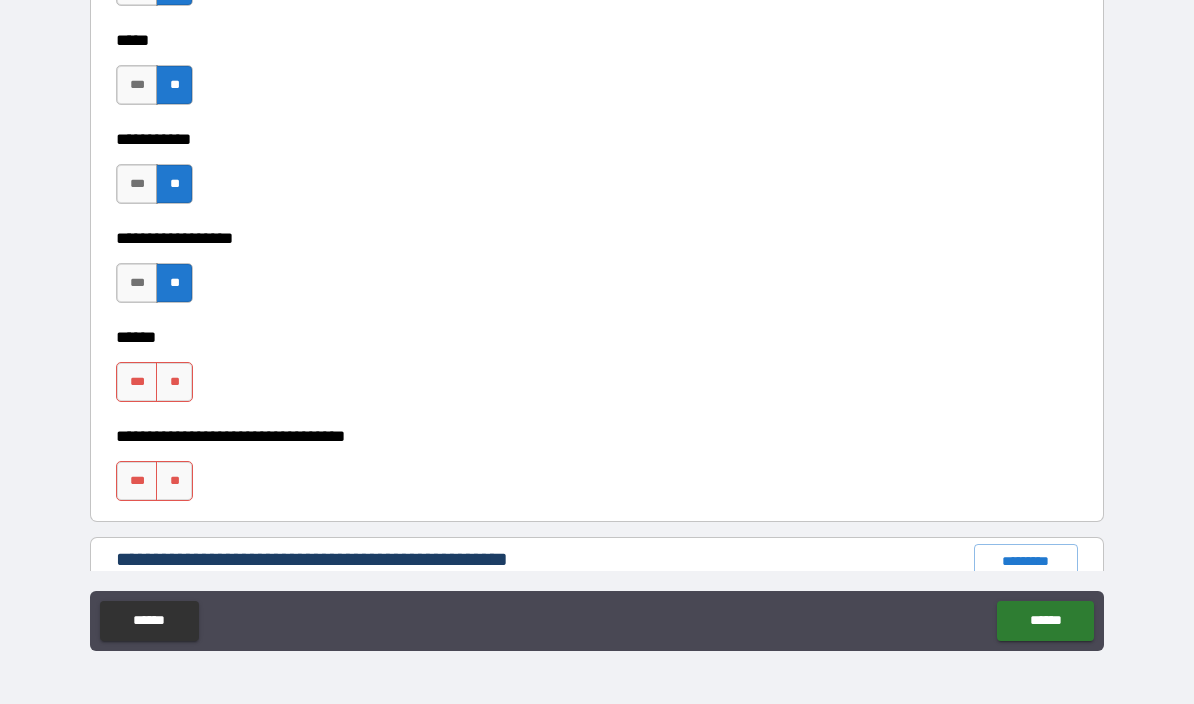 click on "**" at bounding box center (174, 382) 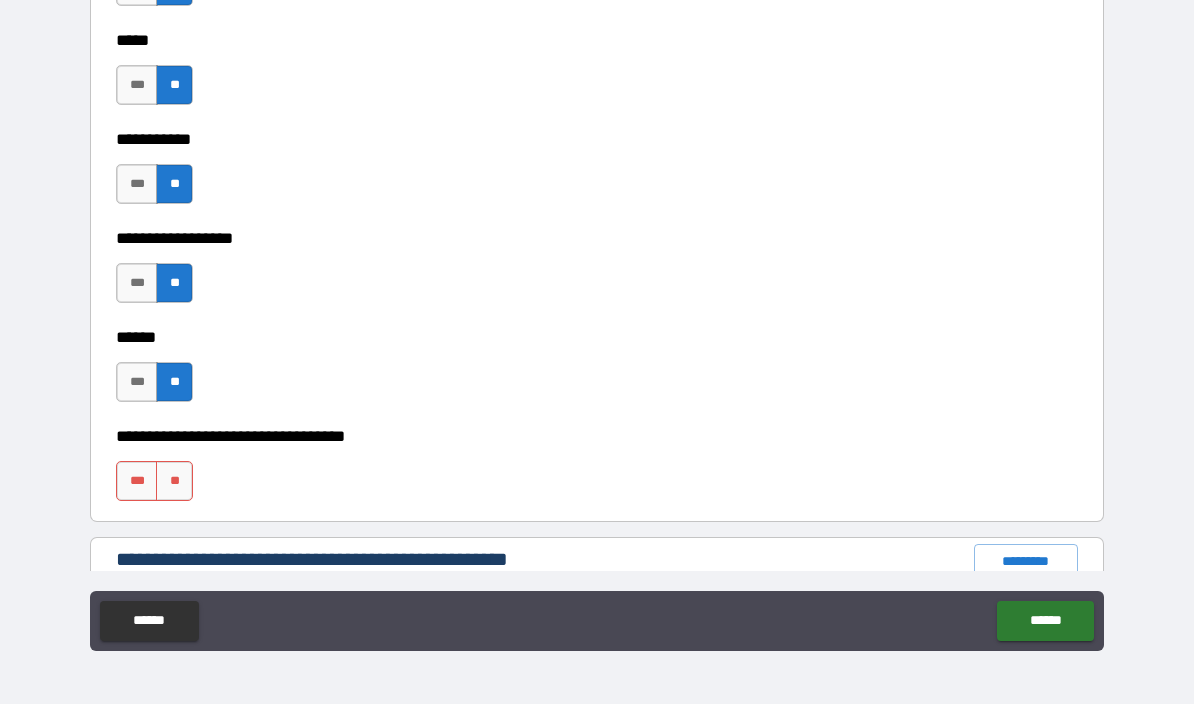 click on "**" at bounding box center [174, 481] 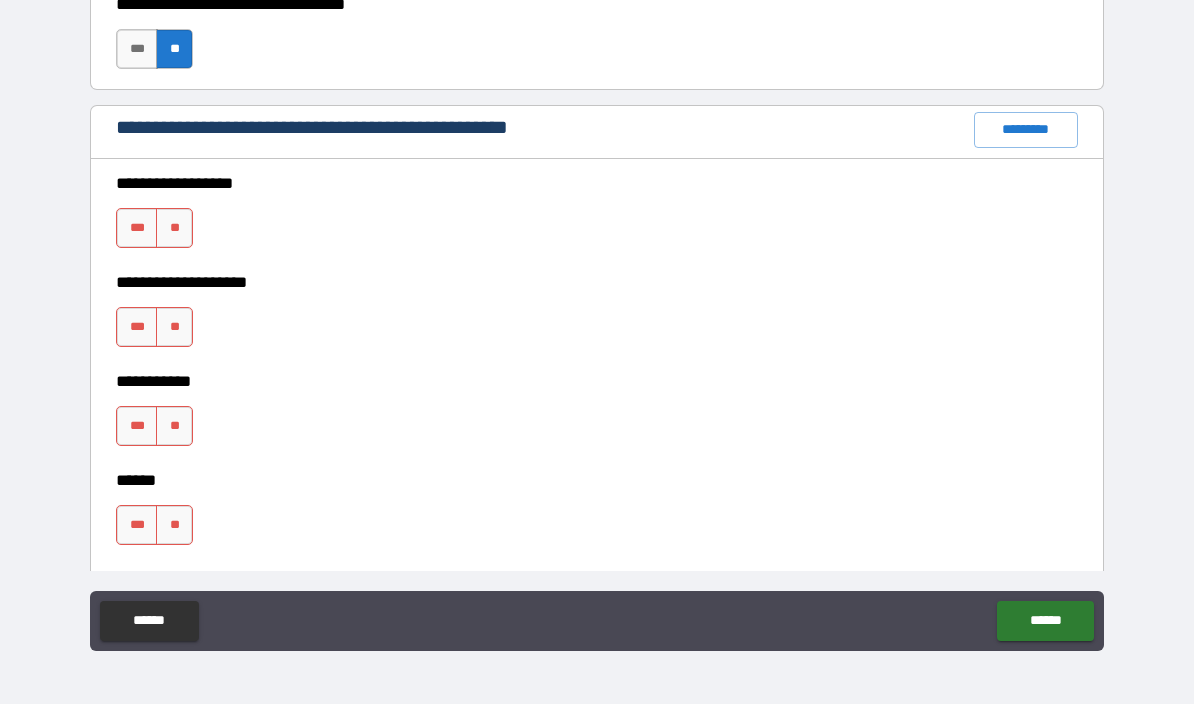 scroll, scrollTop: 2412, scrollLeft: 0, axis: vertical 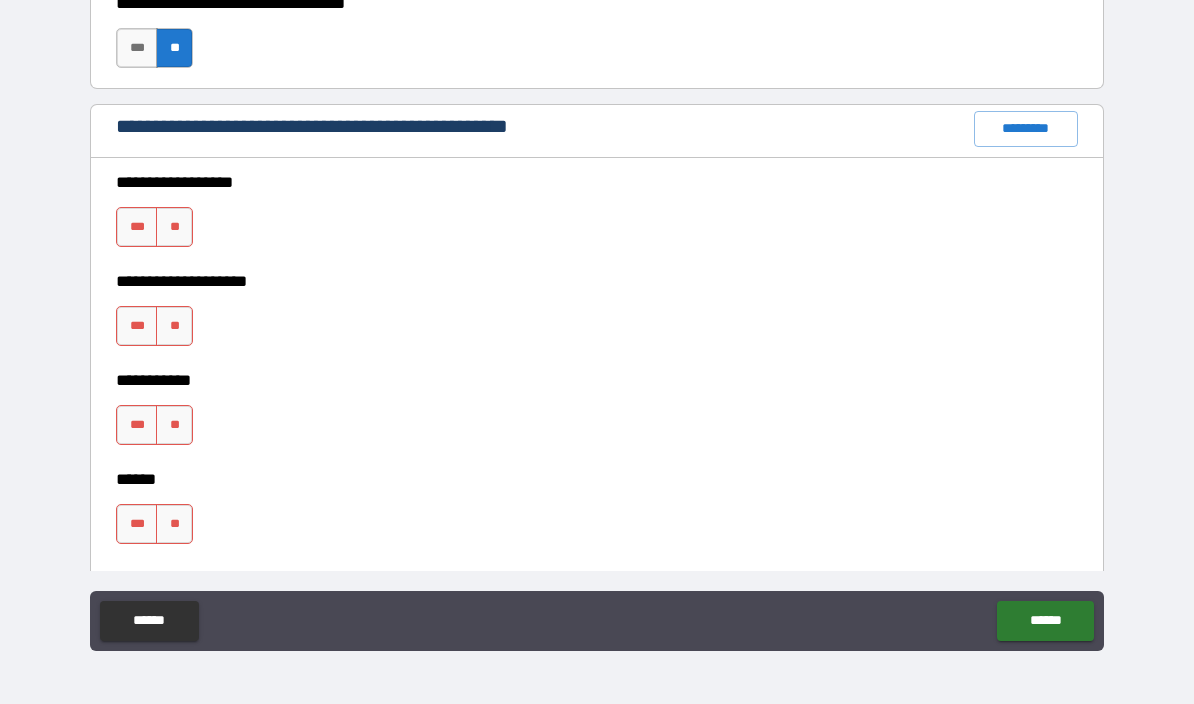 click on "**" at bounding box center [174, 227] 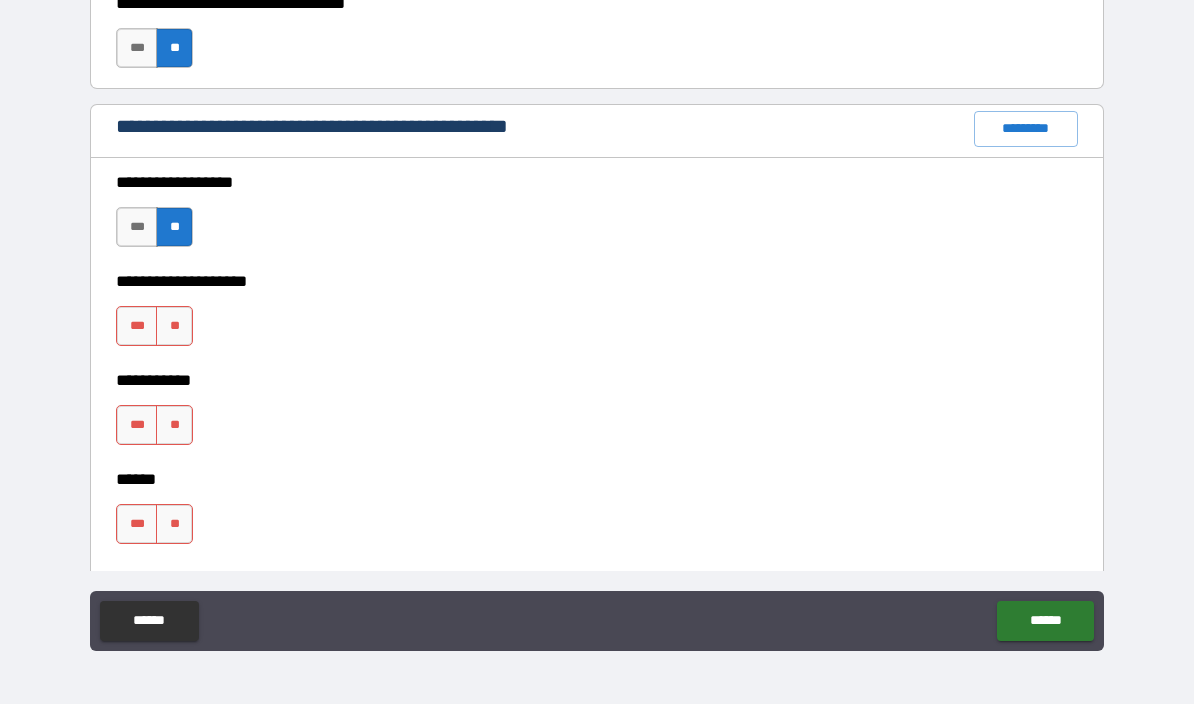 click on "**" at bounding box center [174, 326] 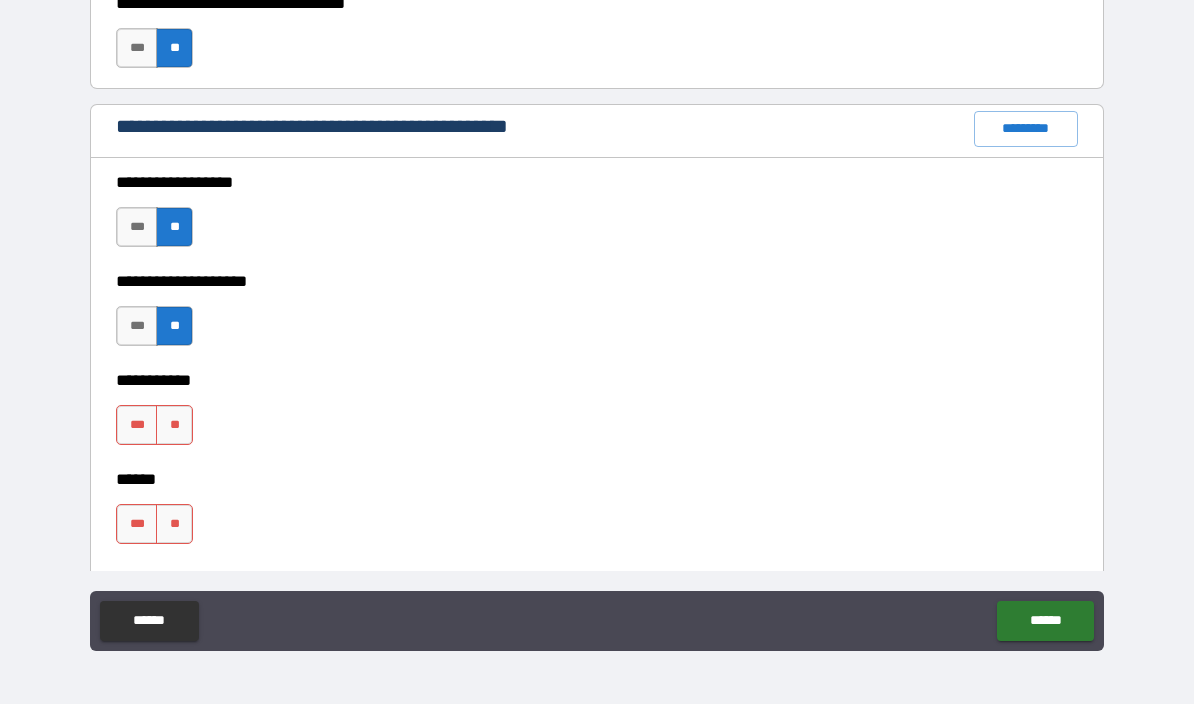 click on "**" at bounding box center (174, 425) 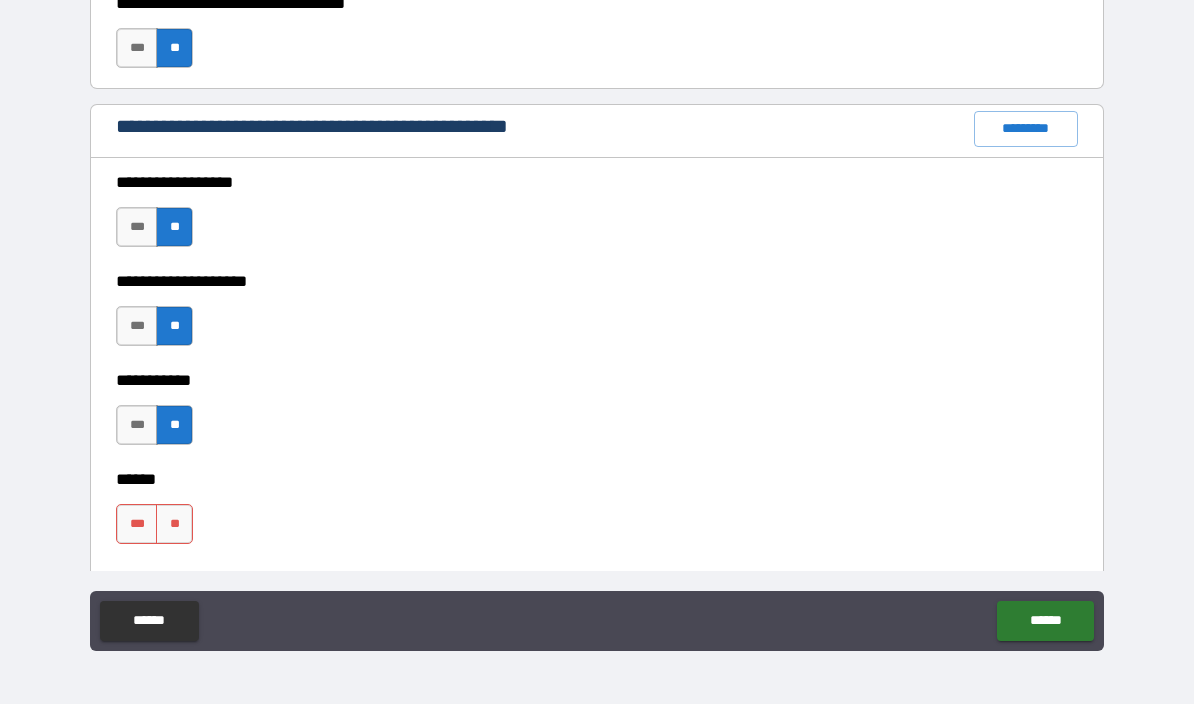 click on "**********" at bounding box center [597, 465] 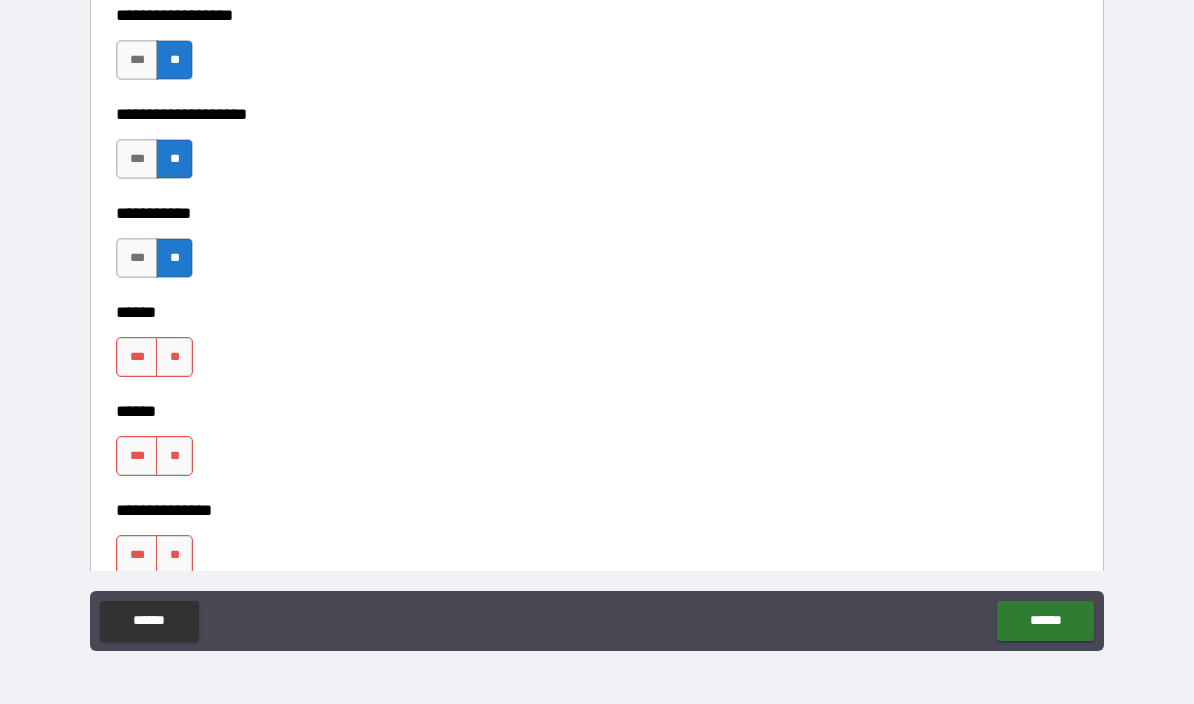scroll, scrollTop: 2626, scrollLeft: 0, axis: vertical 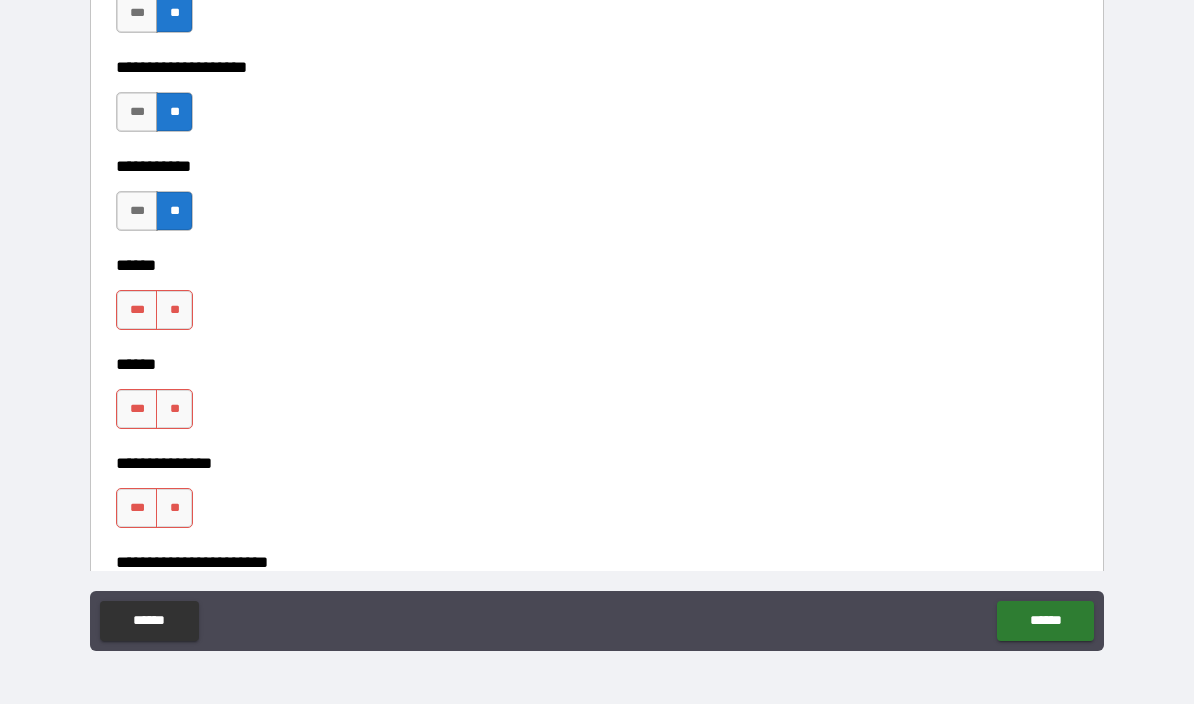 click on "**********" at bounding box center [597, 251] 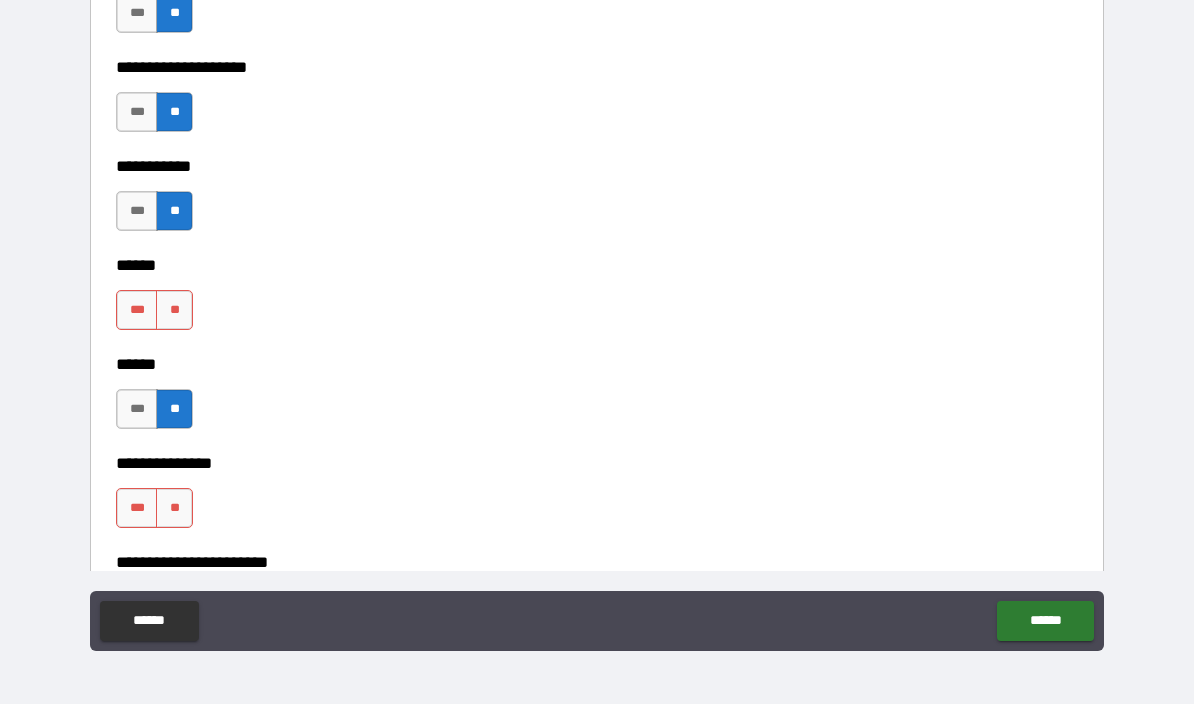 click on "**" at bounding box center (174, 310) 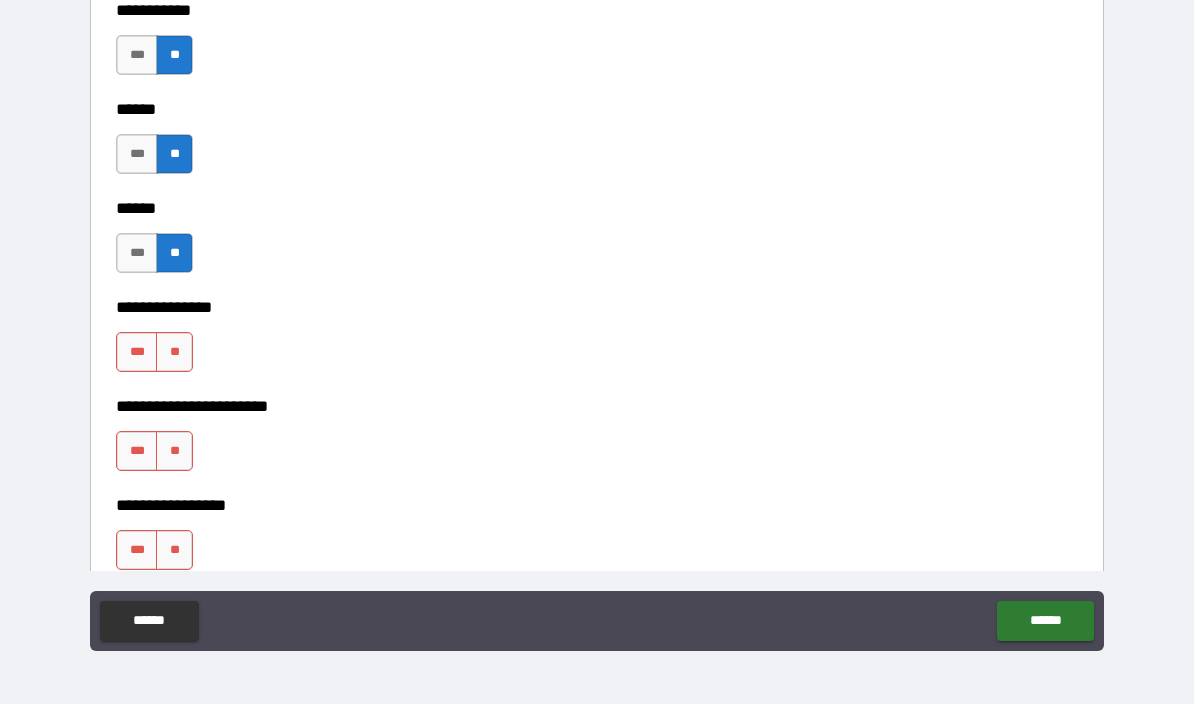 scroll, scrollTop: 2781, scrollLeft: 0, axis: vertical 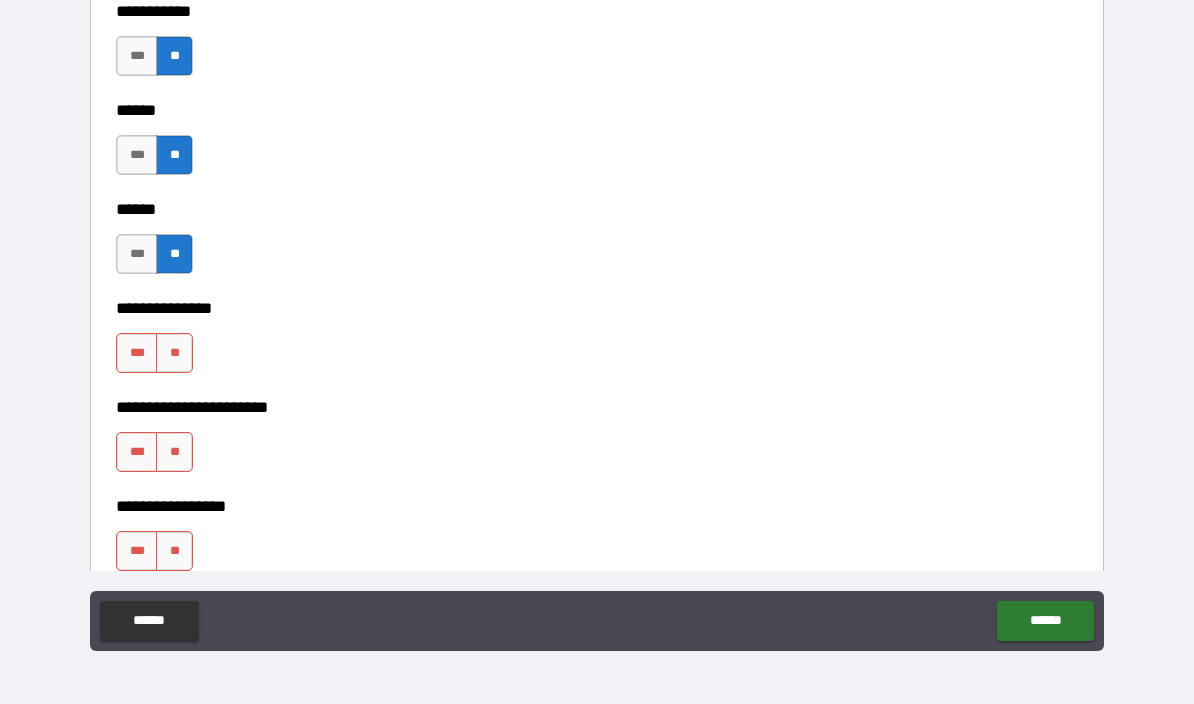 click on "**" at bounding box center (174, 353) 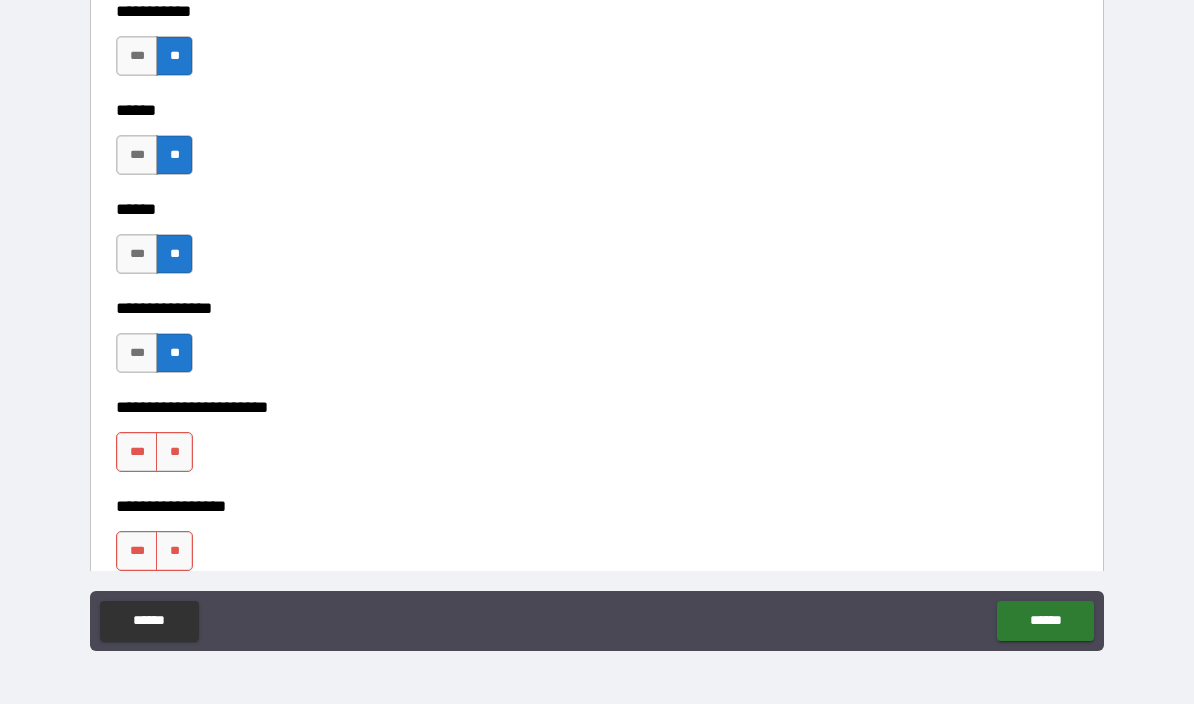 click on "**" at bounding box center (174, 452) 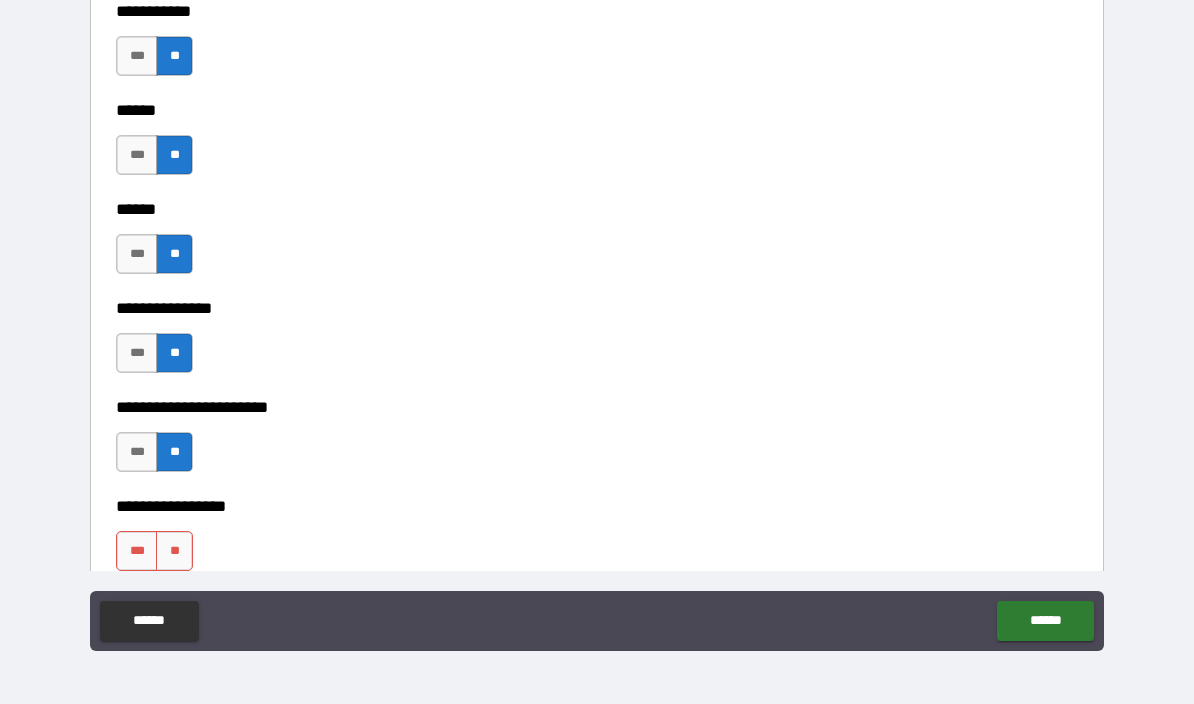 click on "**" at bounding box center (174, 551) 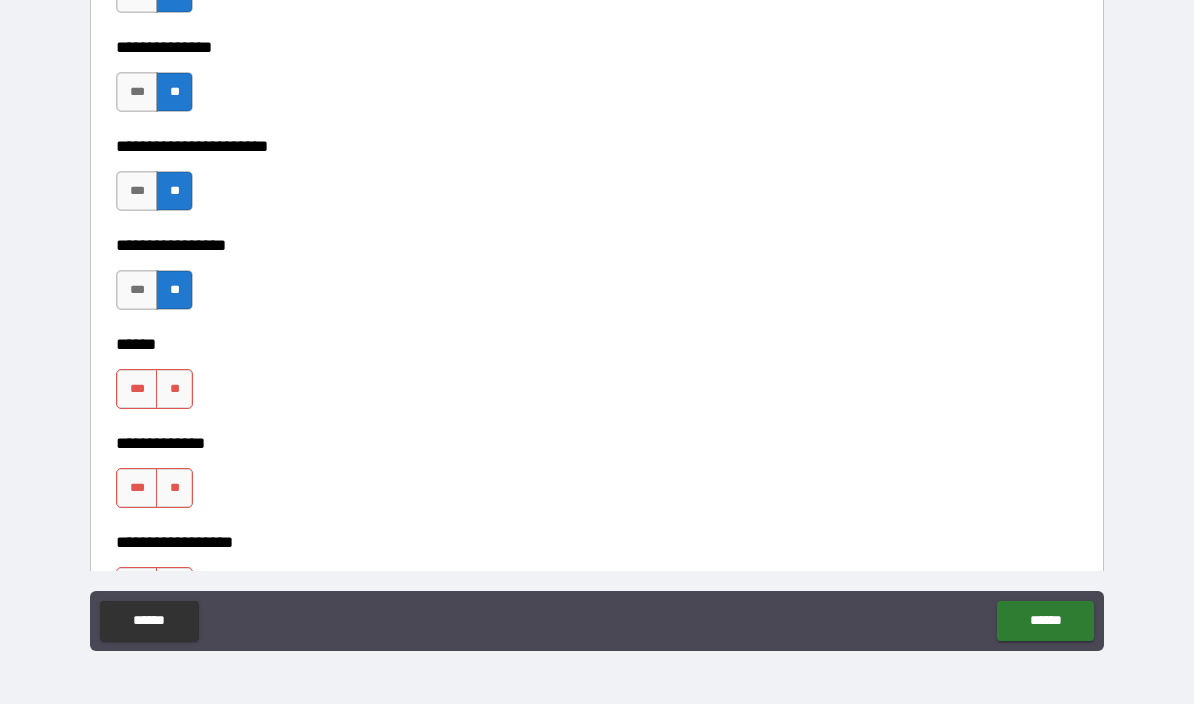 scroll, scrollTop: 3050, scrollLeft: 0, axis: vertical 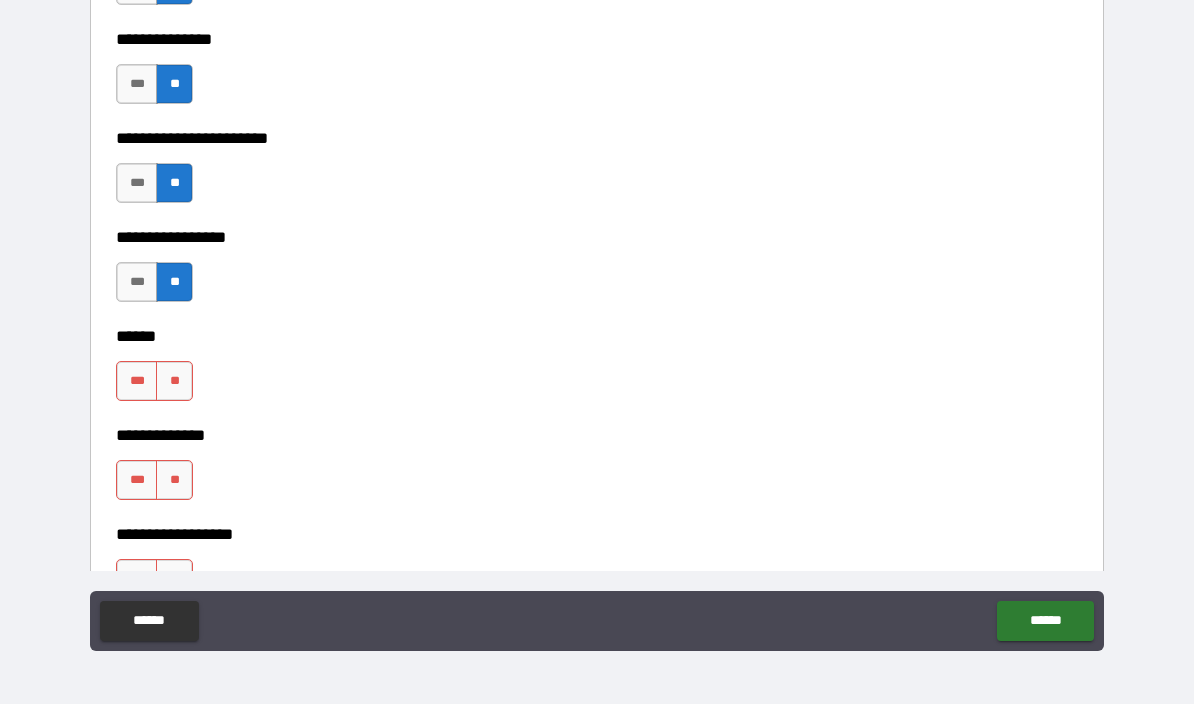click on "**" at bounding box center (174, 381) 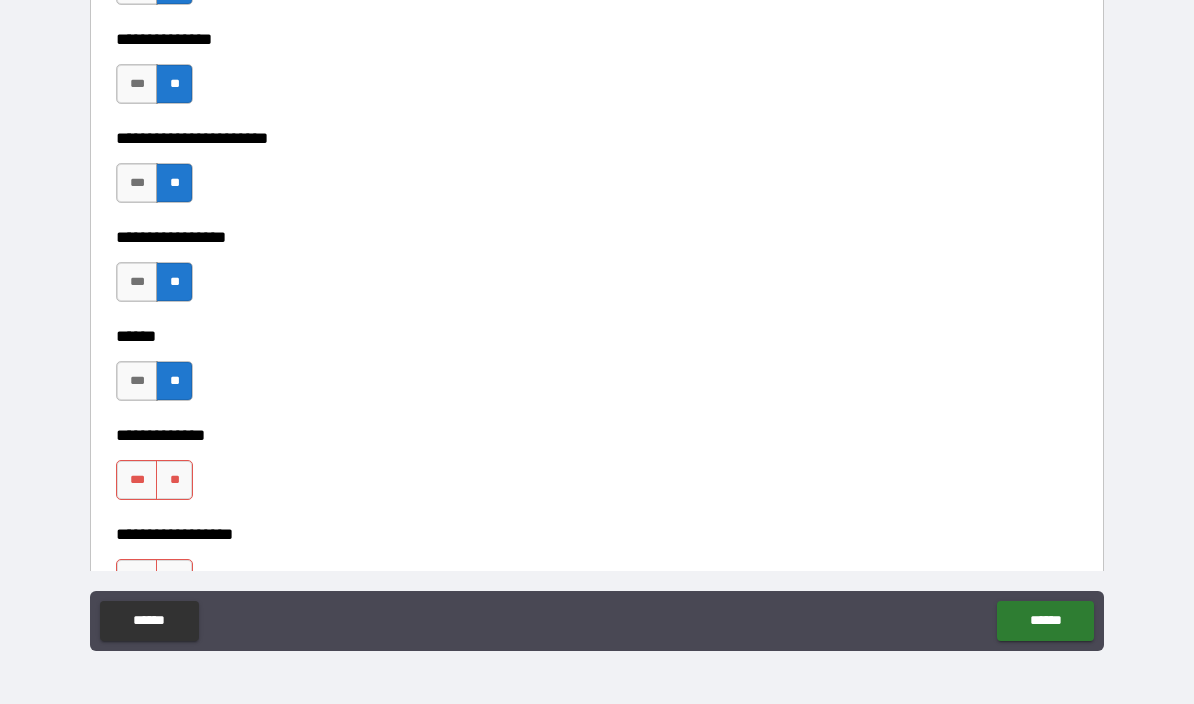 click on "**" at bounding box center [174, 480] 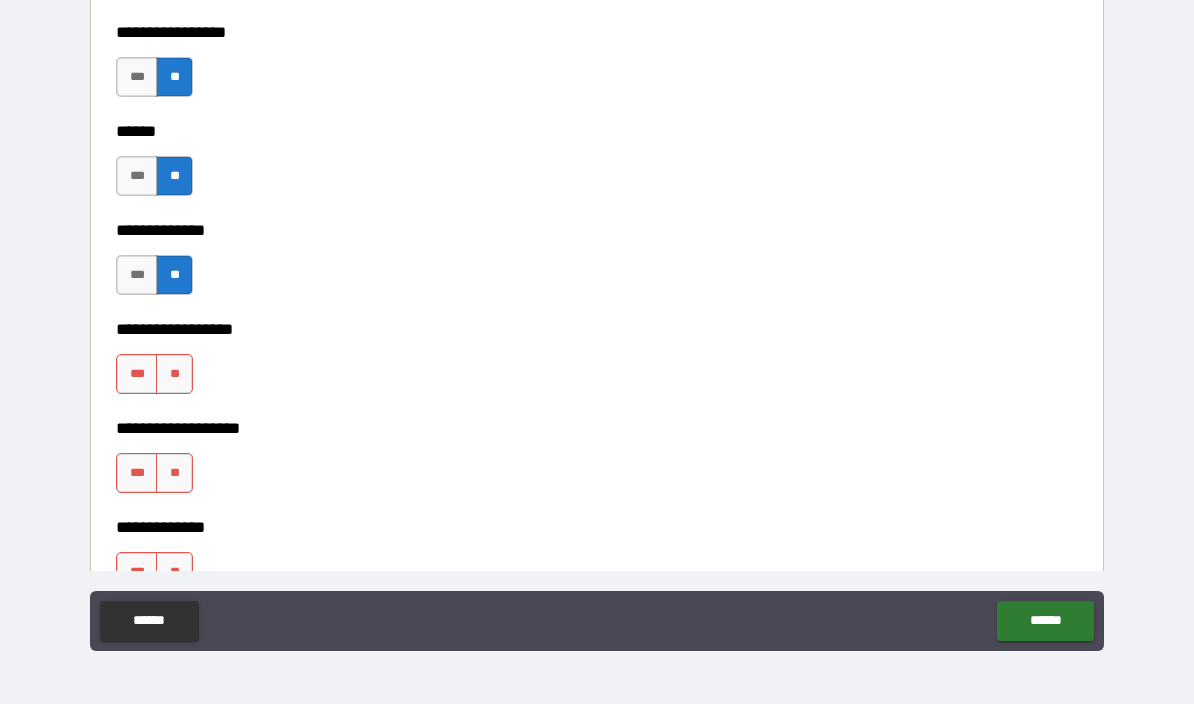 scroll, scrollTop: 3278, scrollLeft: 0, axis: vertical 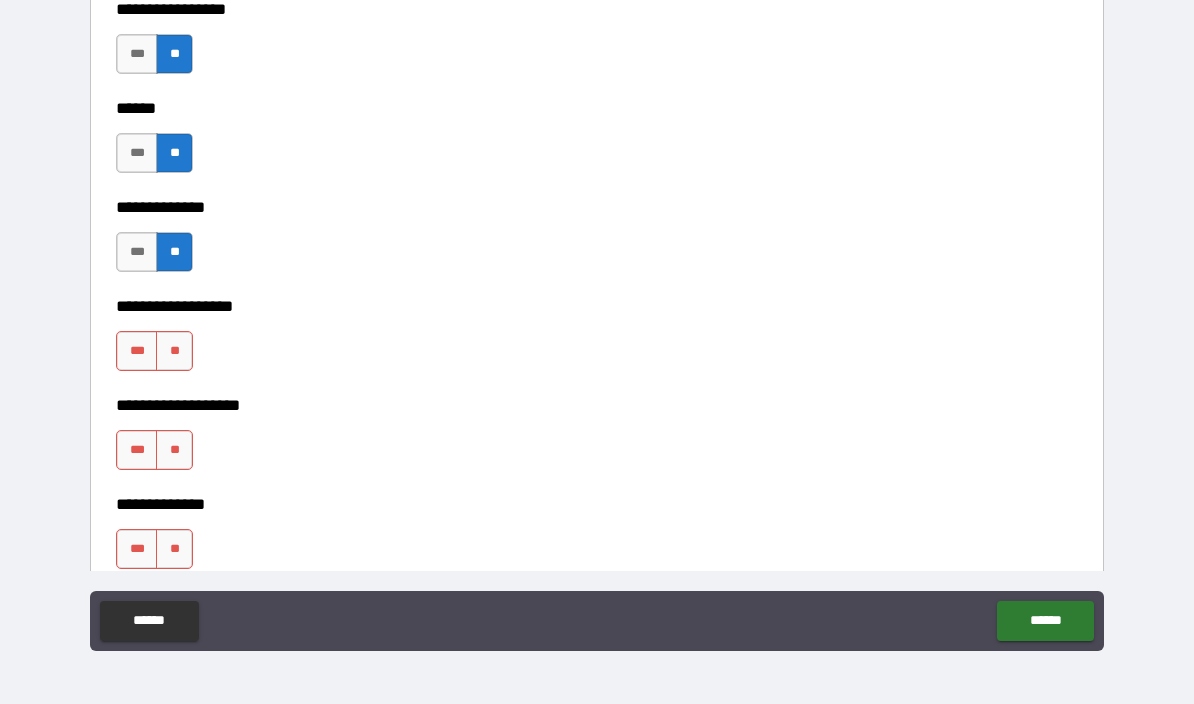 click on "**" at bounding box center (174, 351) 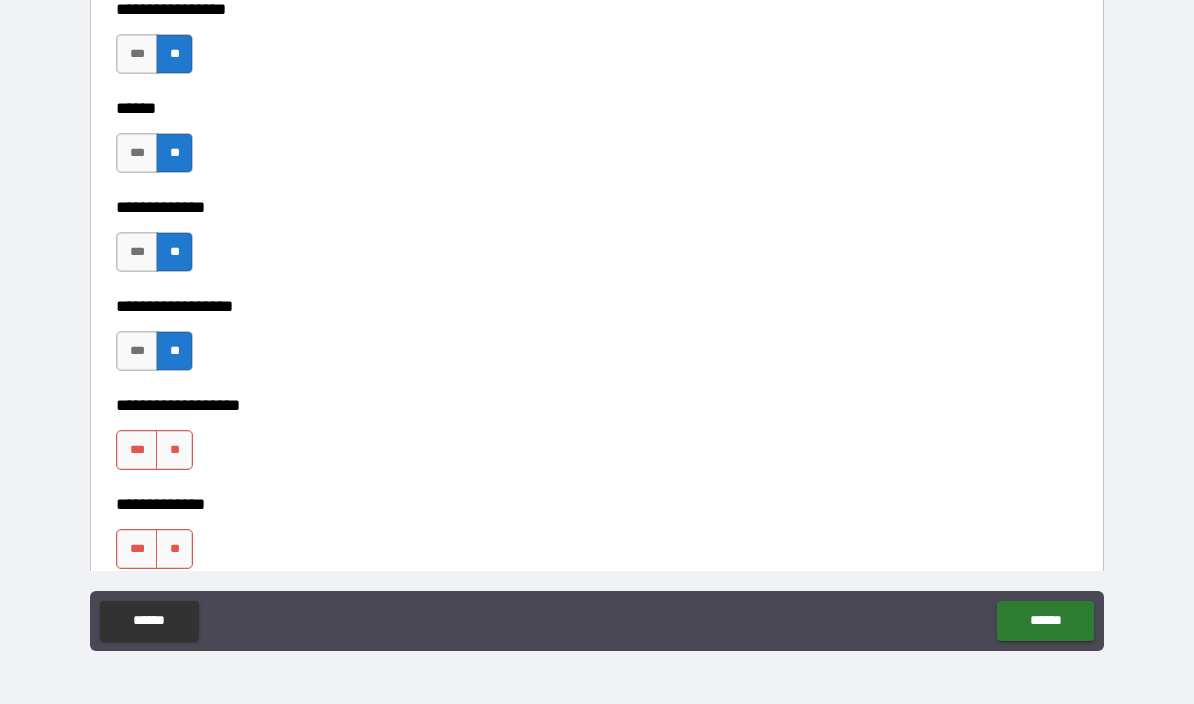 click on "**********" at bounding box center [597, 391] 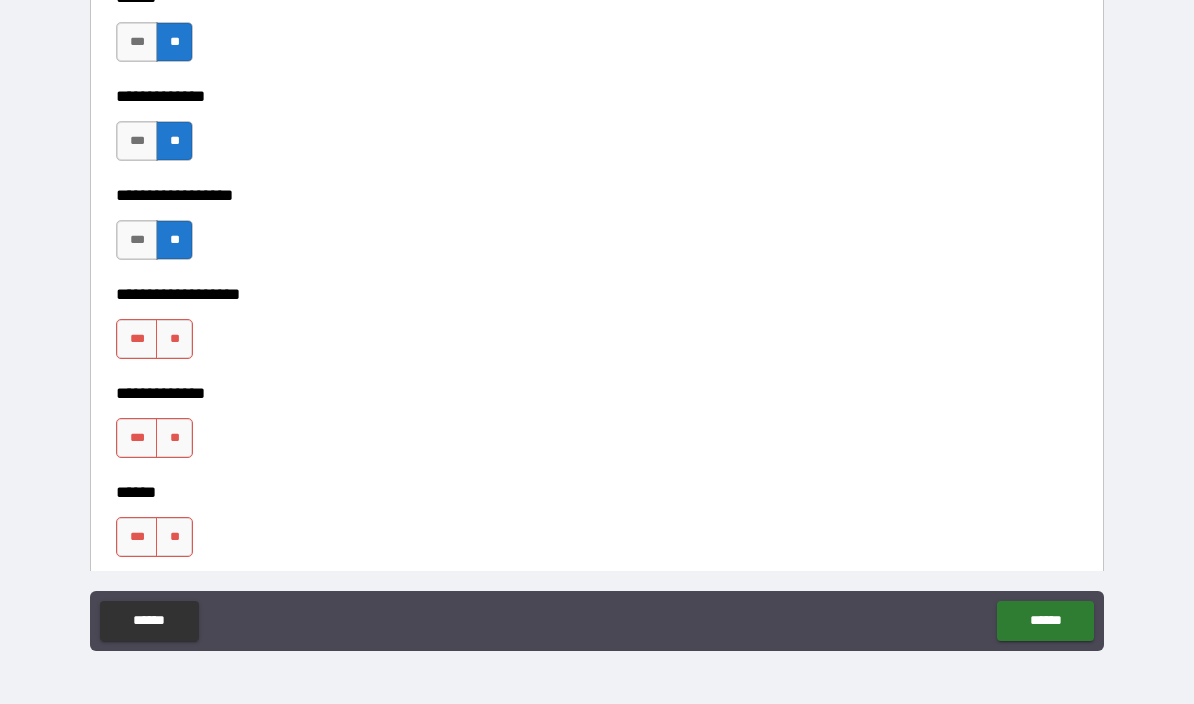 scroll, scrollTop: 3409, scrollLeft: 0, axis: vertical 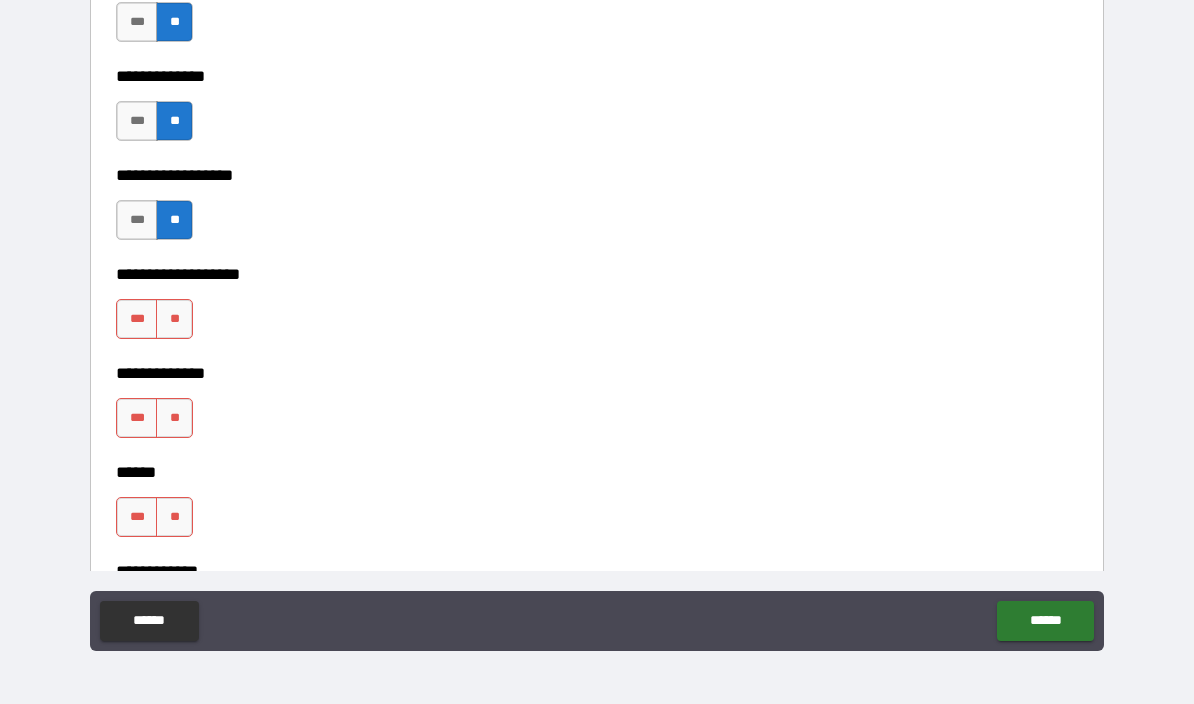 click on "**" at bounding box center (174, 418) 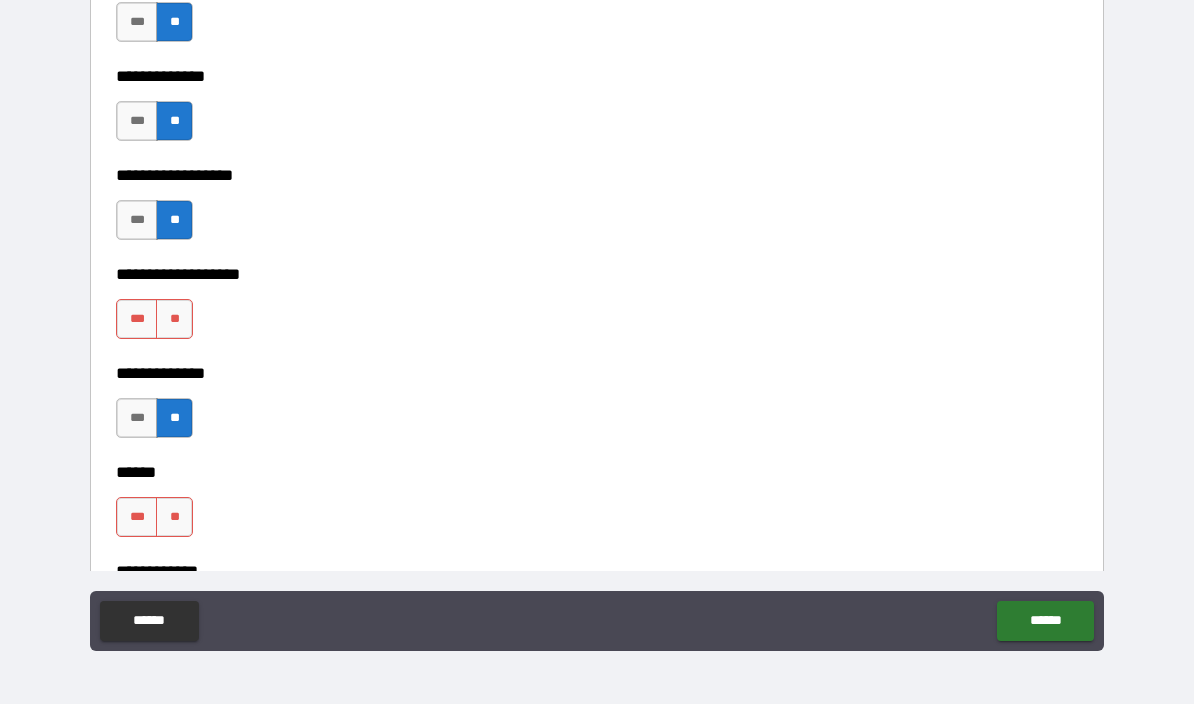 click on "**" at bounding box center (174, 517) 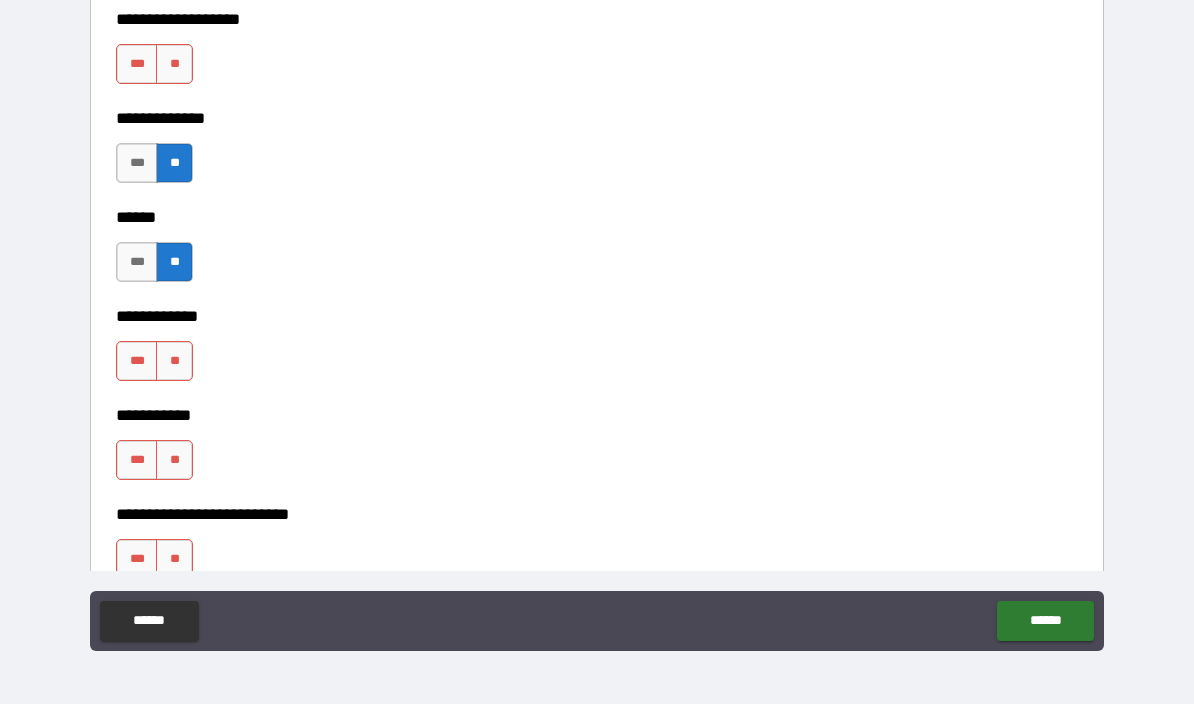 scroll, scrollTop: 3665, scrollLeft: 0, axis: vertical 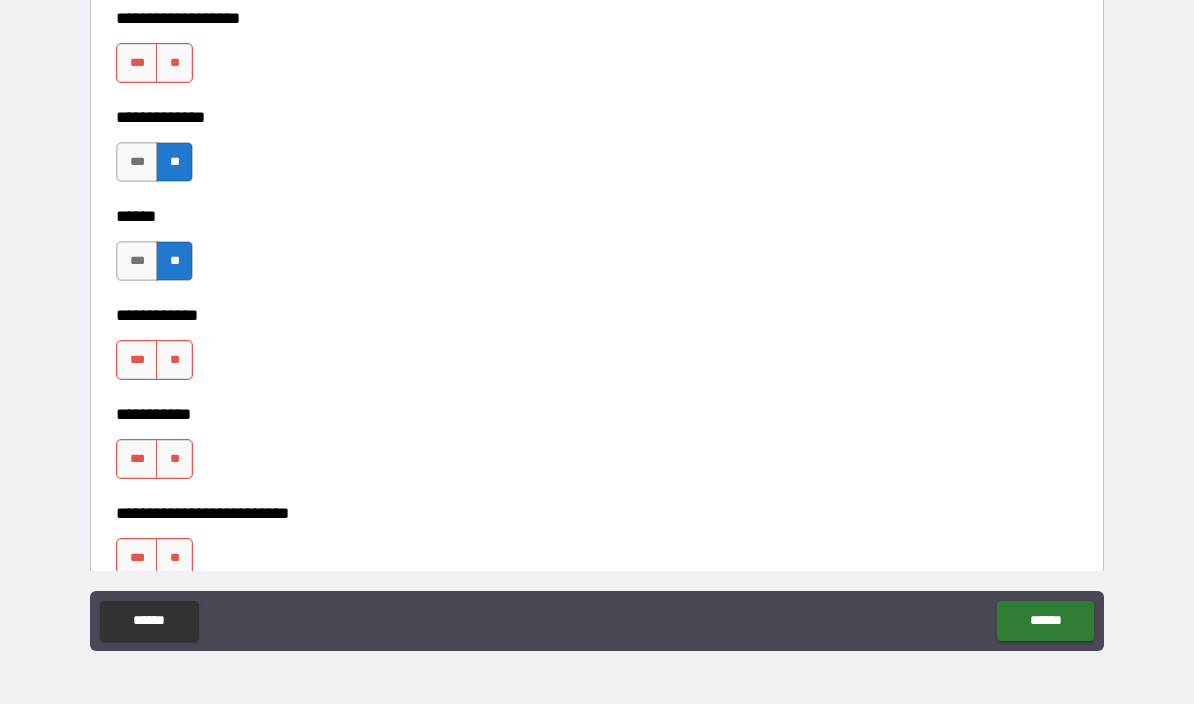 click on "**" at bounding box center (174, 360) 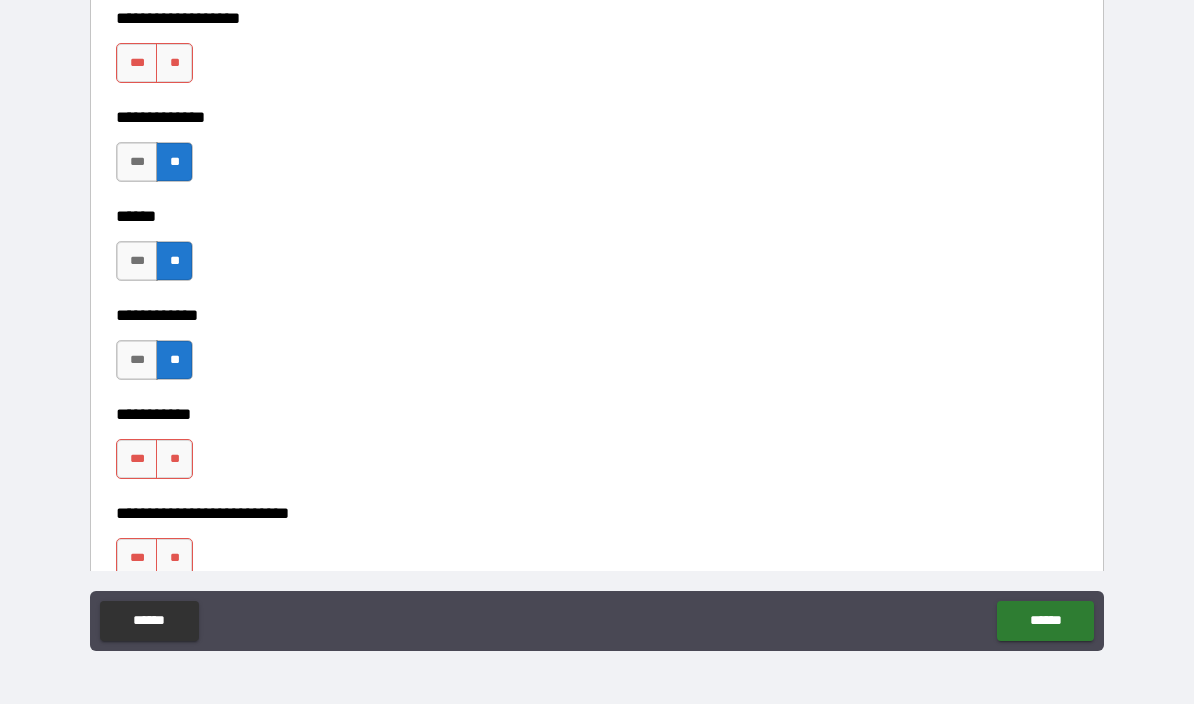click on "**********" at bounding box center [597, 400] 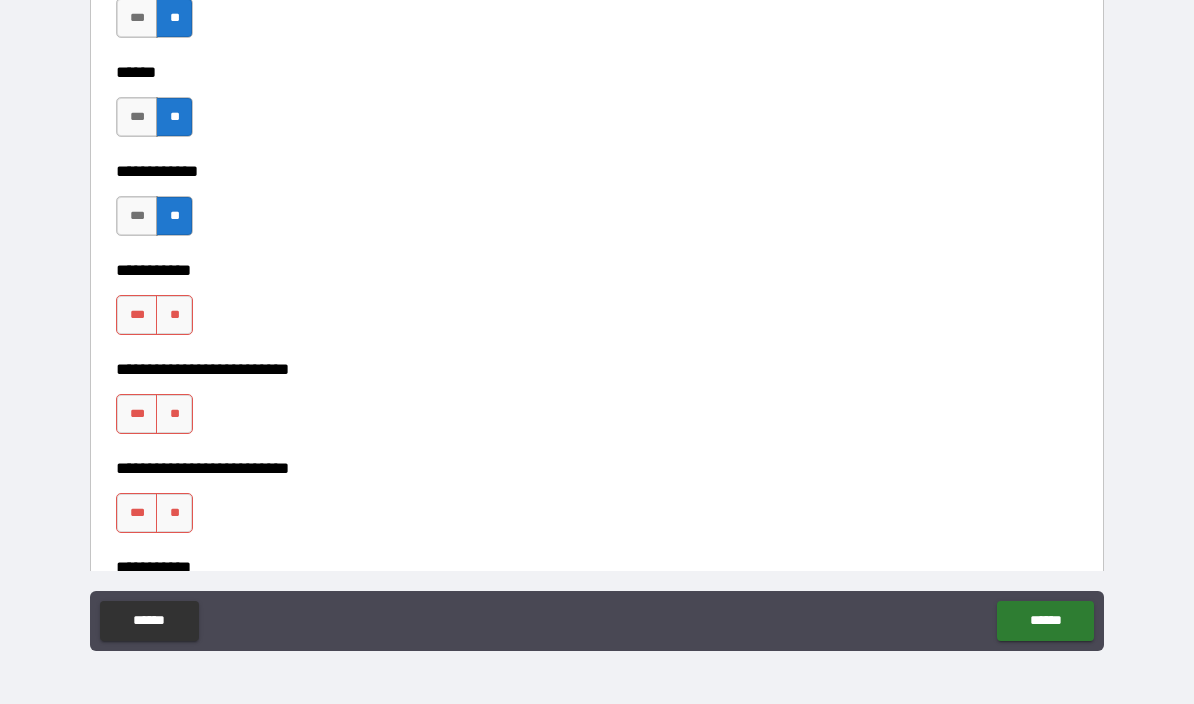 scroll, scrollTop: 3819, scrollLeft: 0, axis: vertical 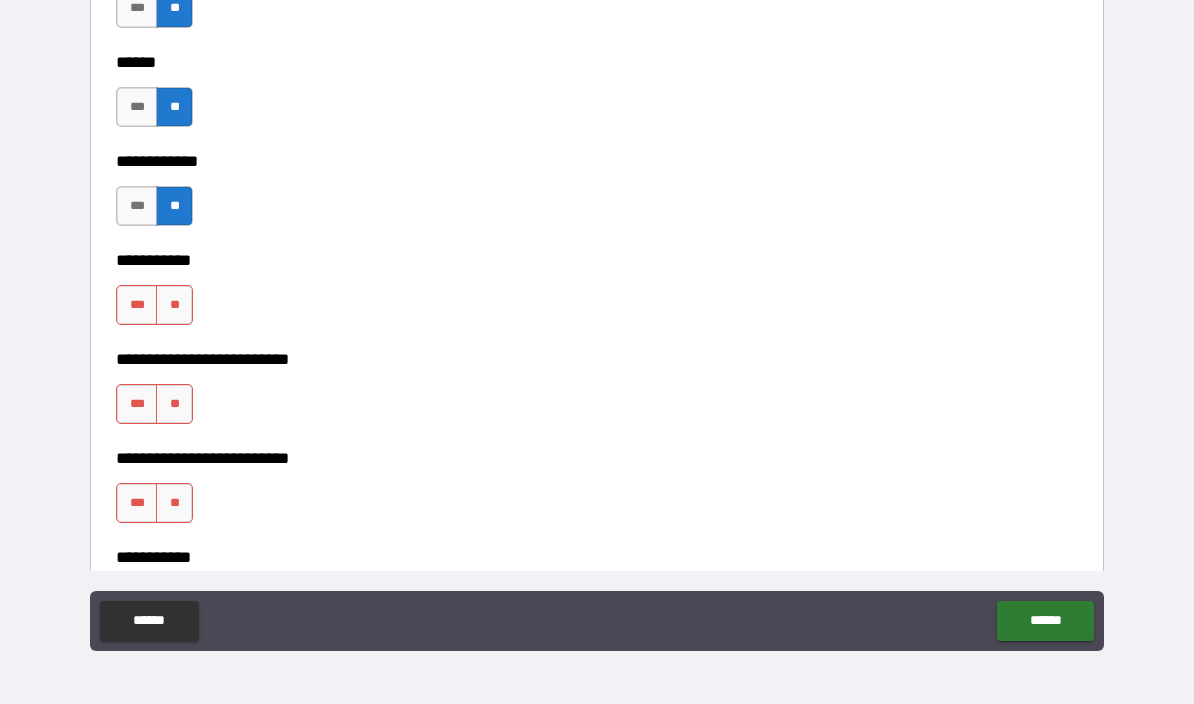 click on "**" at bounding box center (174, 305) 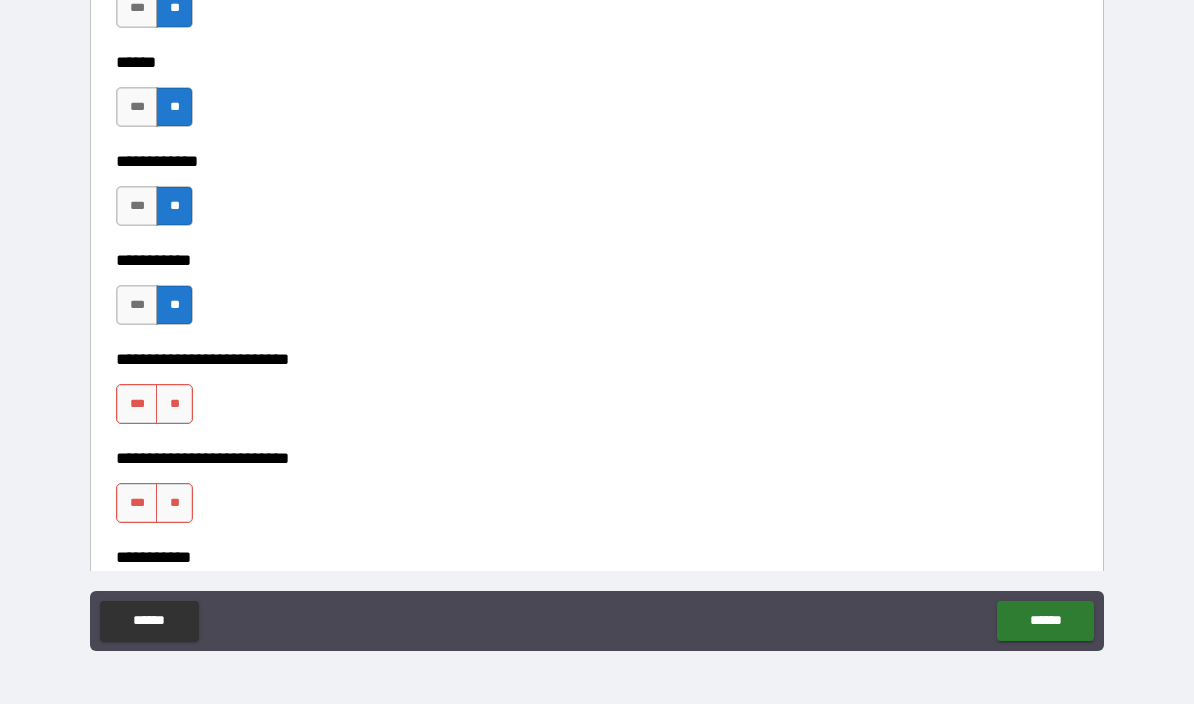 click on "**" at bounding box center (174, 404) 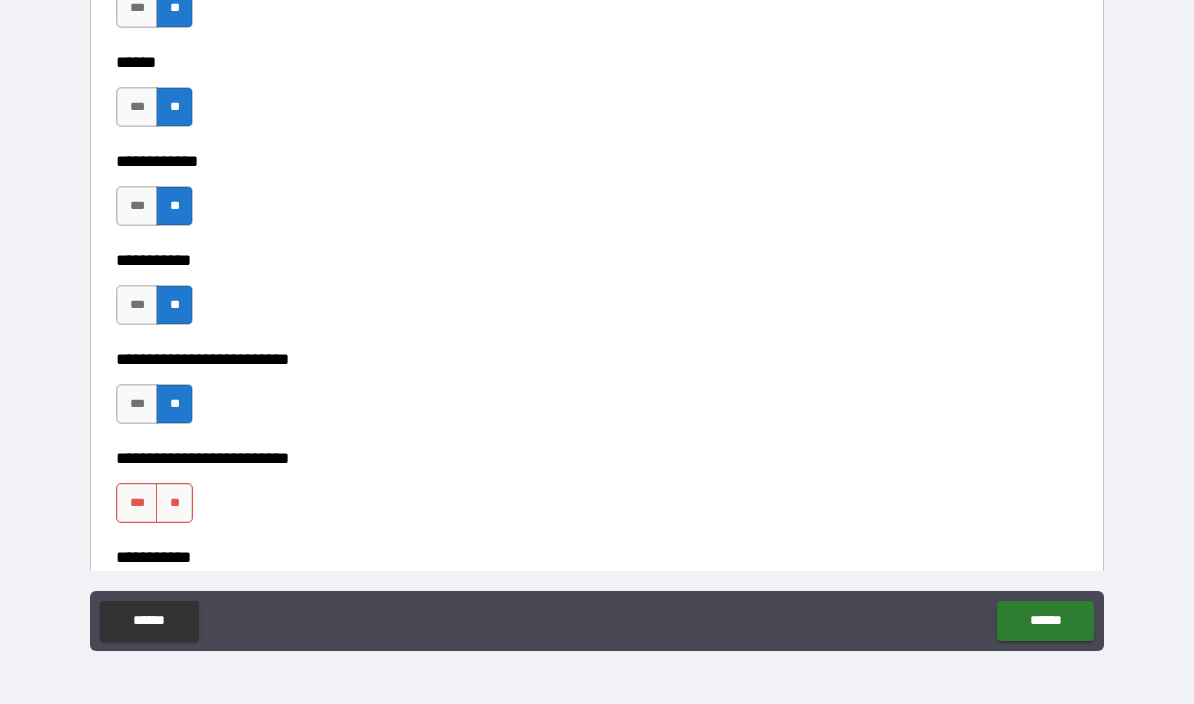 click on "***" at bounding box center (137, 404) 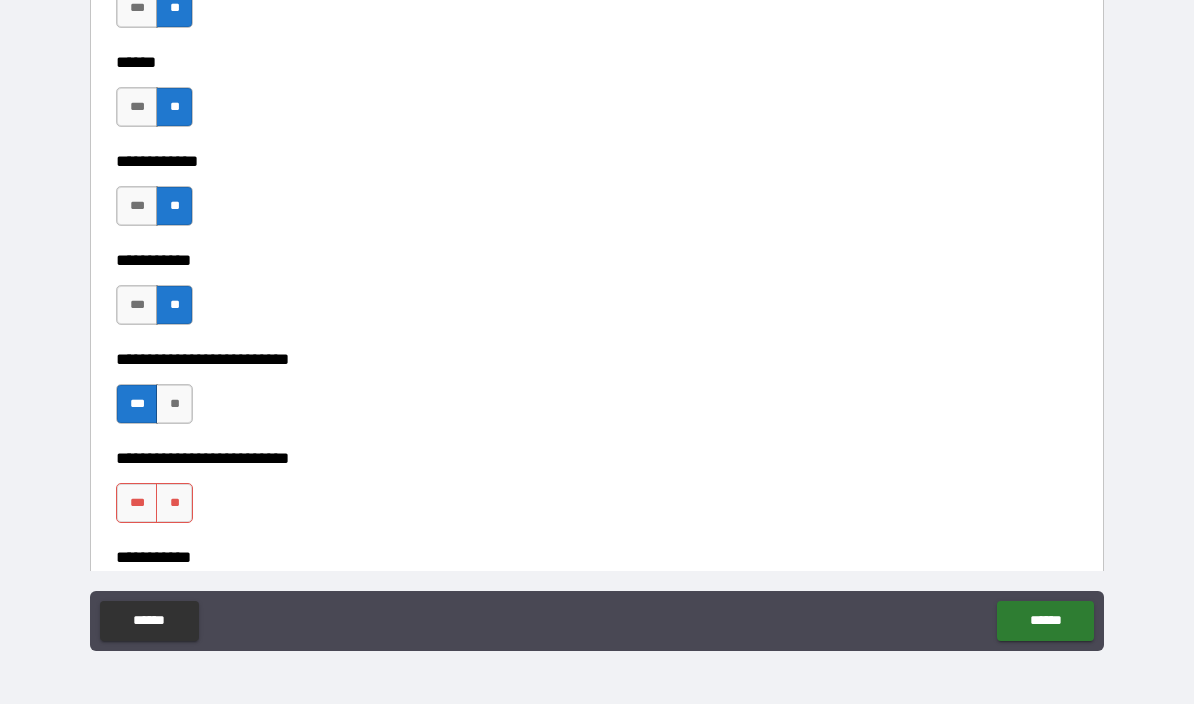 click on "**" at bounding box center [174, 503] 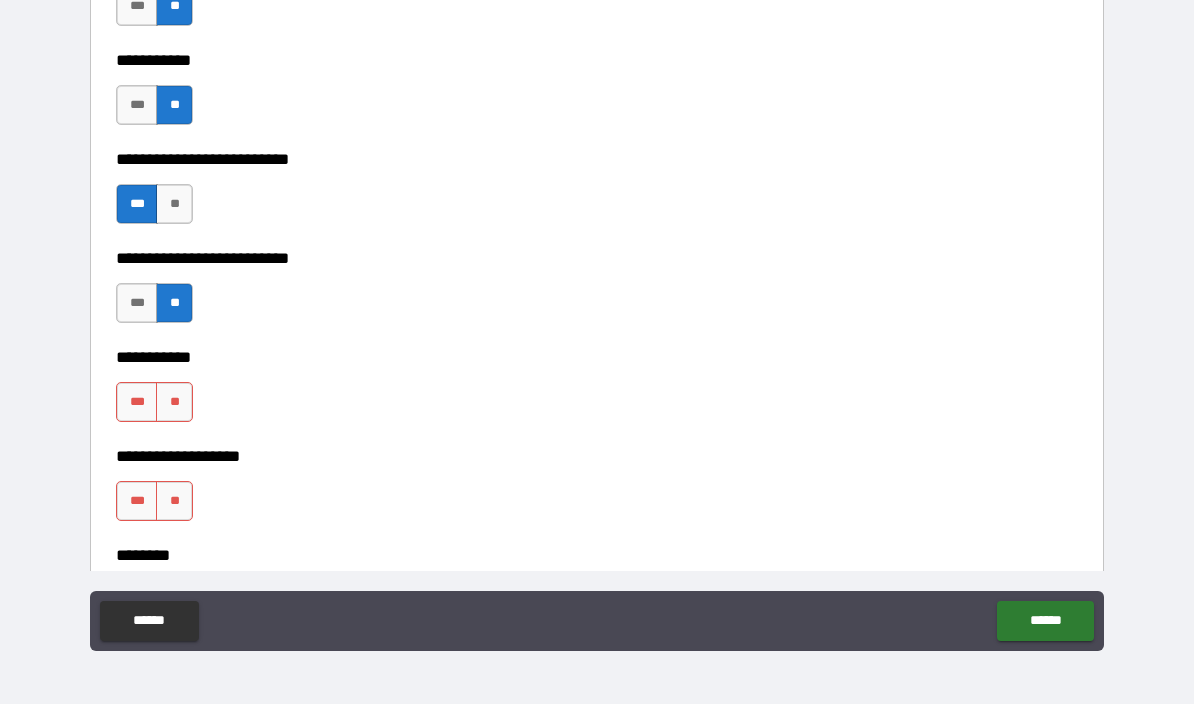 scroll, scrollTop: 4068, scrollLeft: 0, axis: vertical 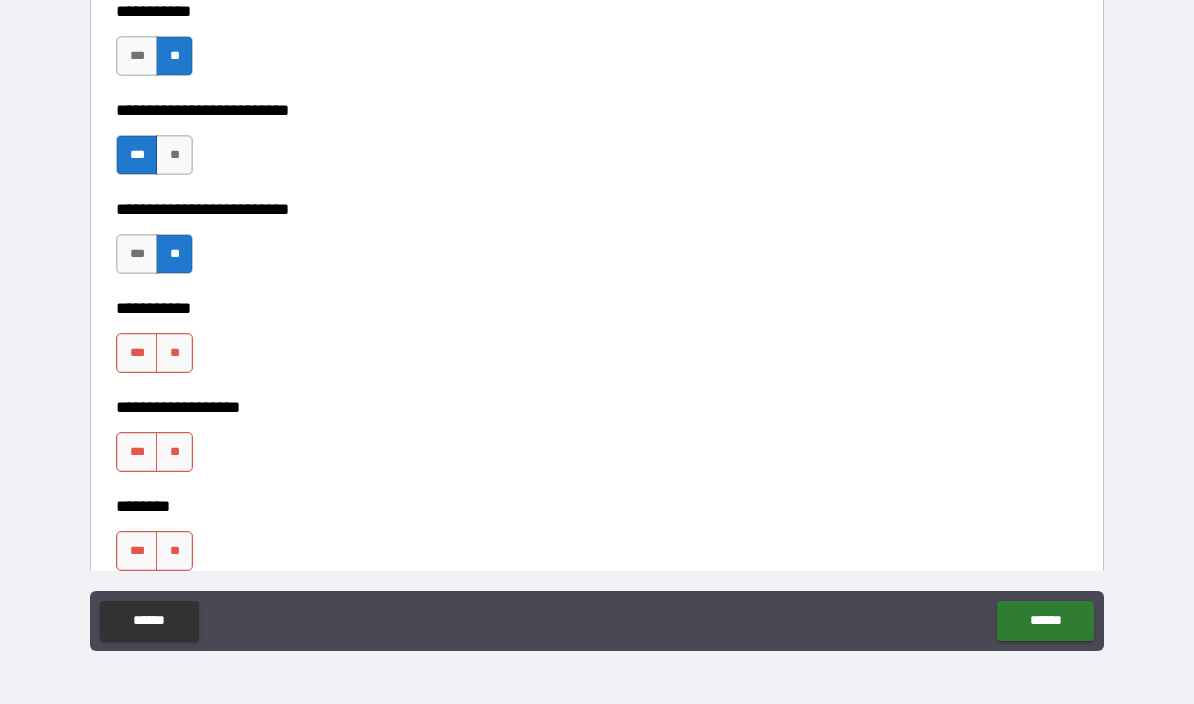 click on "**" at bounding box center [174, 353] 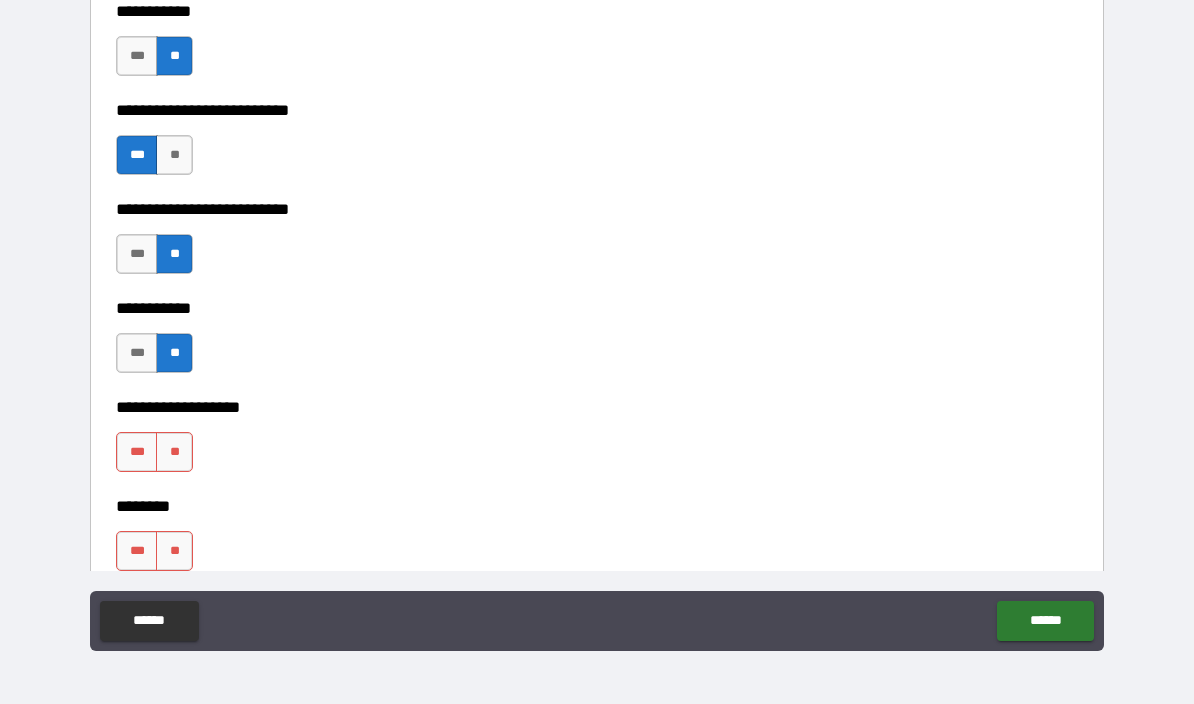 click on "**" at bounding box center (174, 452) 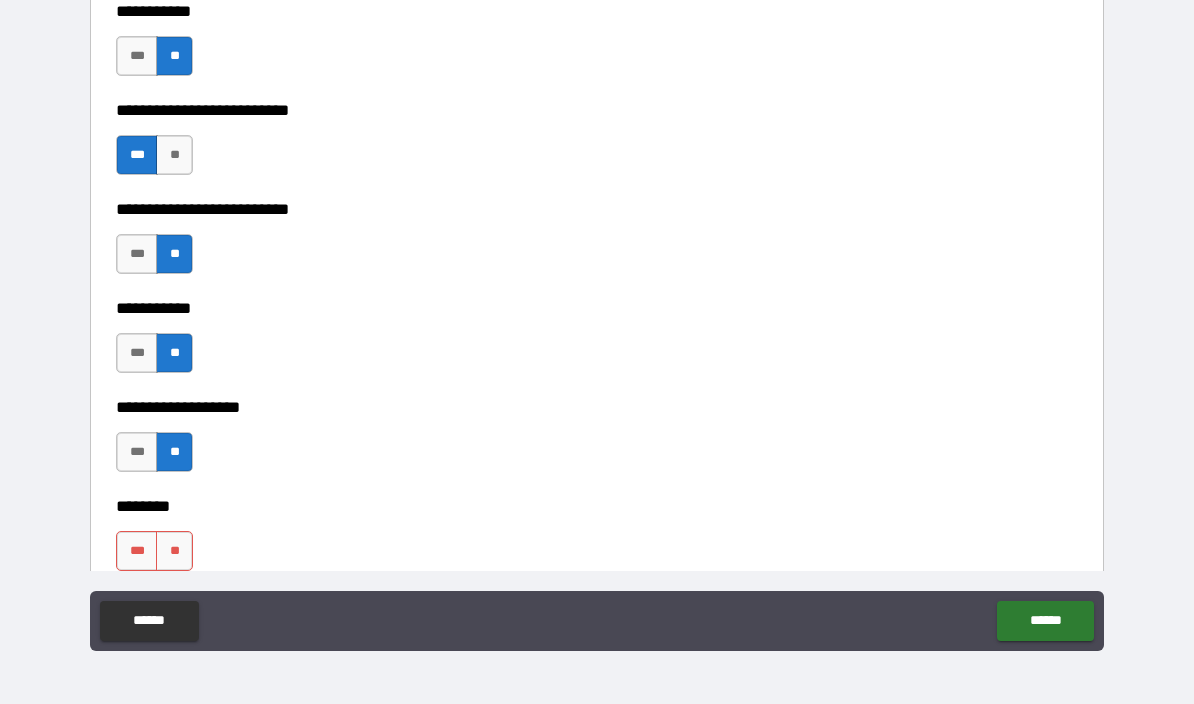 click on "**********" at bounding box center (597, 591) 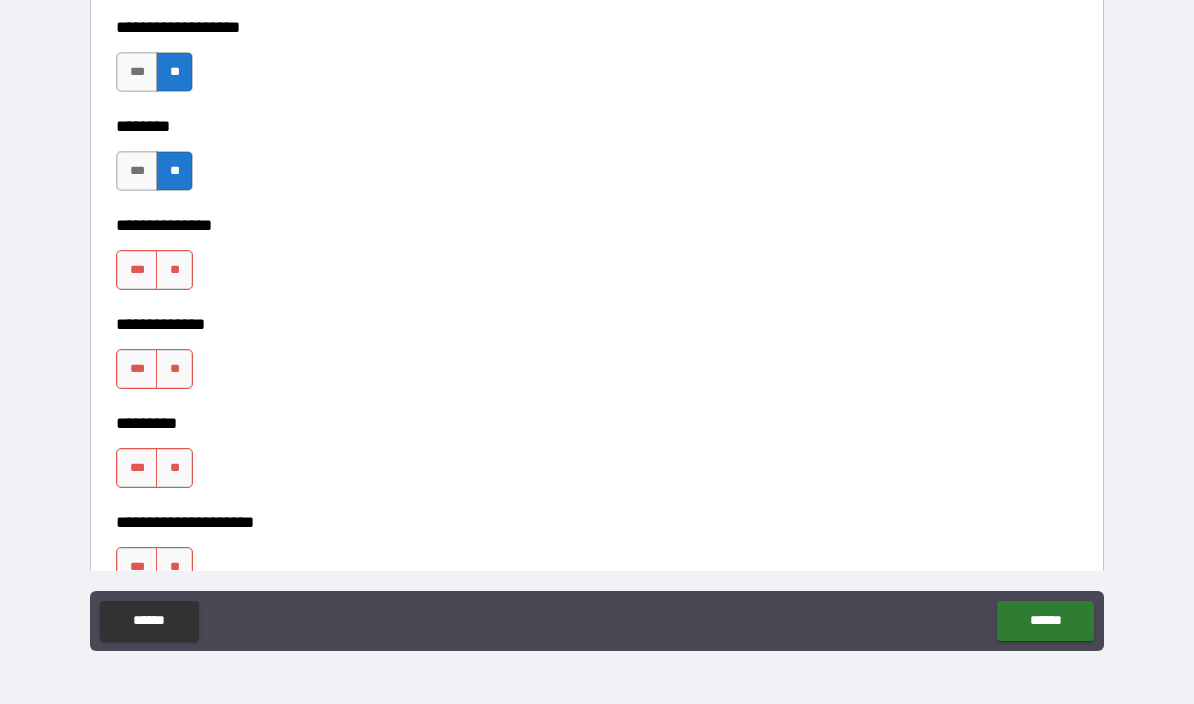 scroll, scrollTop: 4467, scrollLeft: 0, axis: vertical 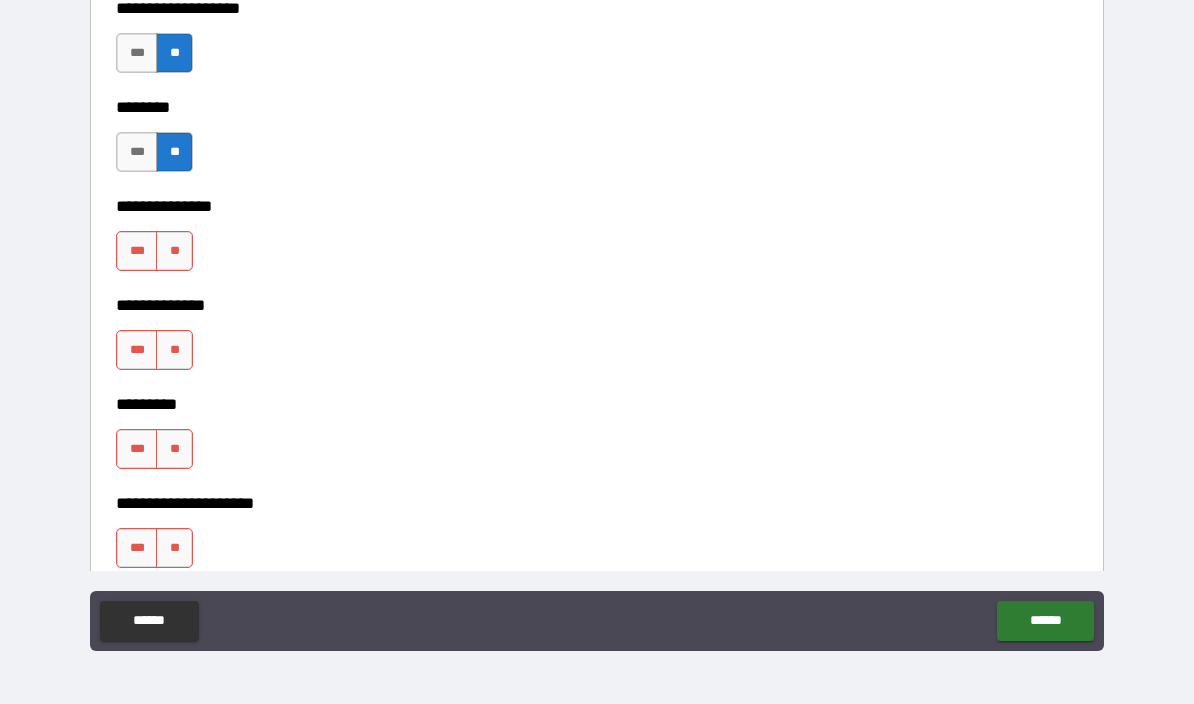 click on "**" at bounding box center (174, 251) 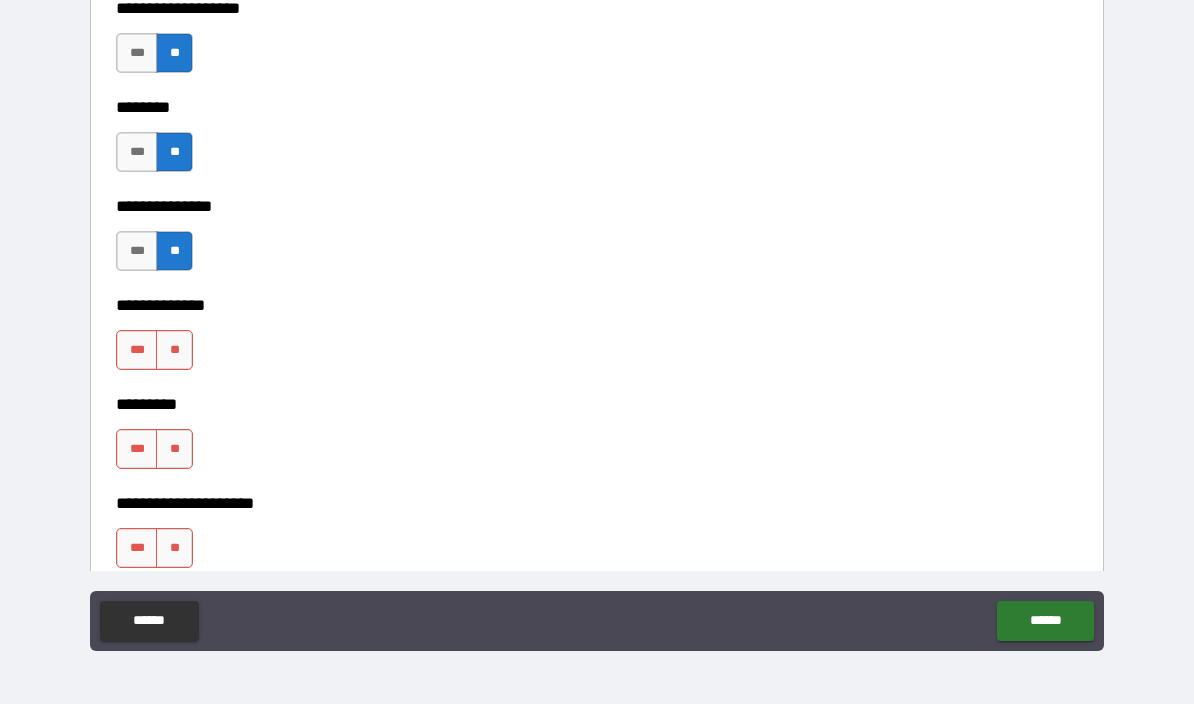 click on "**" at bounding box center (174, 350) 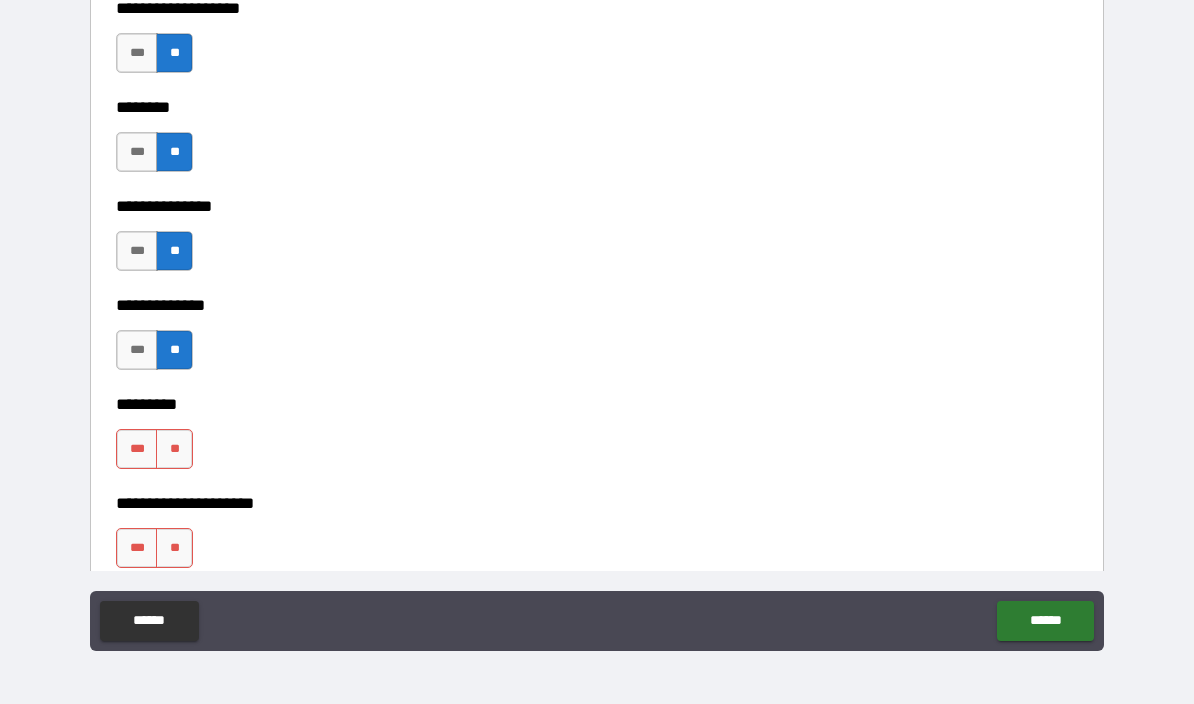 click on "**" at bounding box center [174, 449] 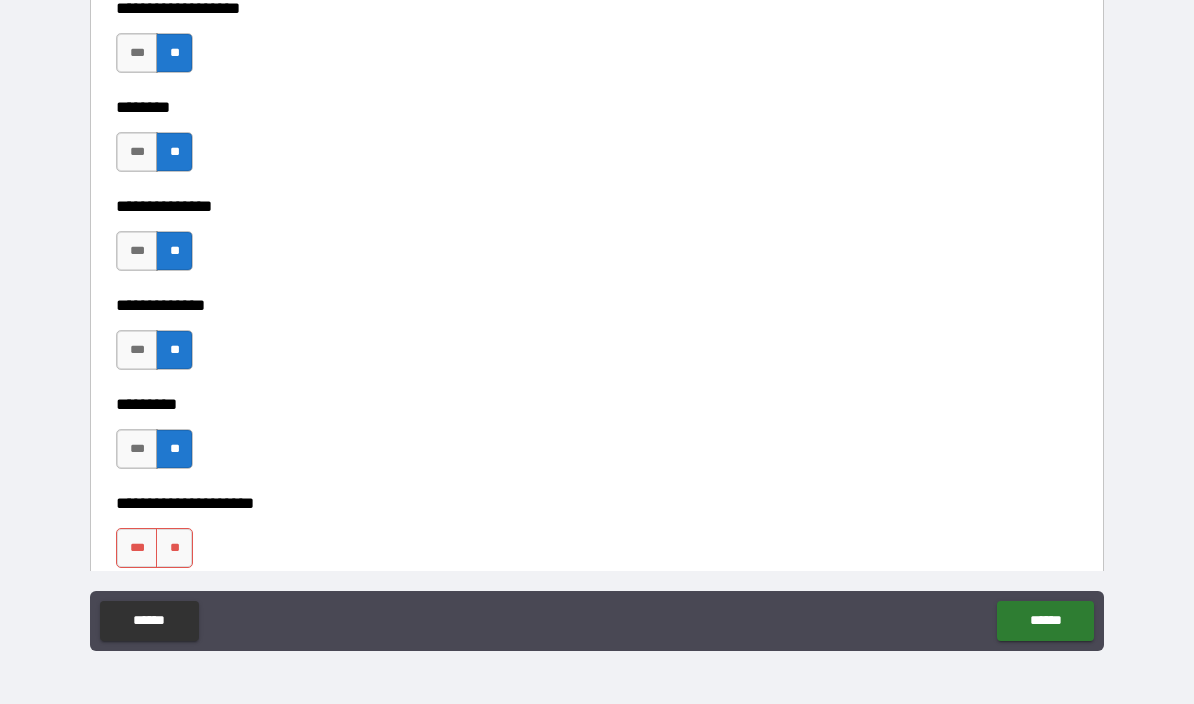 click on "**" at bounding box center [174, 548] 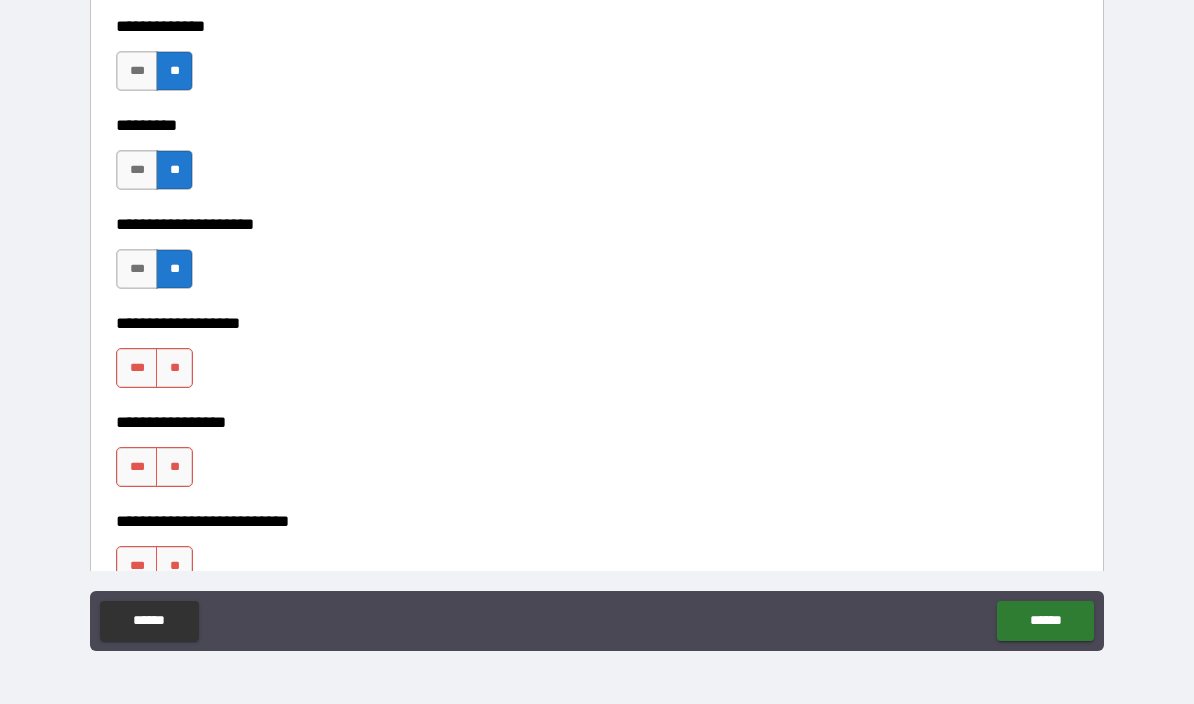 scroll, scrollTop: 4753, scrollLeft: 0, axis: vertical 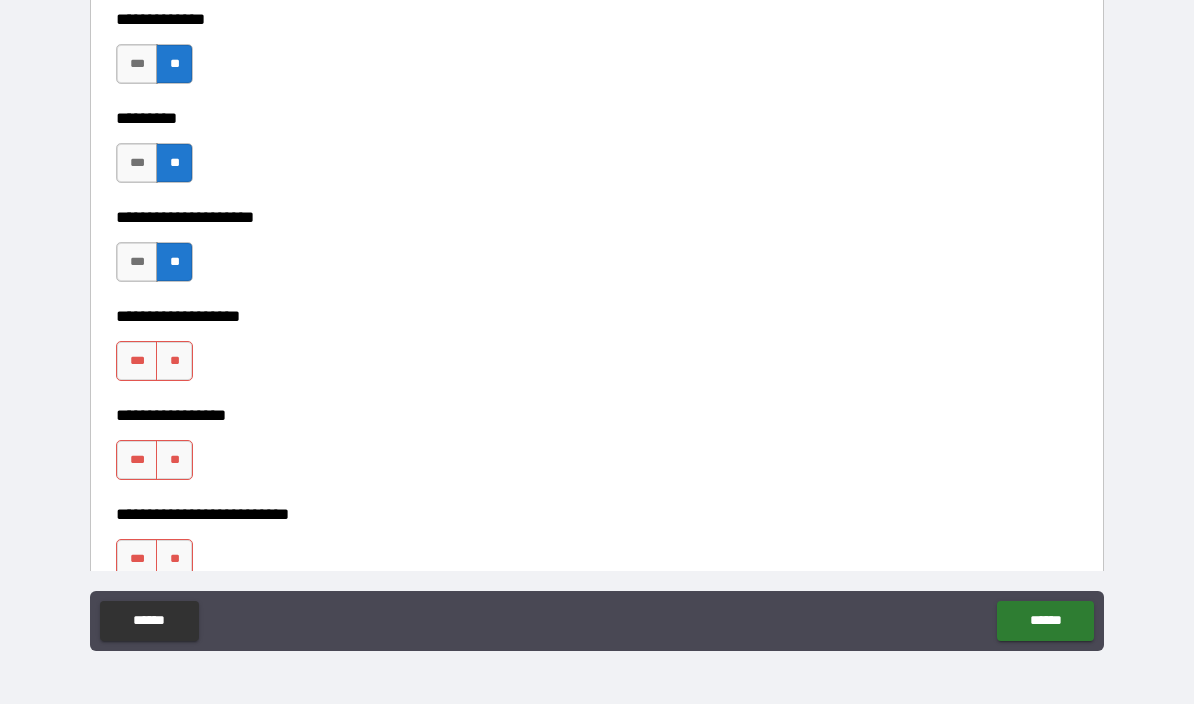 click on "**" at bounding box center (174, 361) 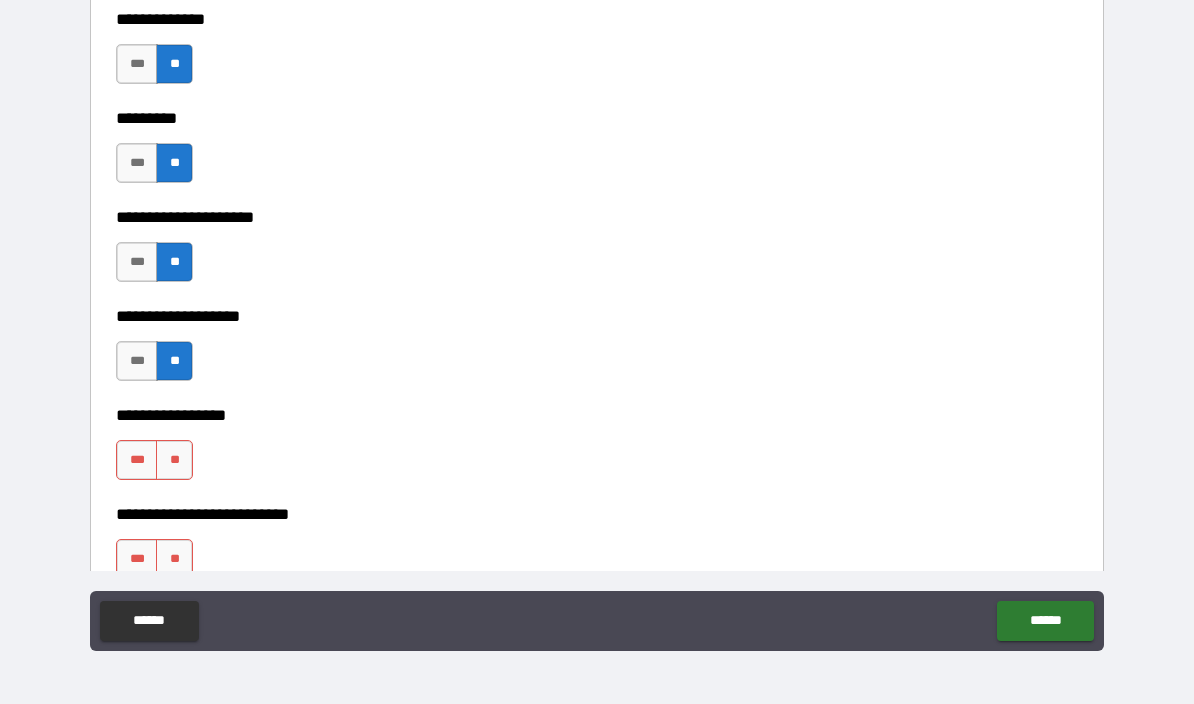 click on "**********" at bounding box center (597, 500) 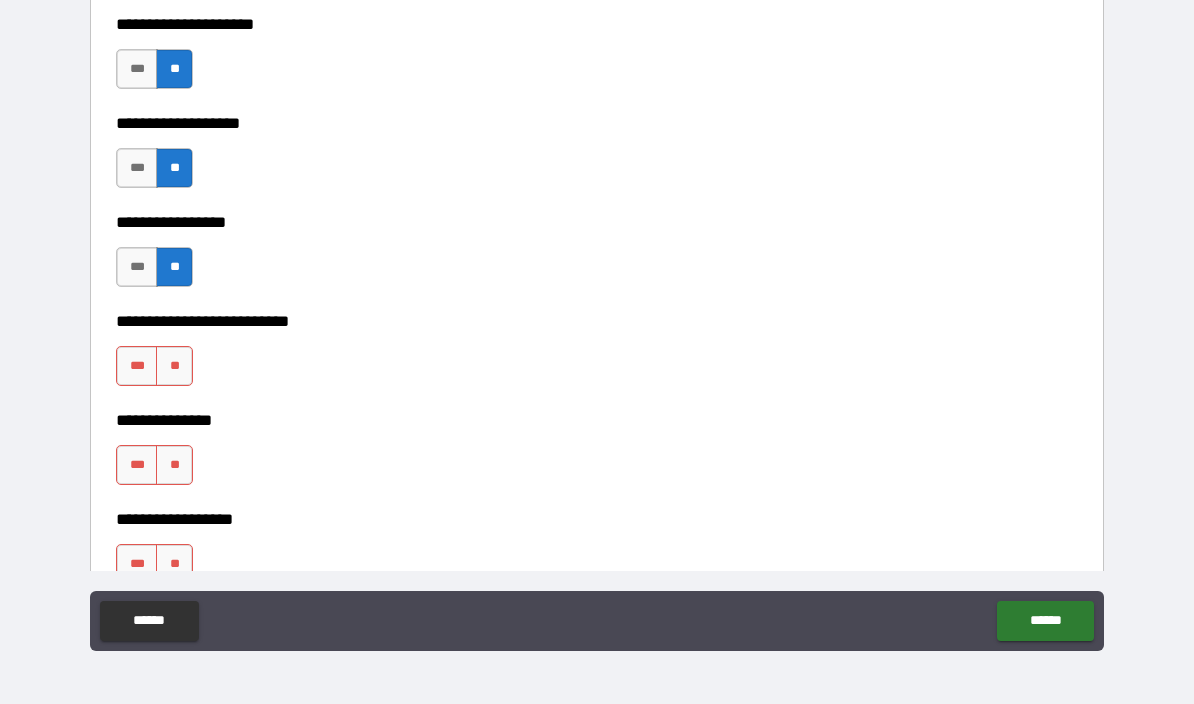 scroll, scrollTop: 4982, scrollLeft: 0, axis: vertical 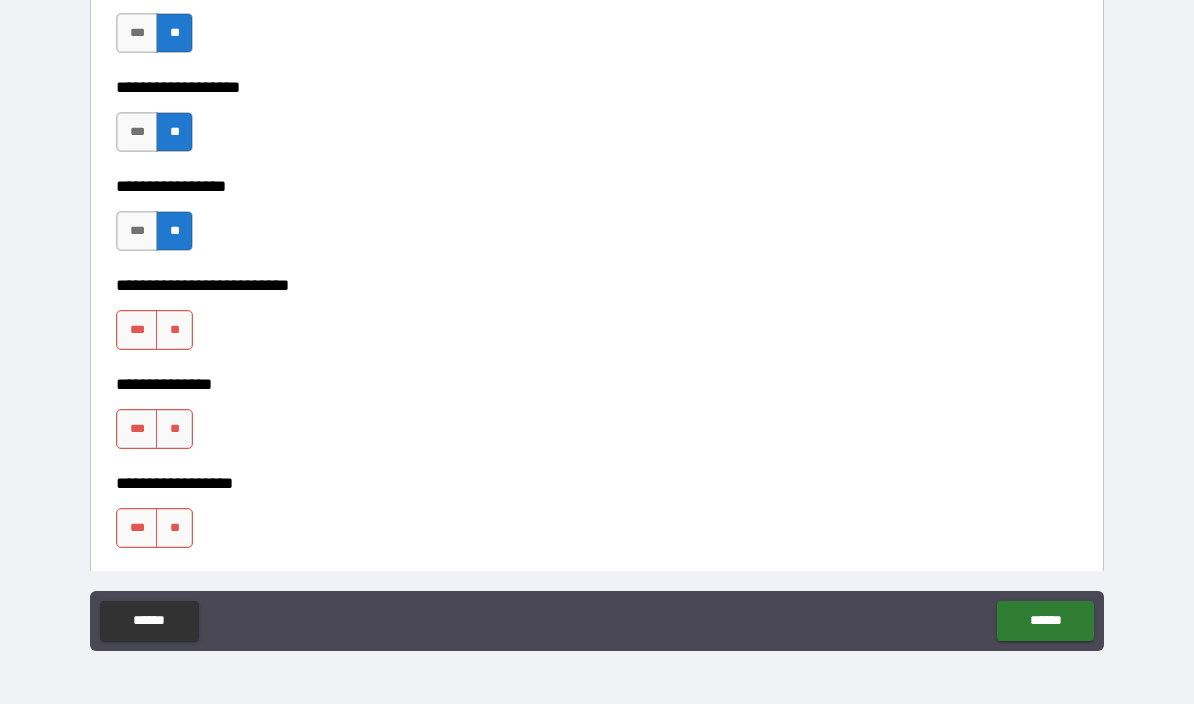 click on "**" at bounding box center [174, 330] 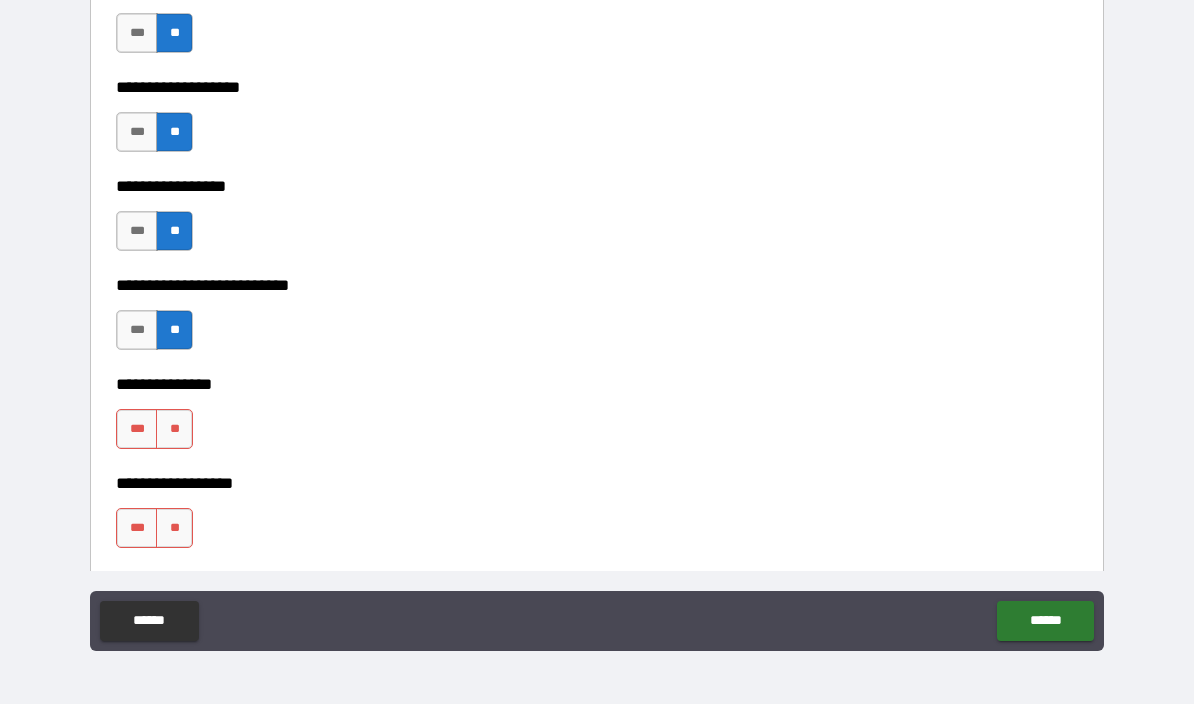 click on "**" at bounding box center [174, 429] 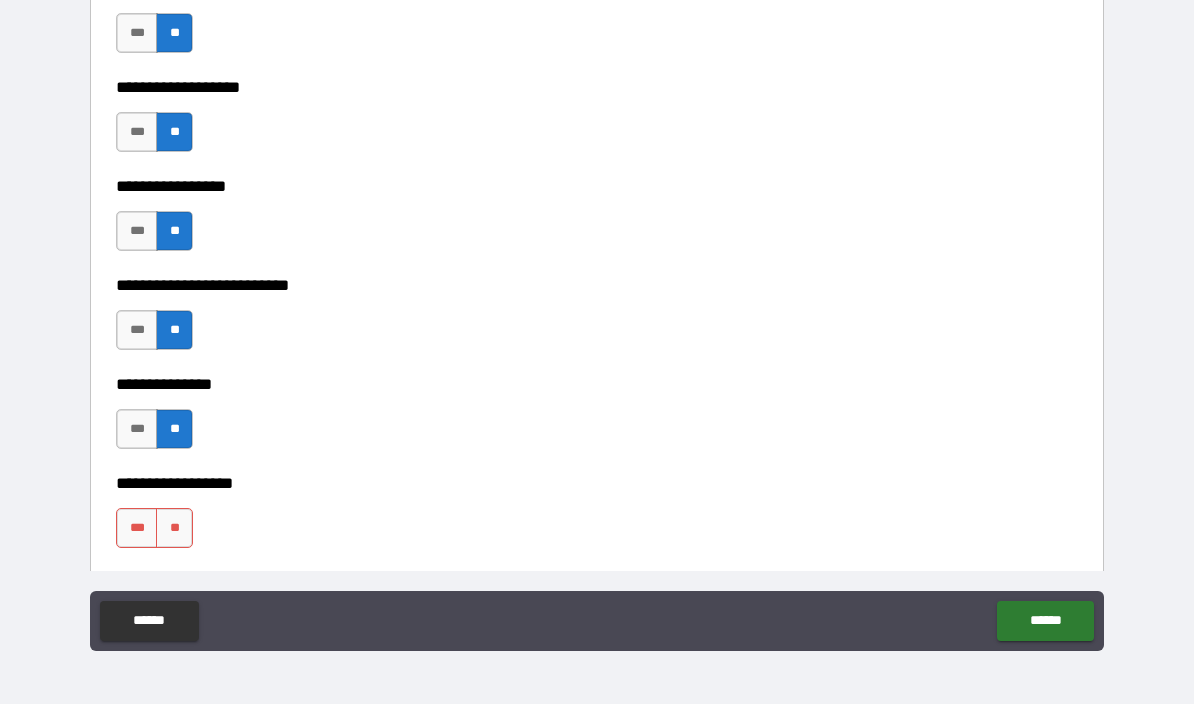 click on "**" at bounding box center [174, 528] 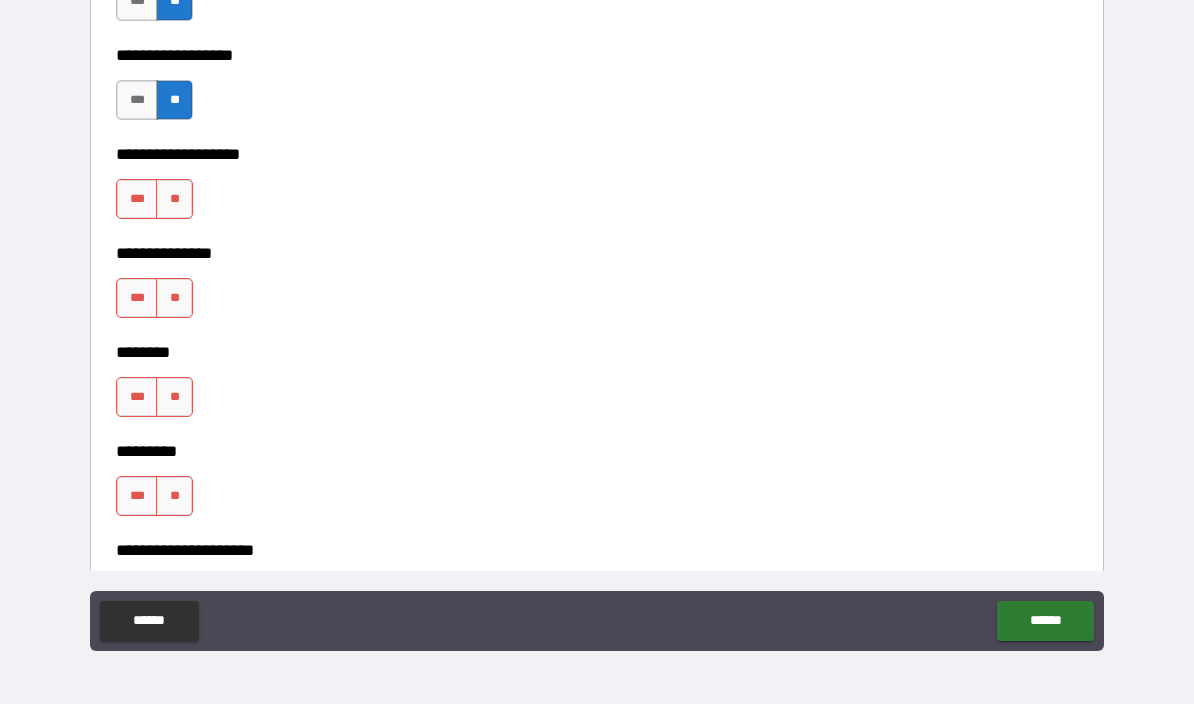 scroll, scrollTop: 5409, scrollLeft: 0, axis: vertical 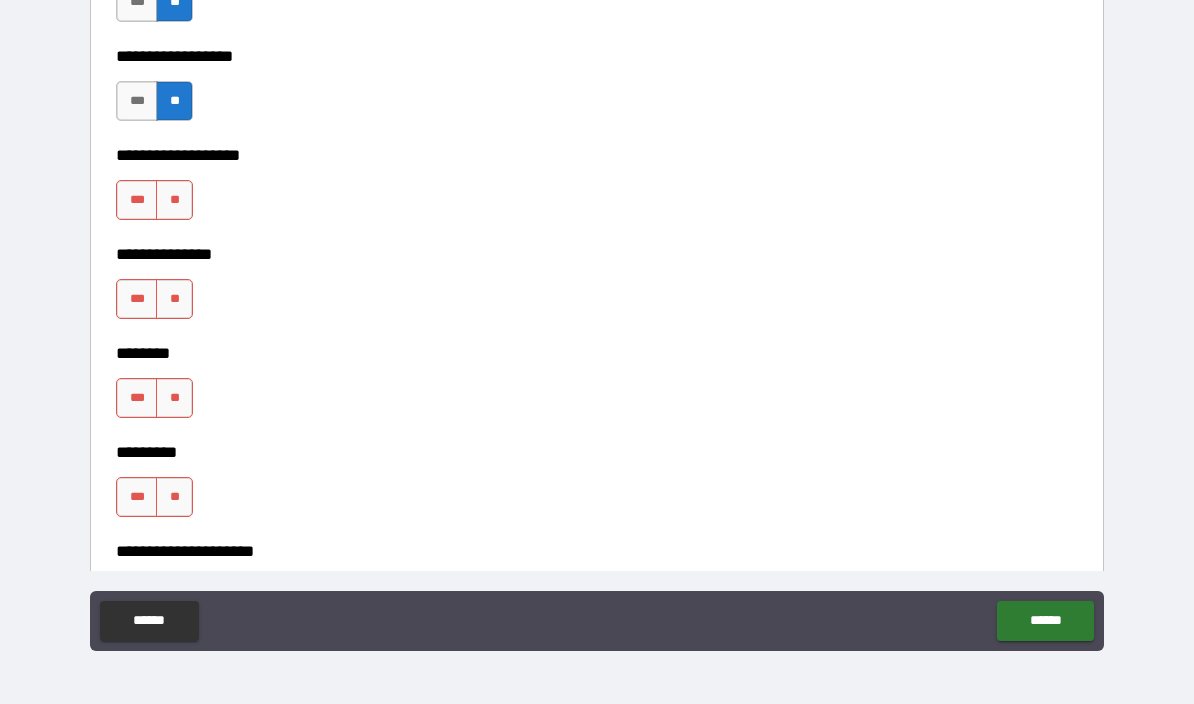 click on "**" at bounding box center (174, 200) 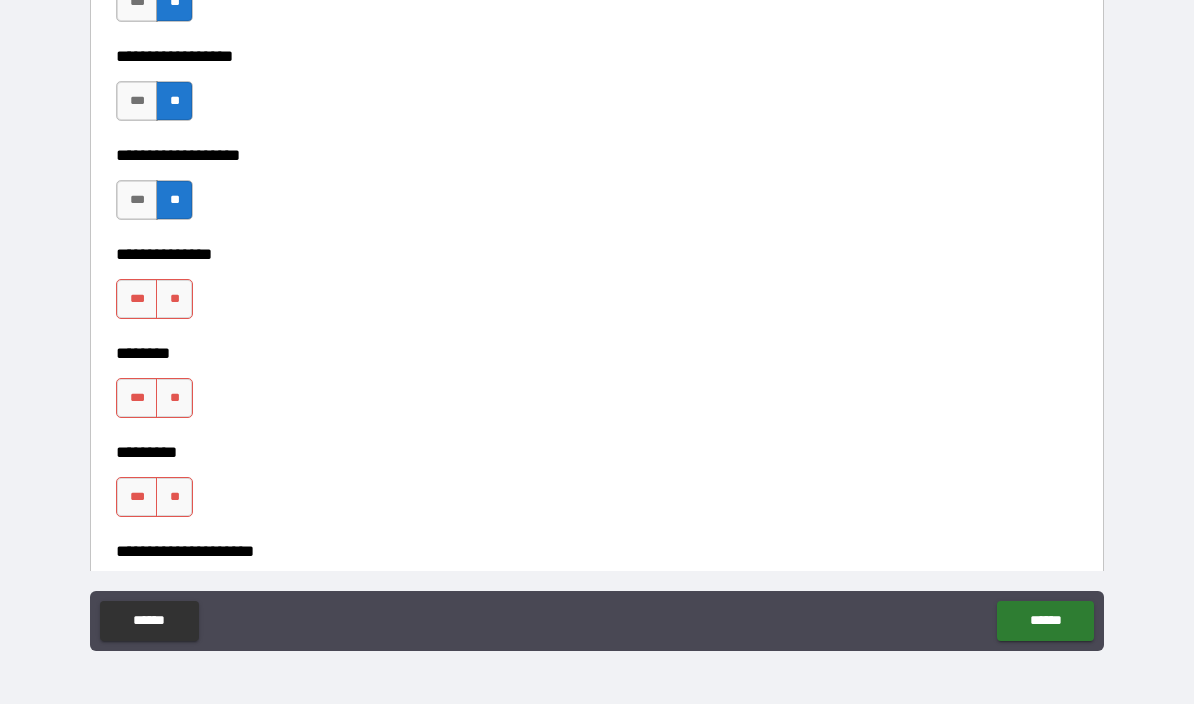 click on "**" at bounding box center (174, 299) 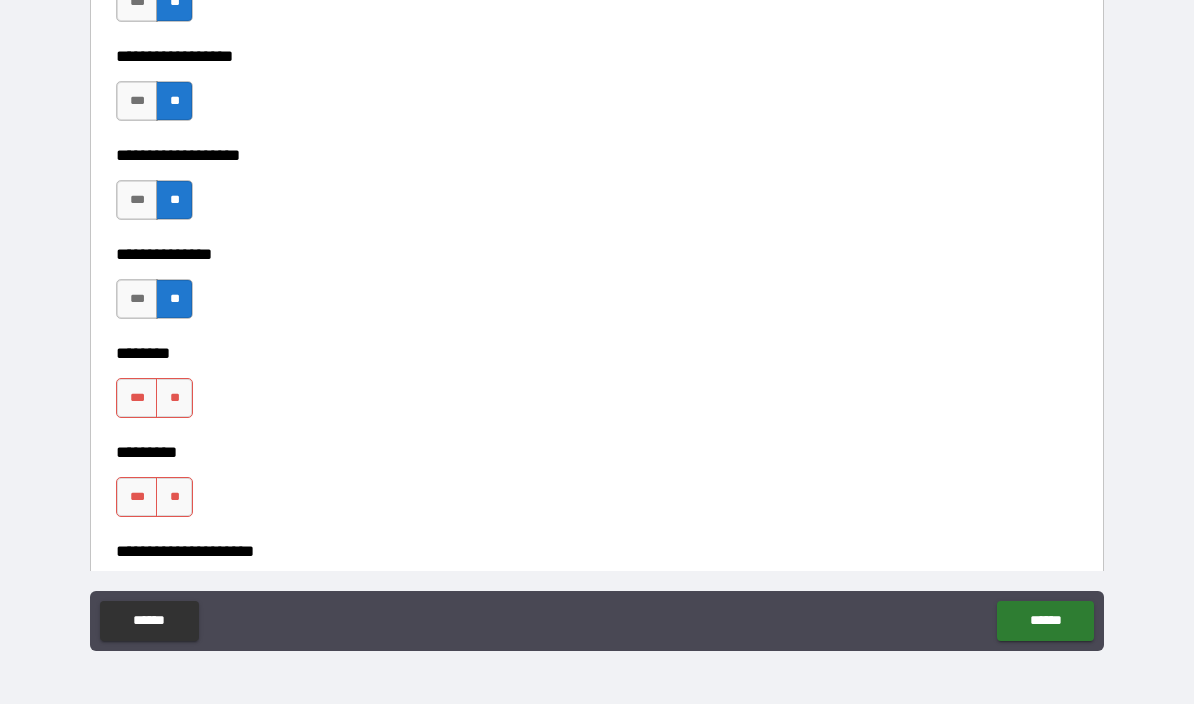 click on "**" at bounding box center [174, 398] 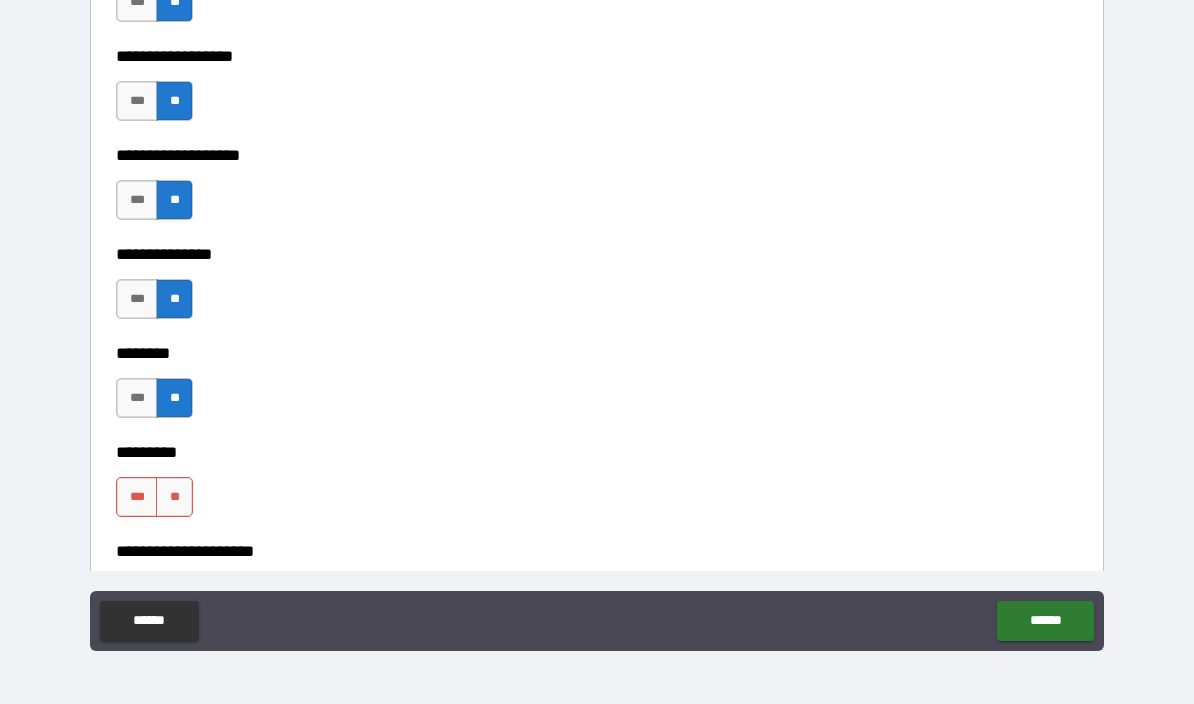click on "**" at bounding box center [174, 497] 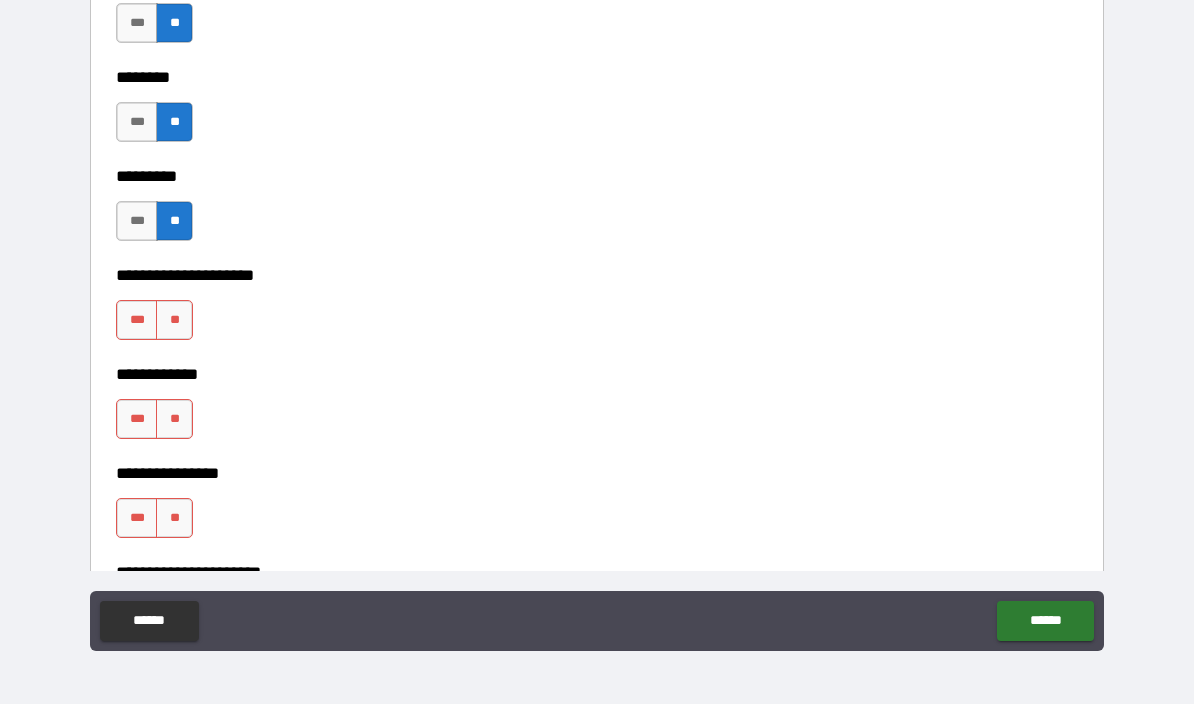 scroll, scrollTop: 5687, scrollLeft: 0, axis: vertical 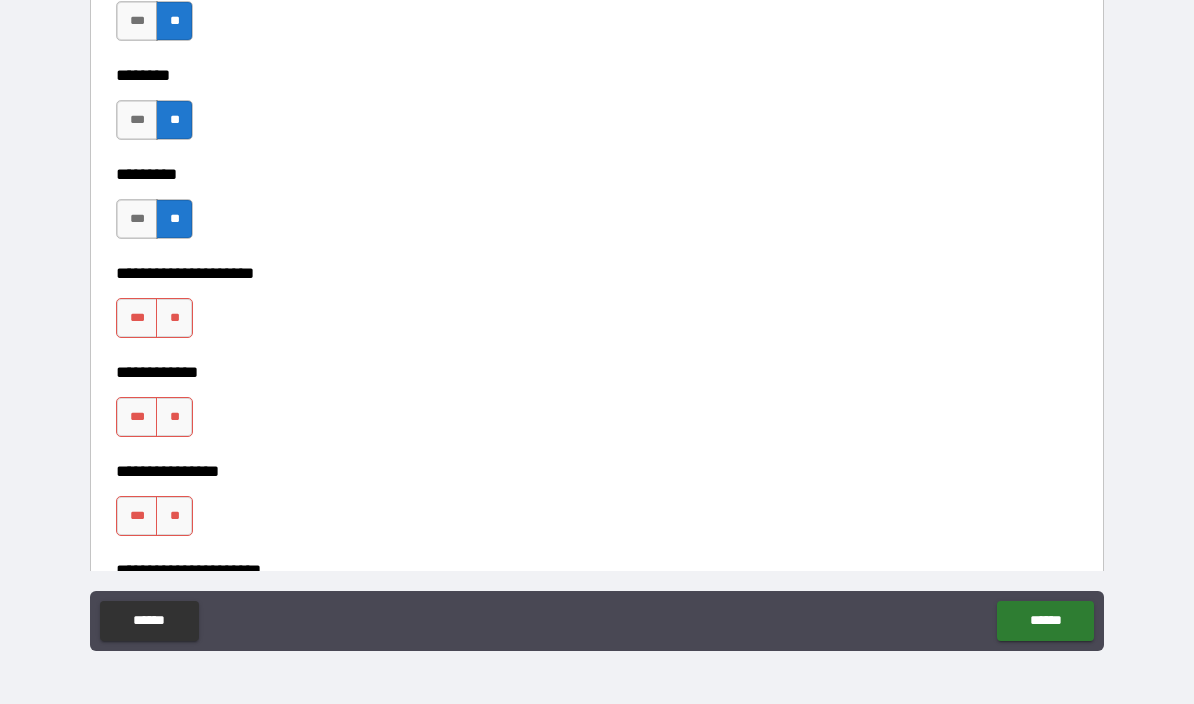 click on "**" at bounding box center [174, 318] 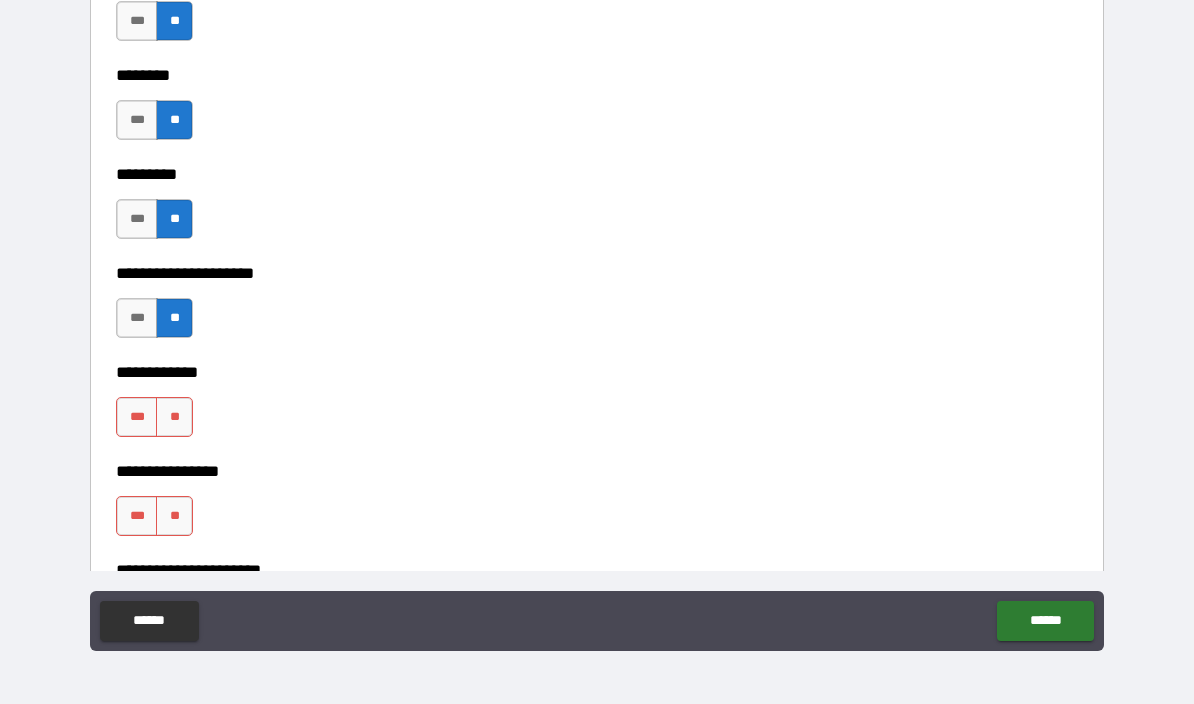 click on "**" at bounding box center [174, 417] 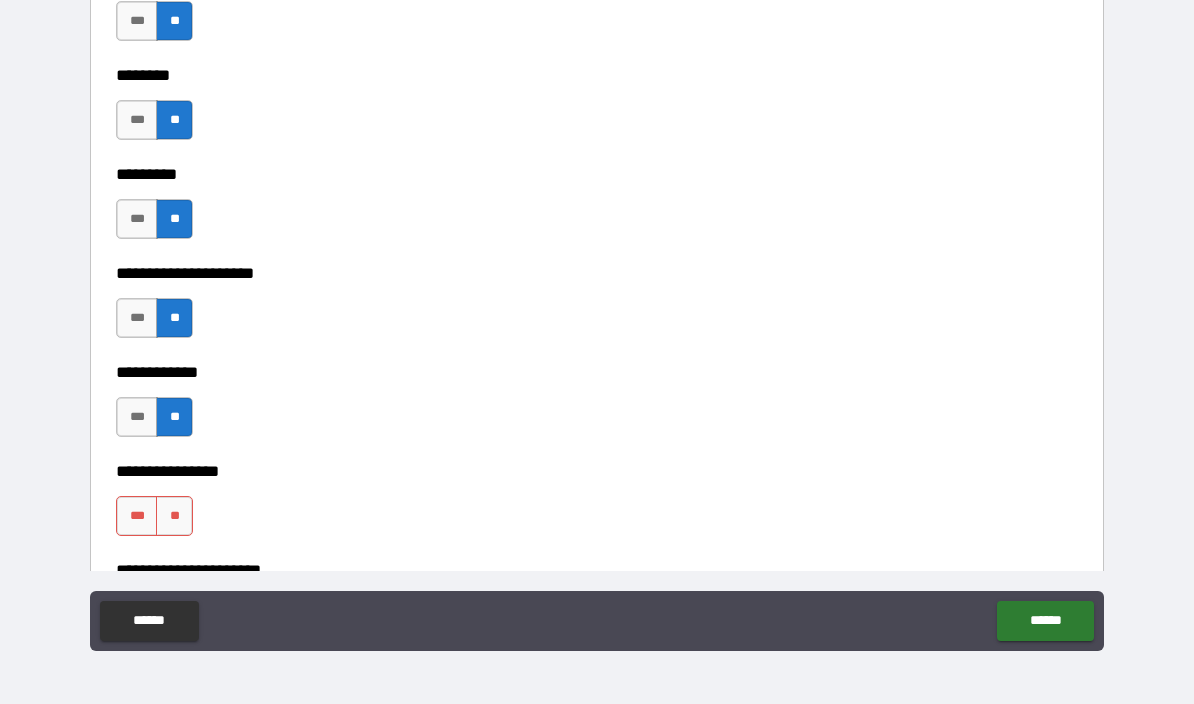 click on "**********" at bounding box center (597, 556) 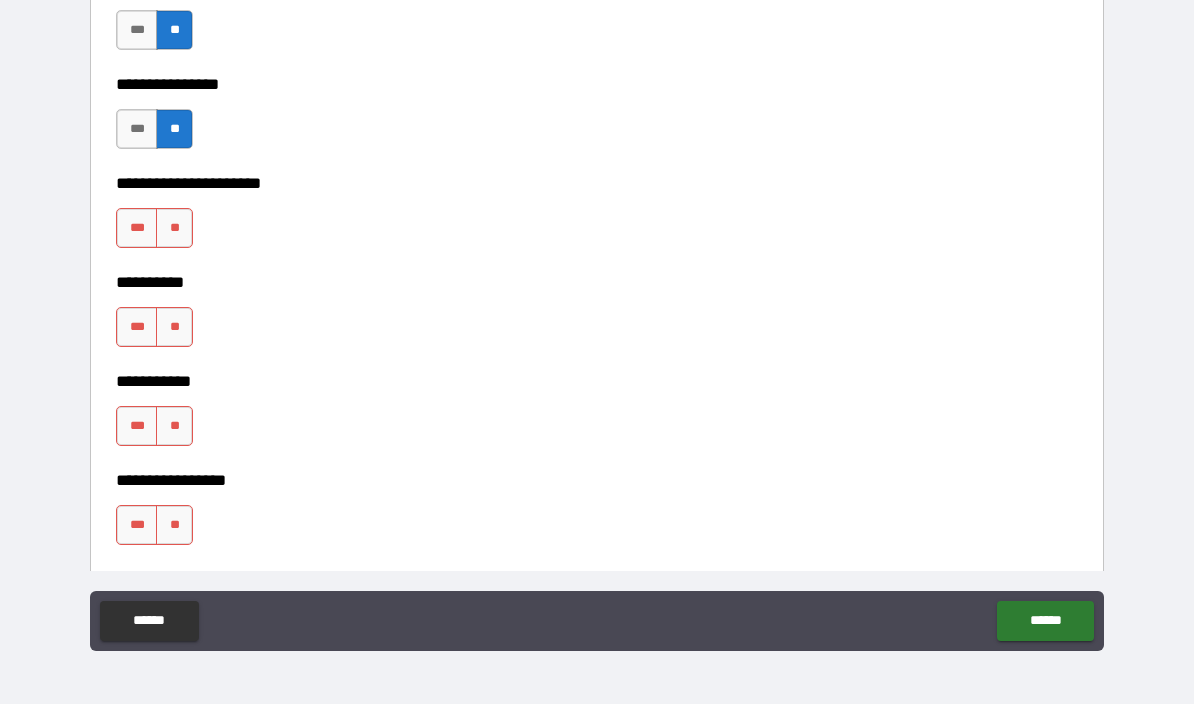 scroll, scrollTop: 6079, scrollLeft: 0, axis: vertical 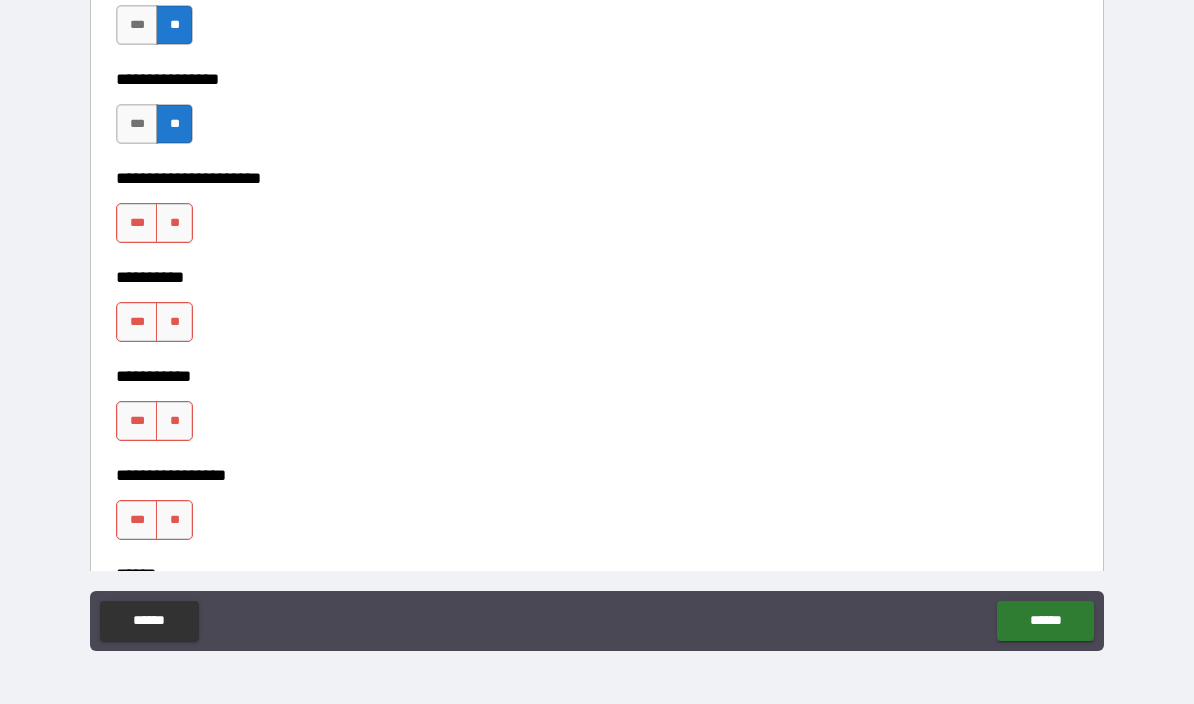 click on "**" at bounding box center [174, 223] 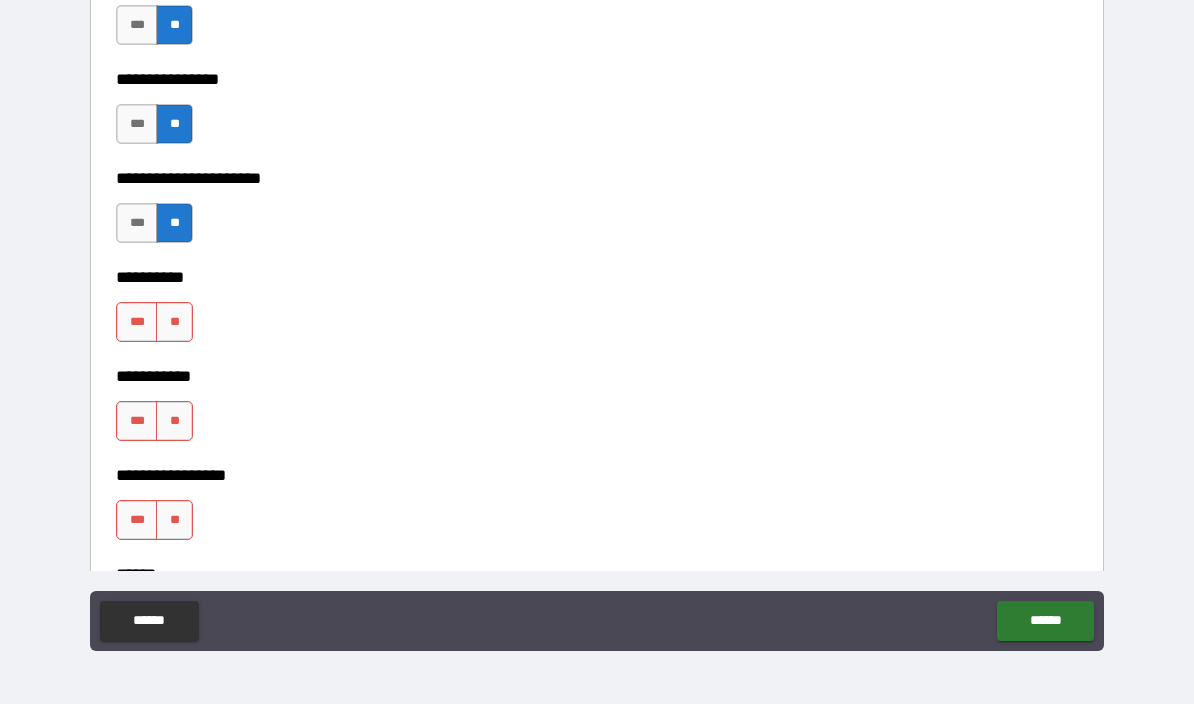 click on "**" at bounding box center [174, 322] 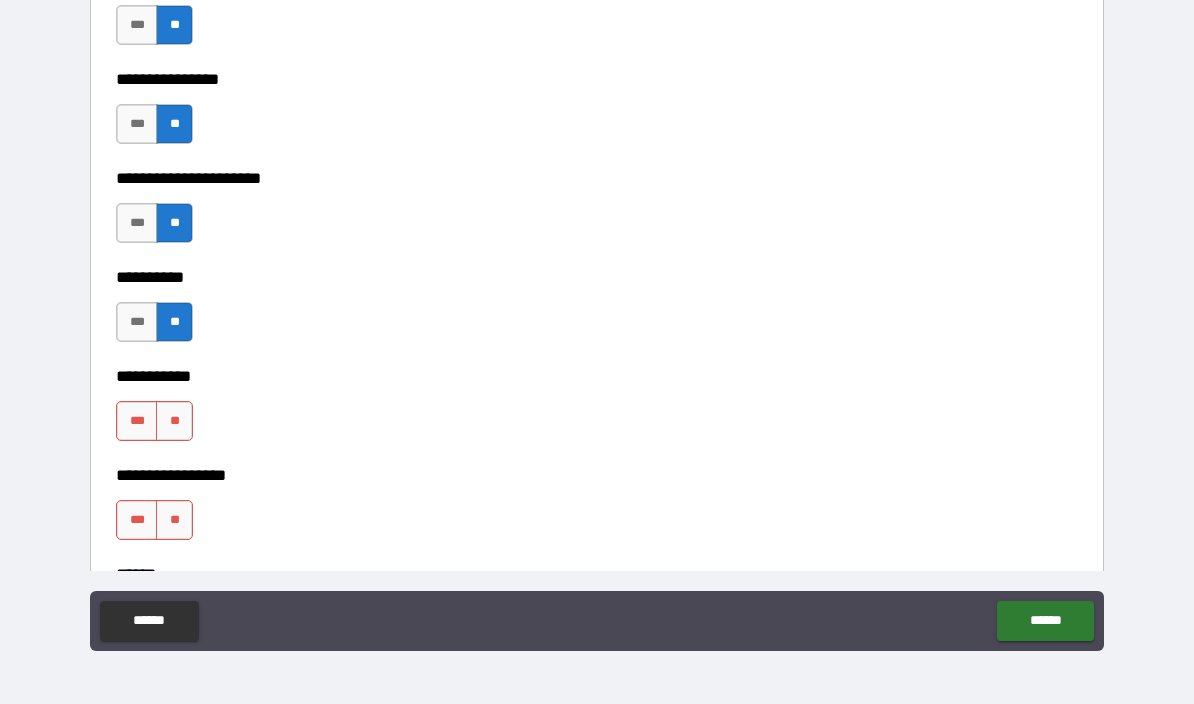click on "**" at bounding box center (174, 421) 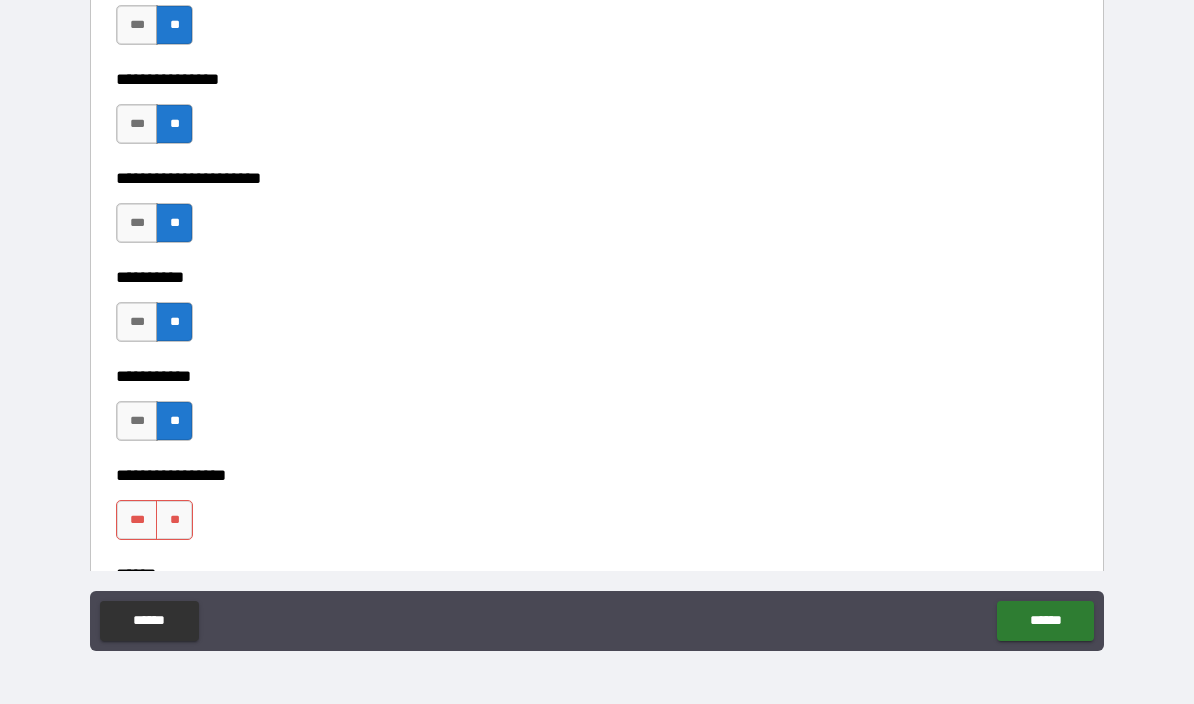 click on "**********" at bounding box center [597, 560] 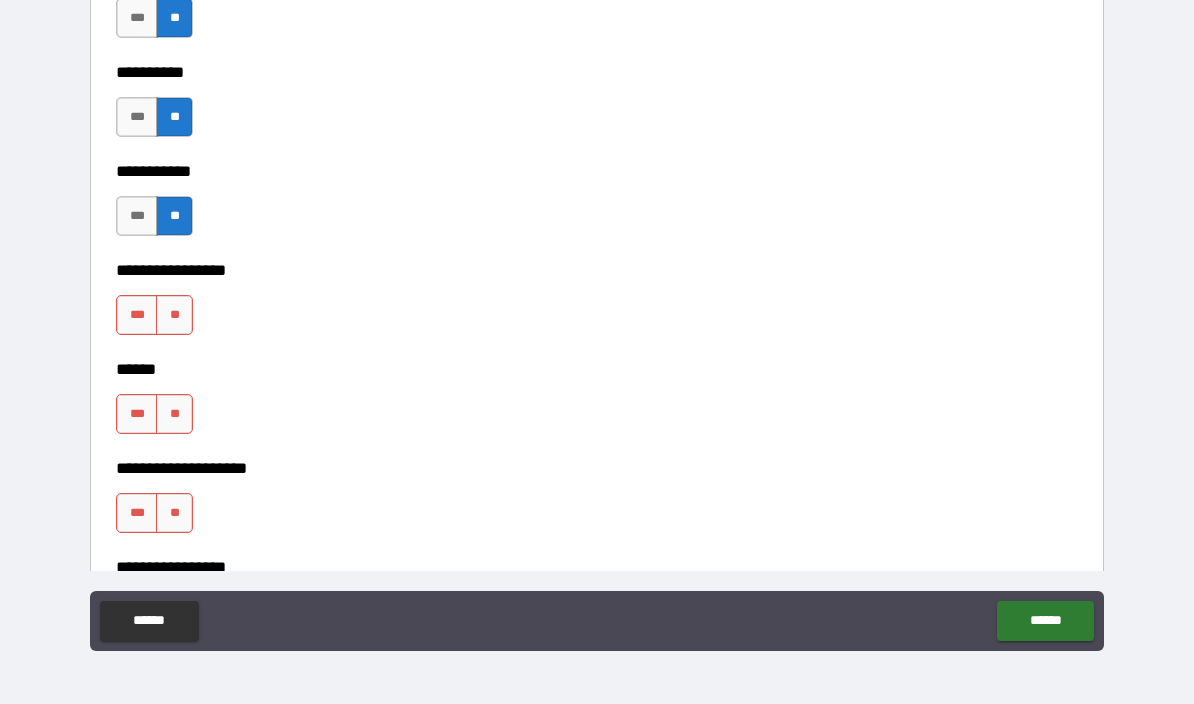 scroll, scrollTop: 6310, scrollLeft: 0, axis: vertical 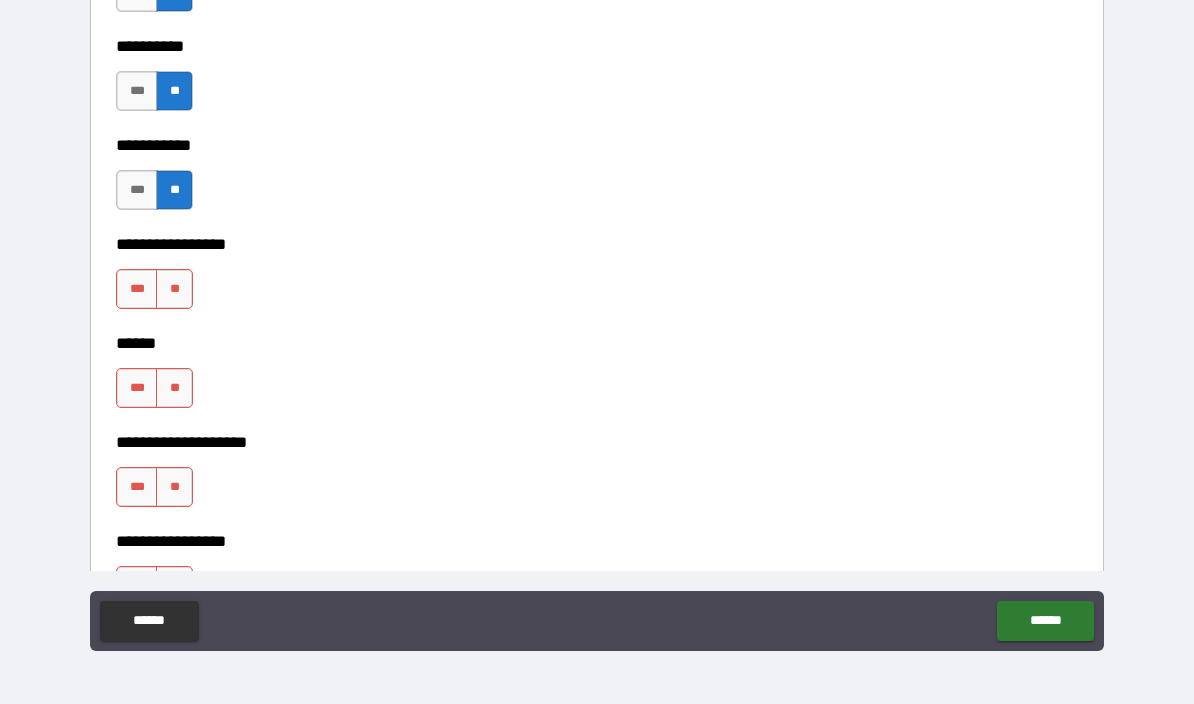 click on "**" at bounding box center [174, 289] 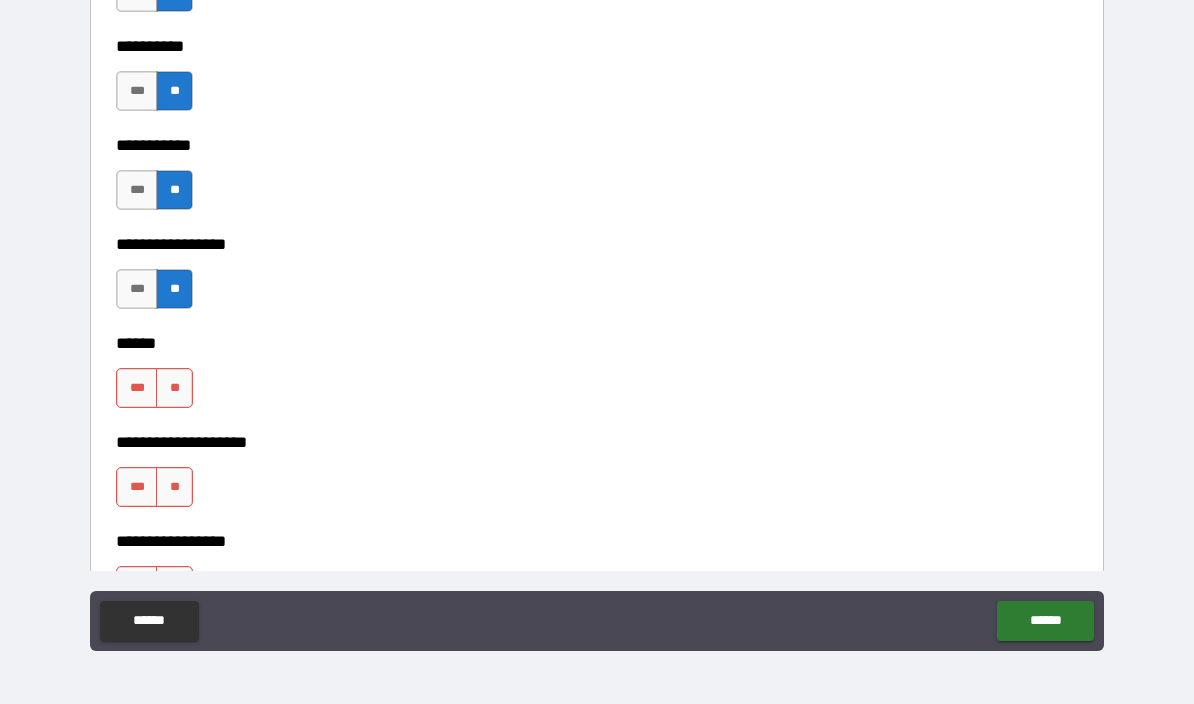 click on "**" at bounding box center (174, 388) 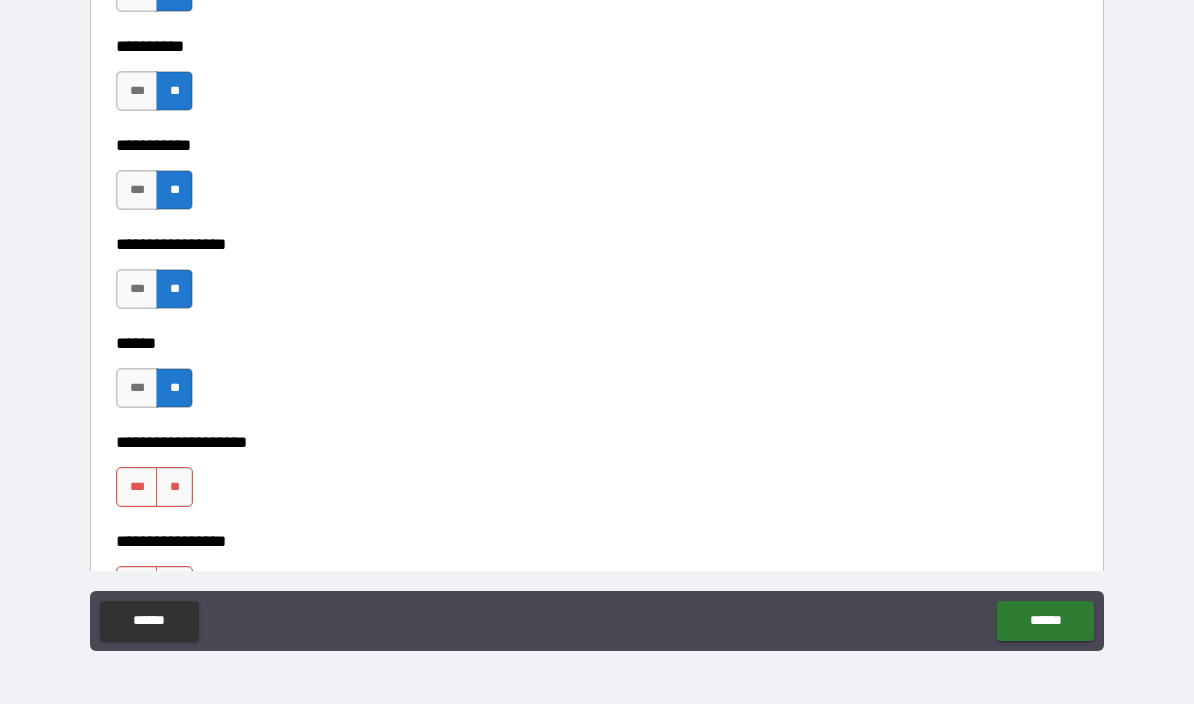 click on "**" at bounding box center (174, 487) 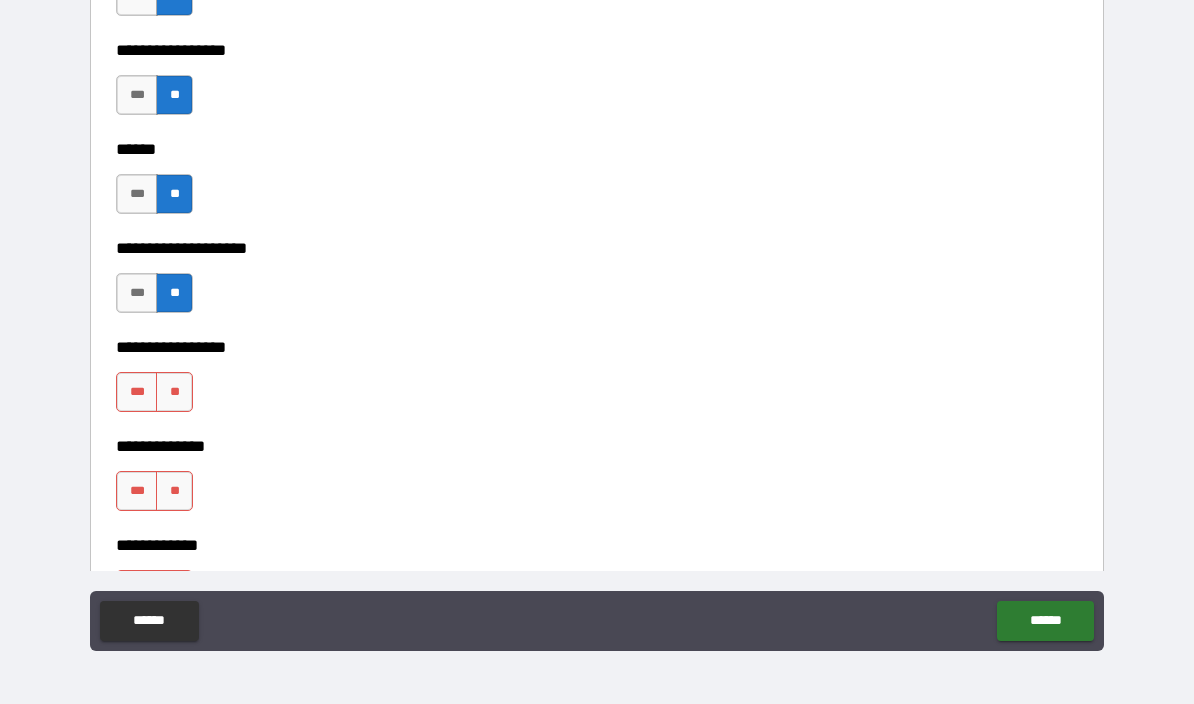 scroll, scrollTop: 6507, scrollLeft: 0, axis: vertical 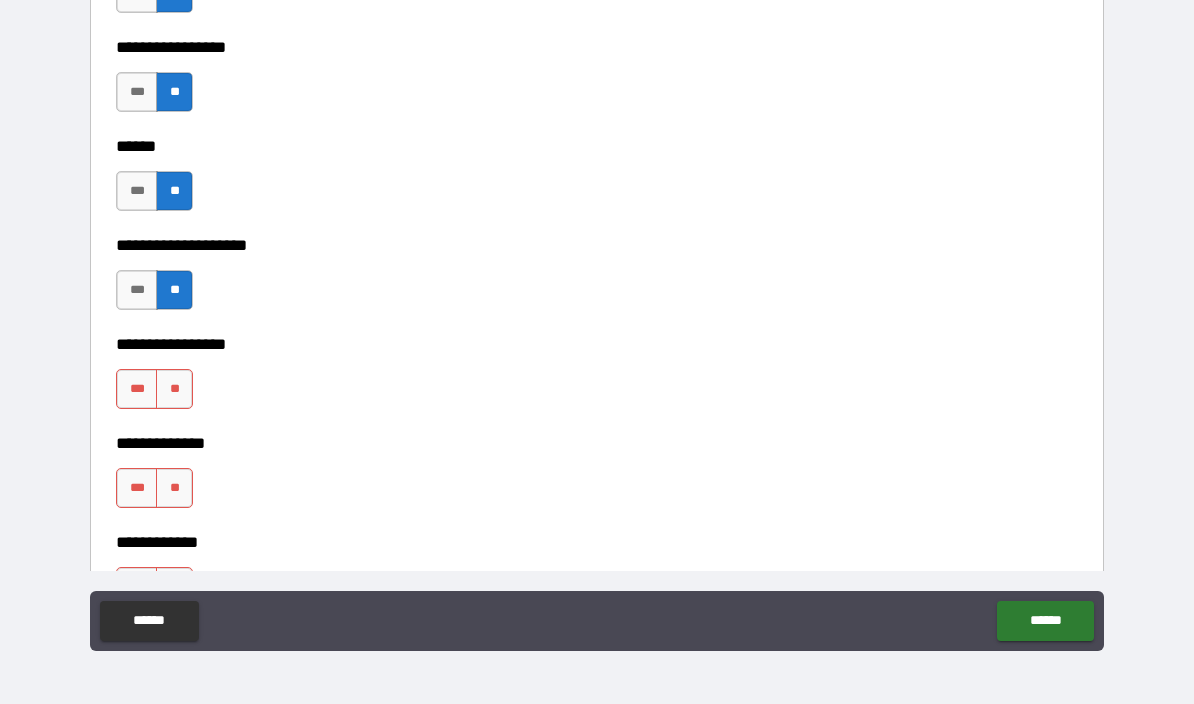 click on "**" at bounding box center [174, 389] 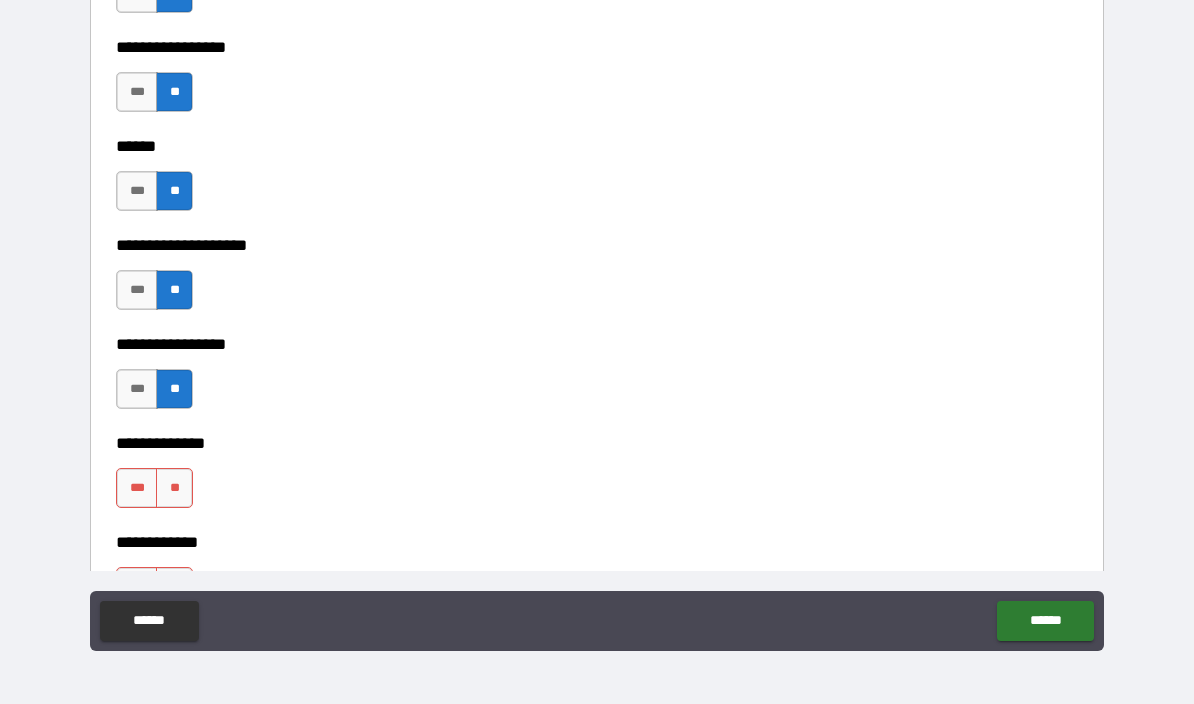 click on "**" at bounding box center [174, 488] 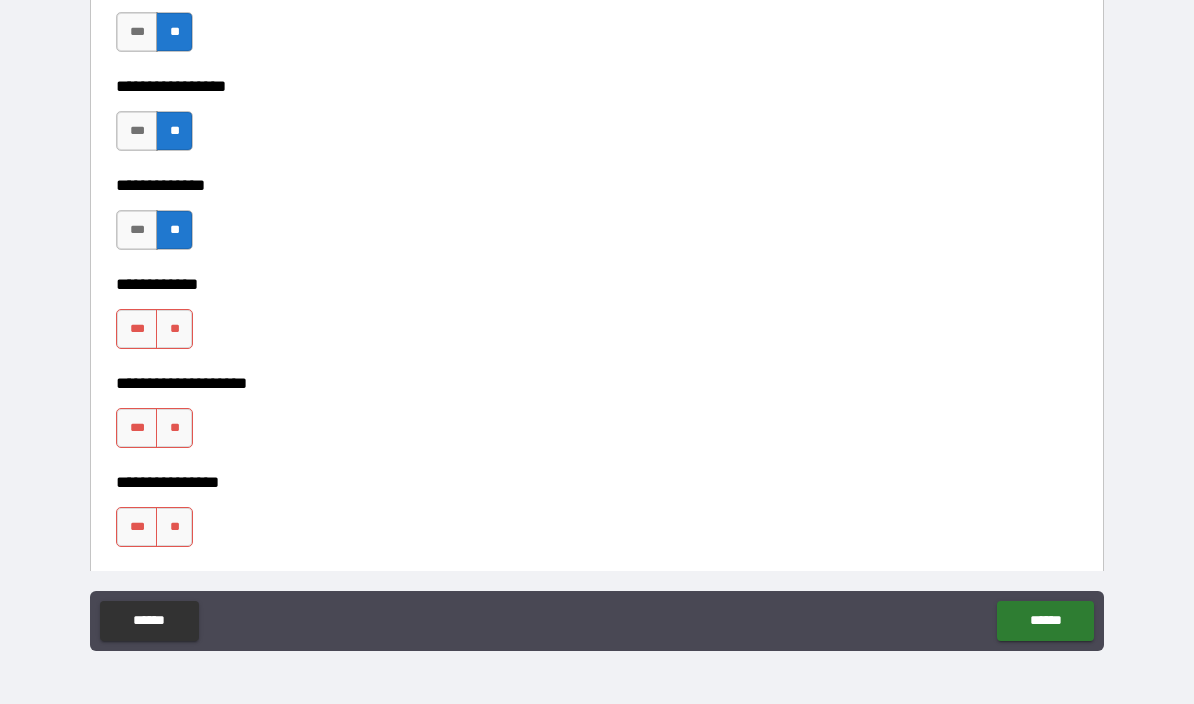 scroll, scrollTop: 6766, scrollLeft: 0, axis: vertical 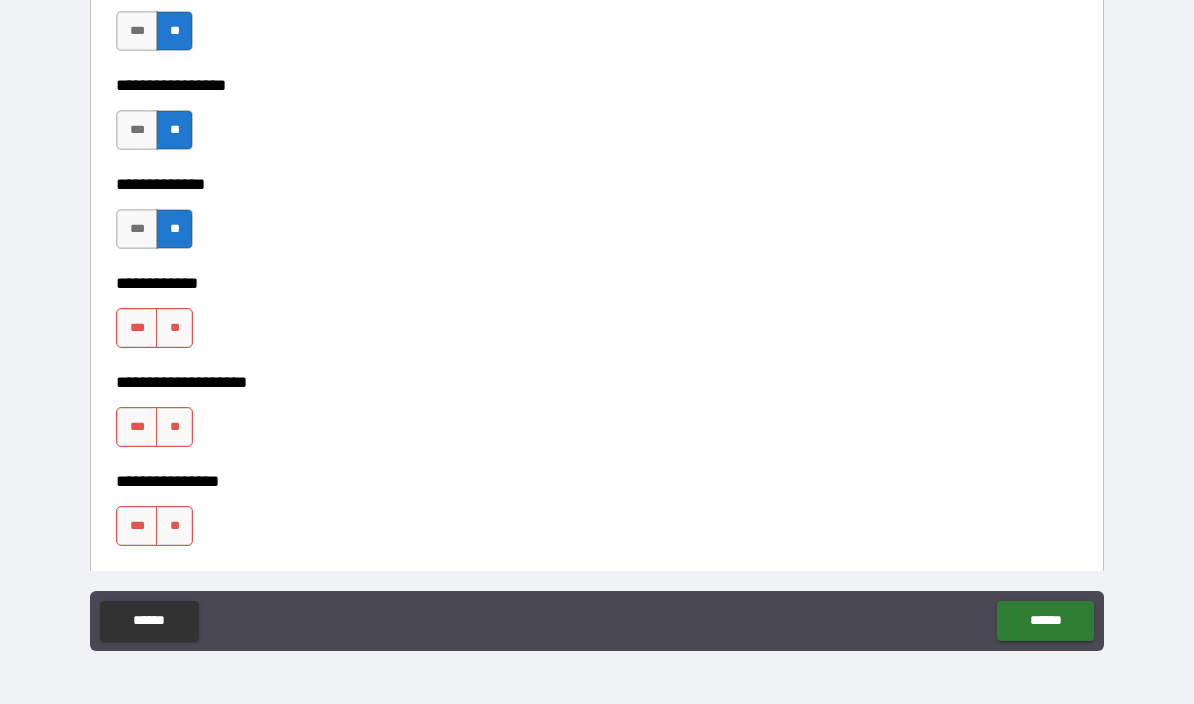 click on "**" at bounding box center (174, 328) 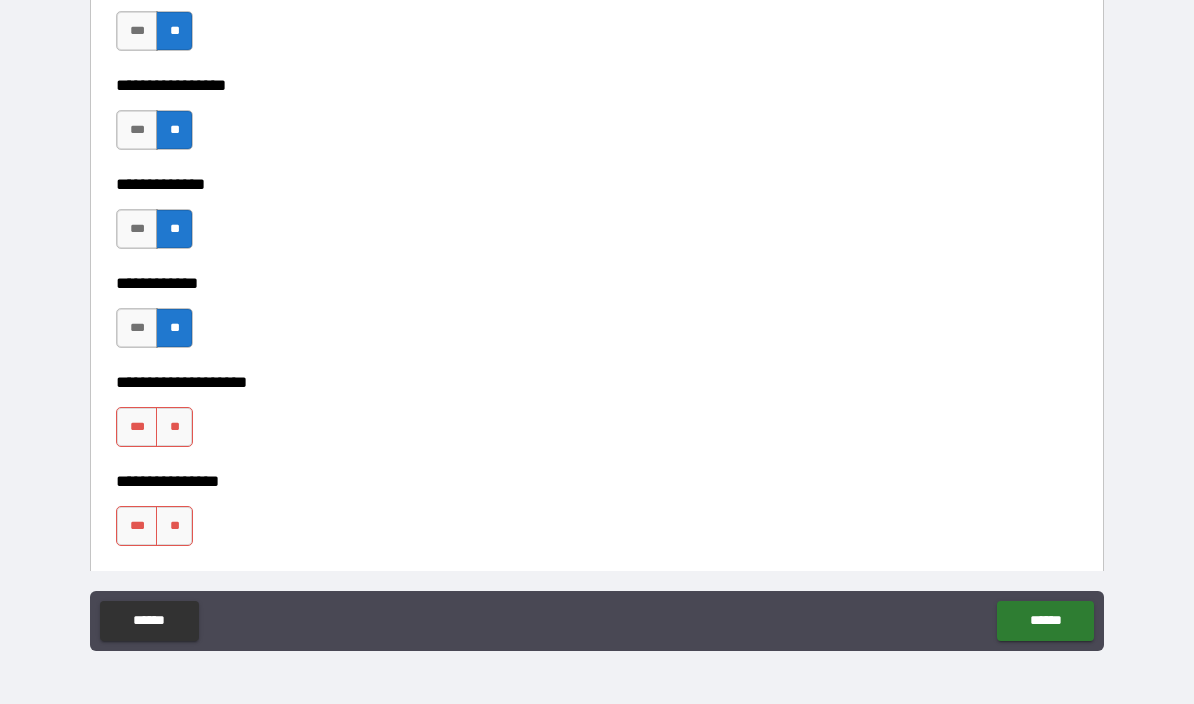 click on "**" at bounding box center (174, 427) 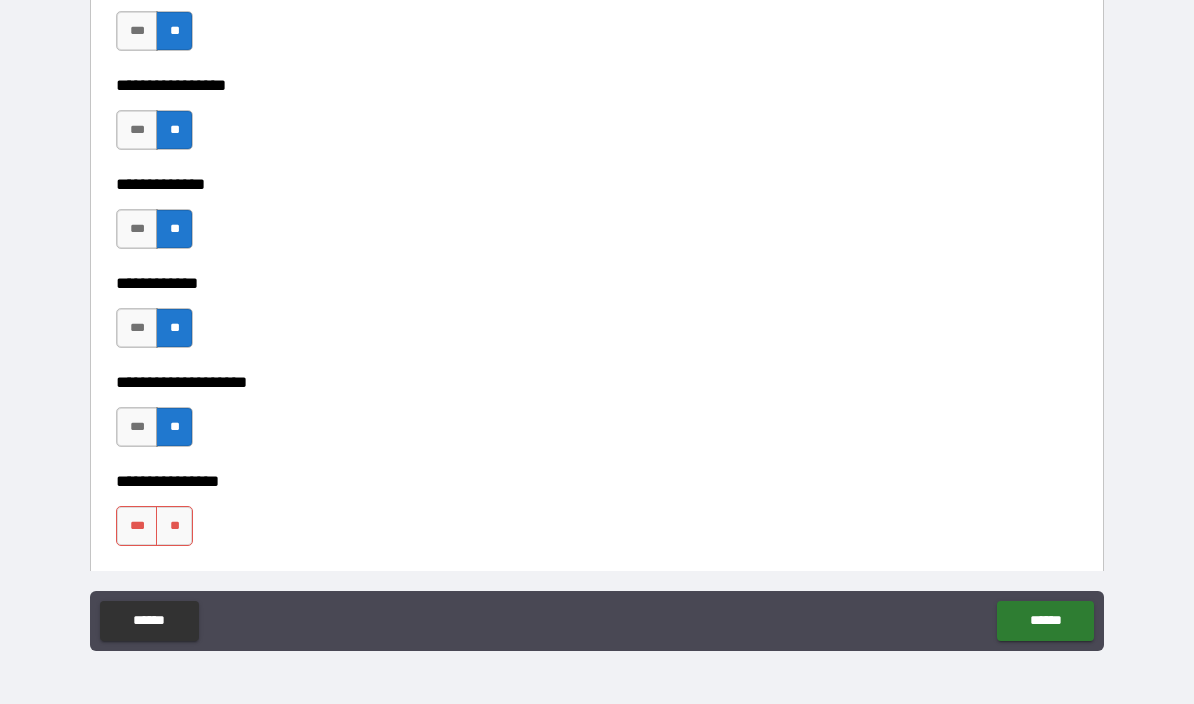 click on "**********" at bounding box center (597, 467) 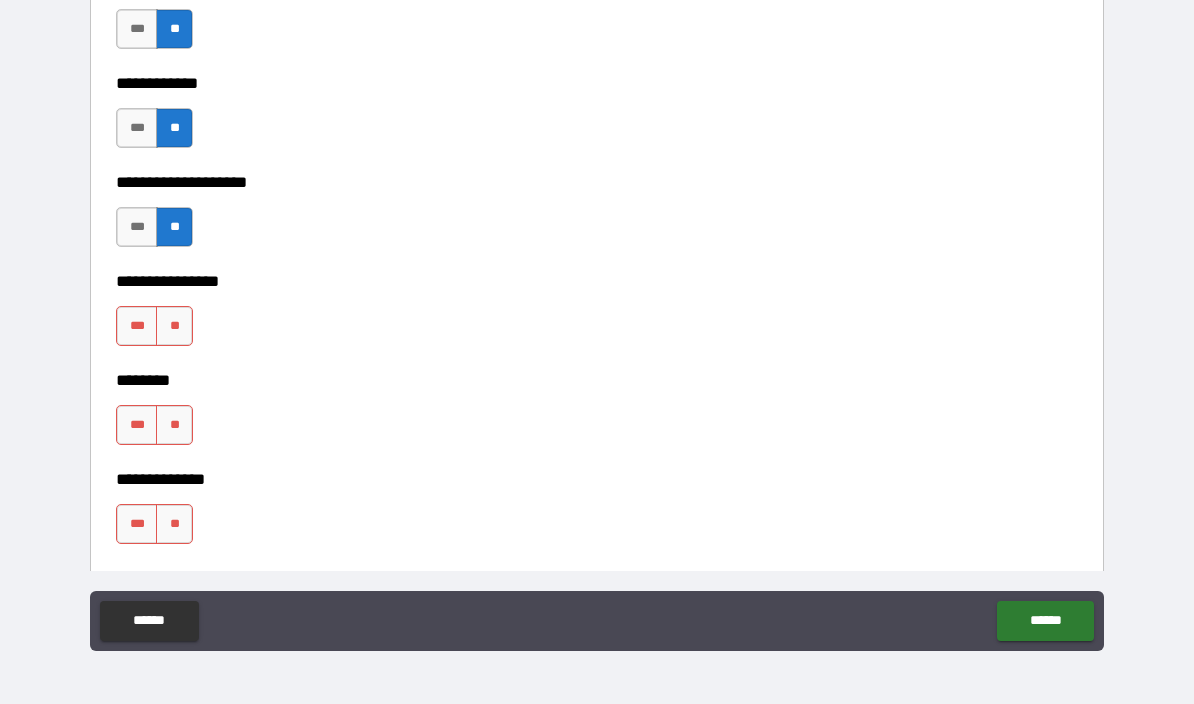 scroll, scrollTop: 7031, scrollLeft: 0, axis: vertical 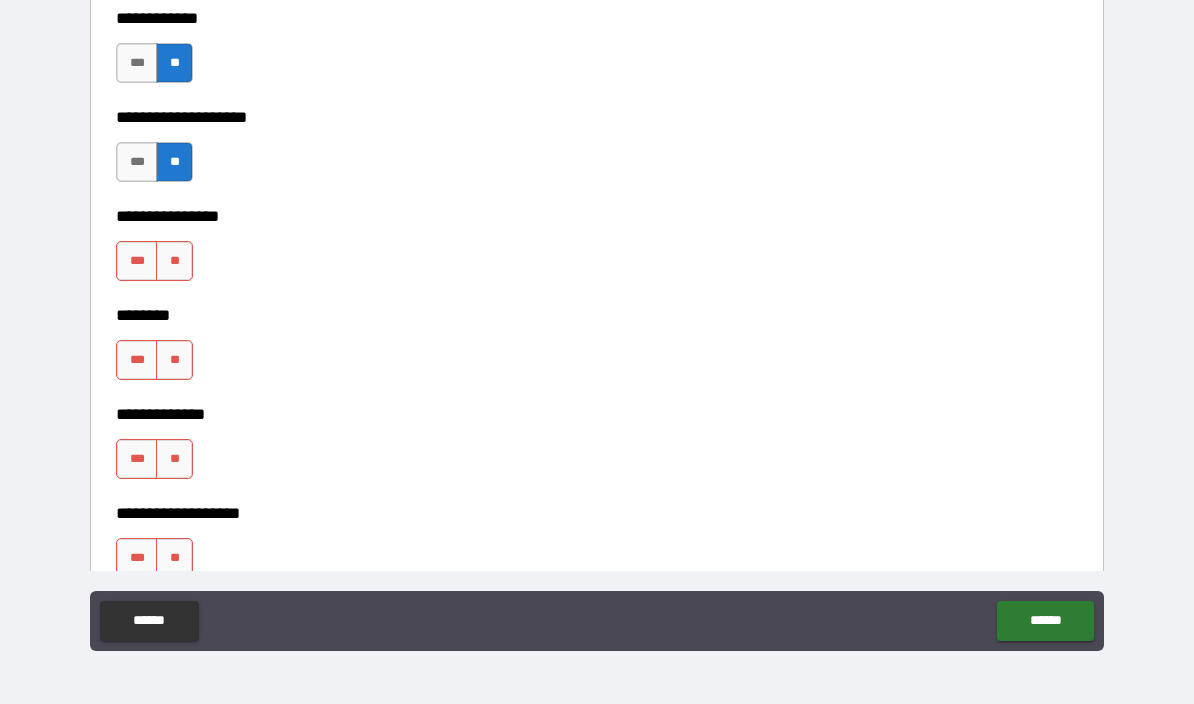 click on "**" at bounding box center [174, 261] 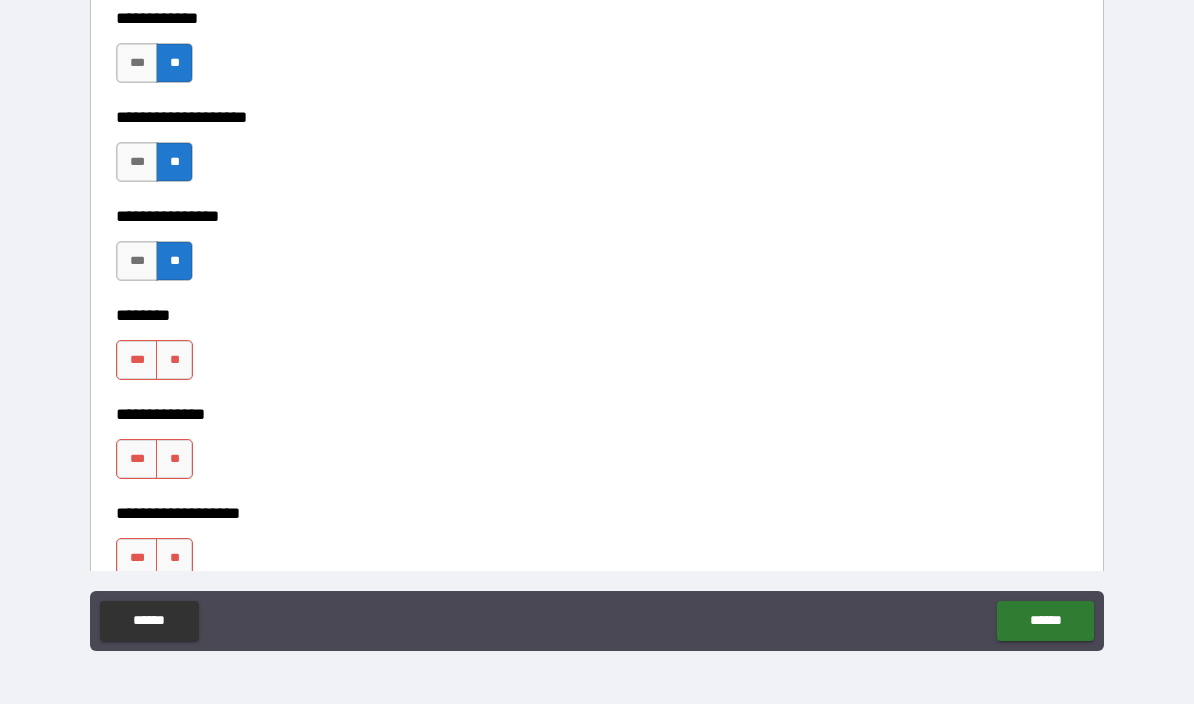 click on "**" at bounding box center (174, 360) 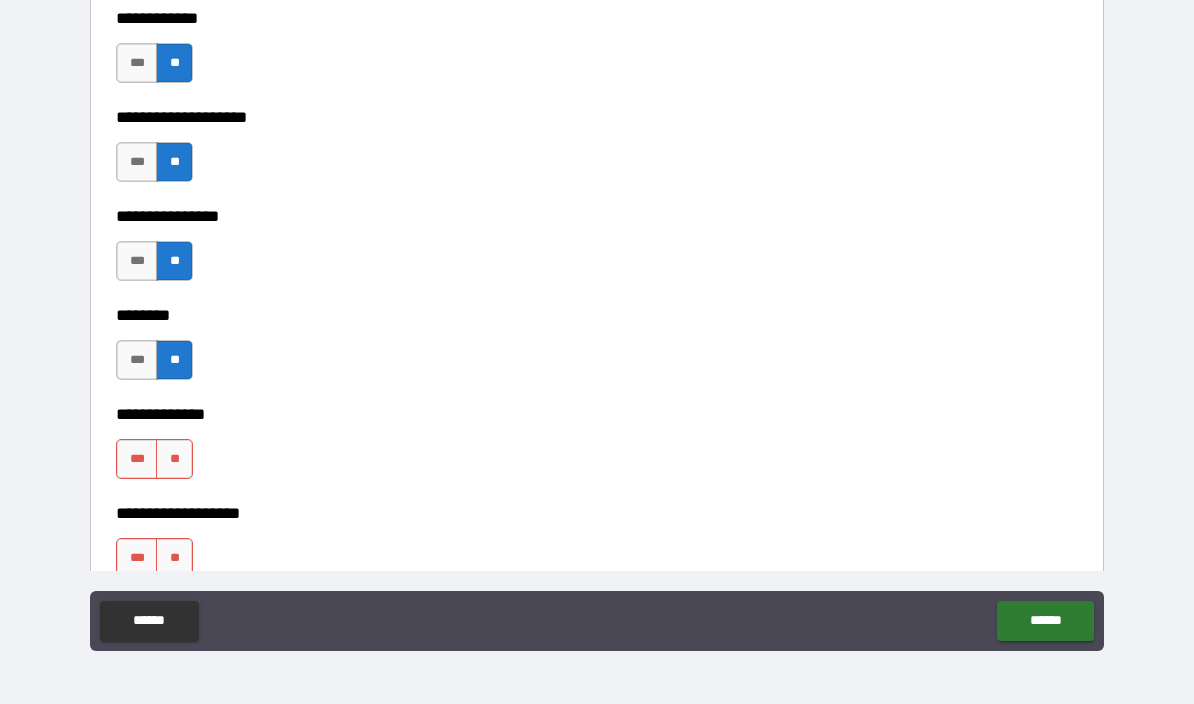 click on "**********" at bounding box center [597, 400] 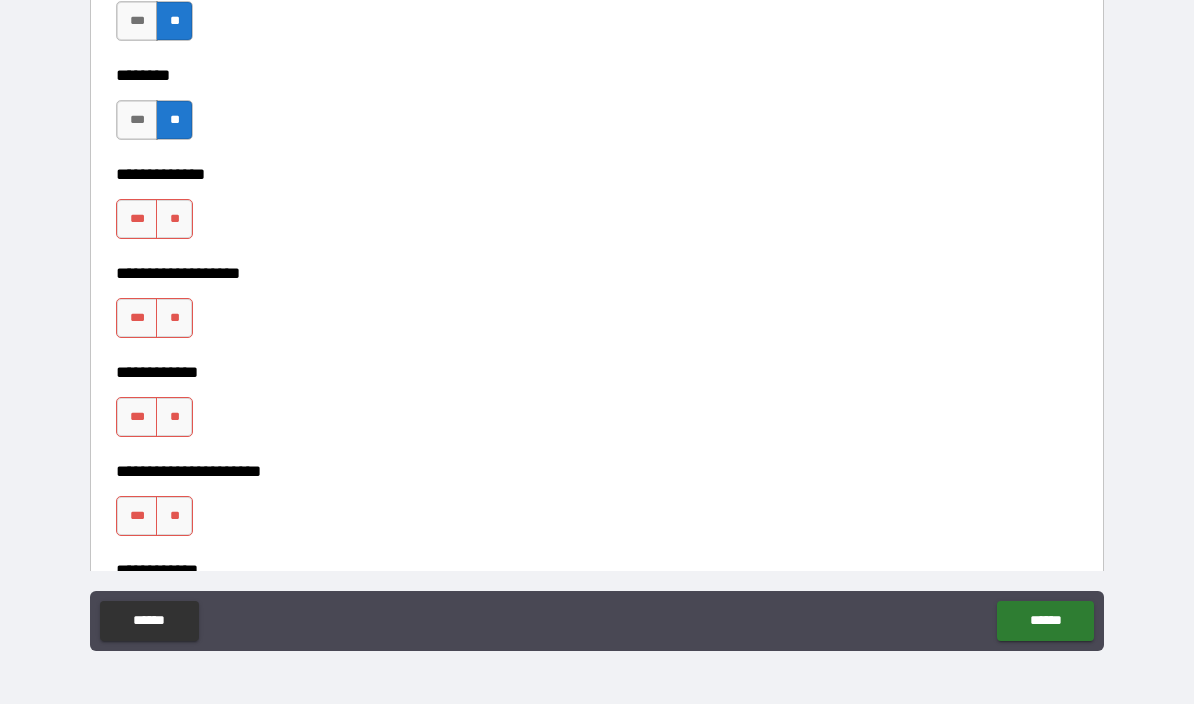 scroll, scrollTop: 7310, scrollLeft: 0, axis: vertical 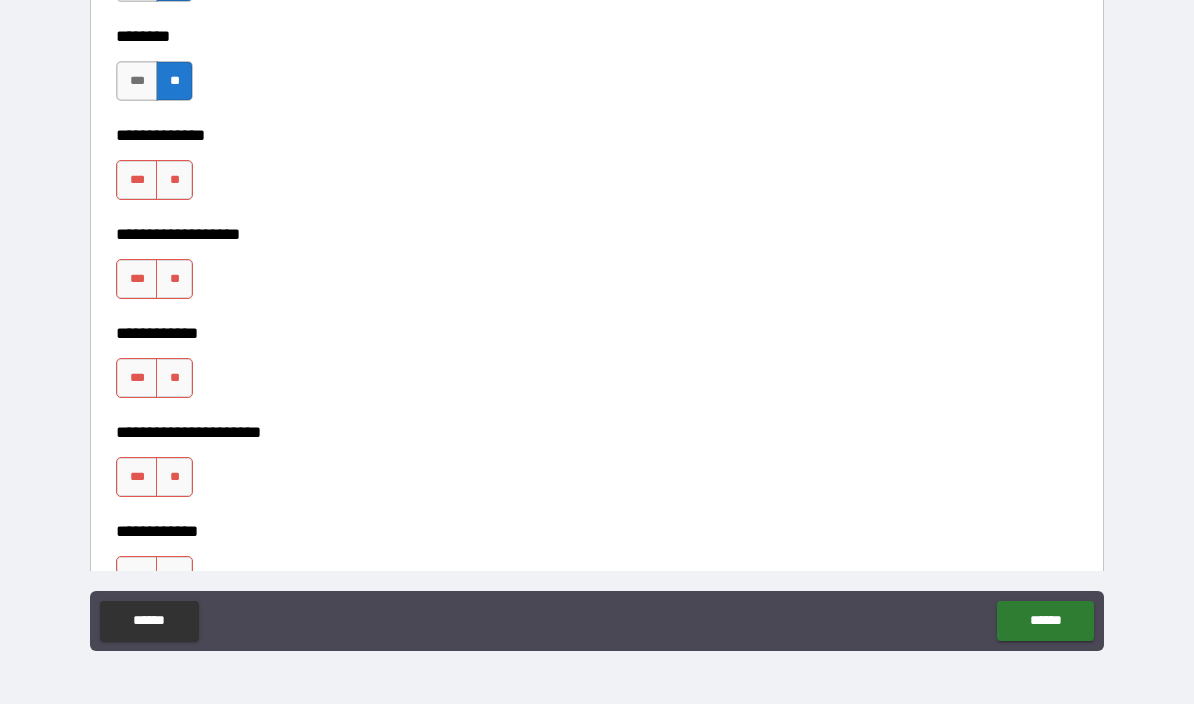 click on "**********" at bounding box center [597, 121] 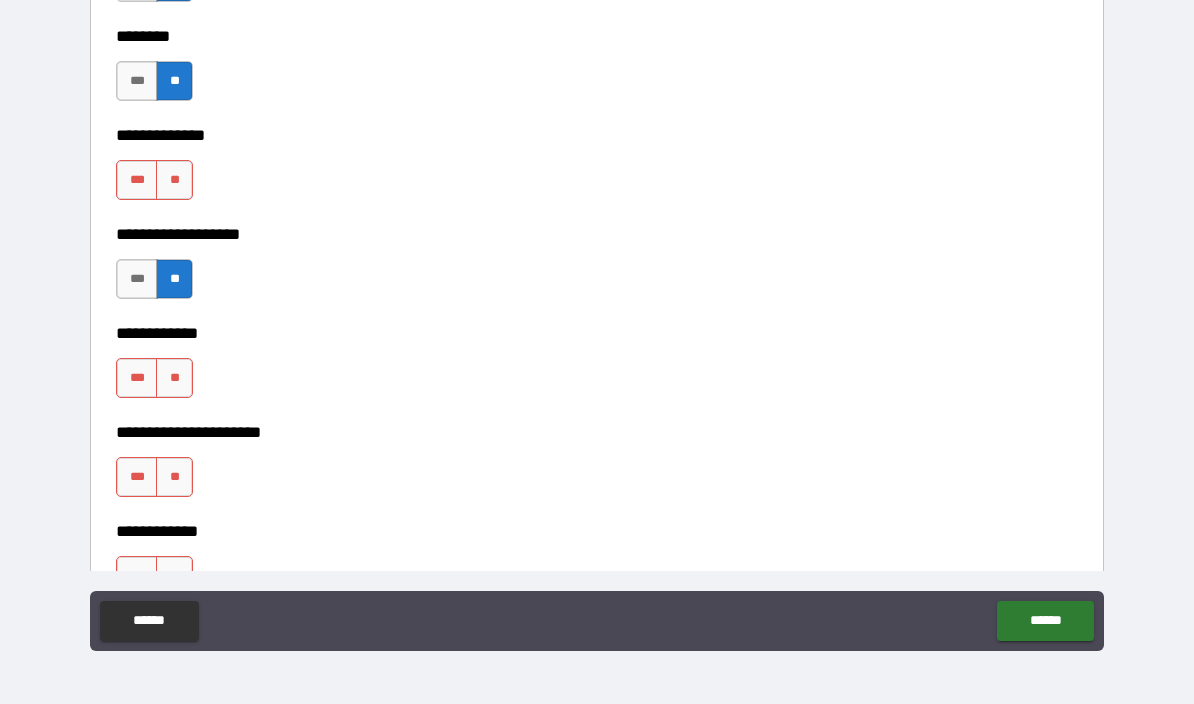 click on "**" at bounding box center [174, 180] 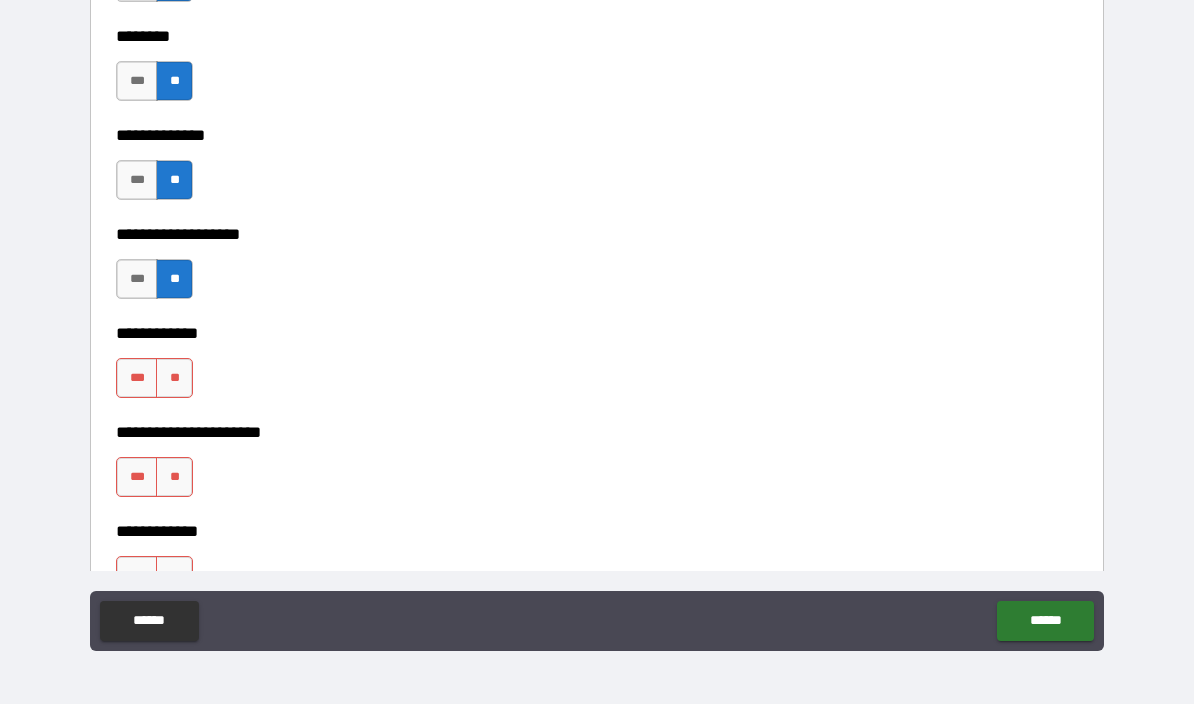 click on "**" at bounding box center (174, 378) 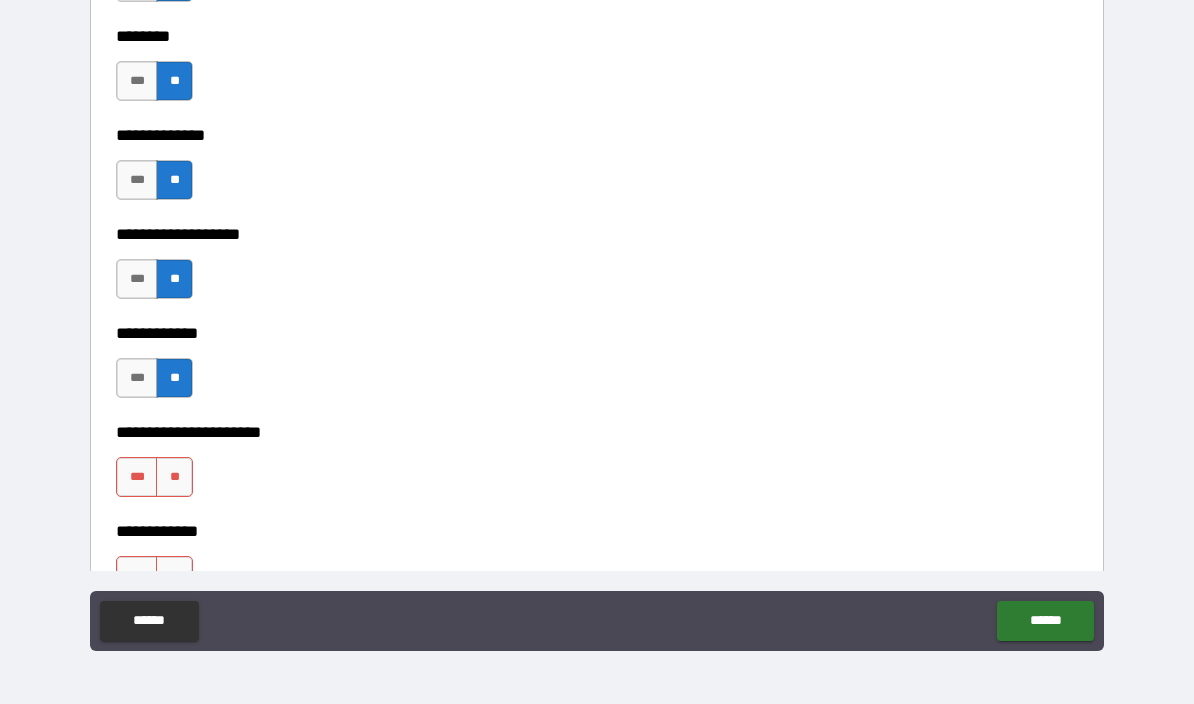 click on "**" at bounding box center (174, 477) 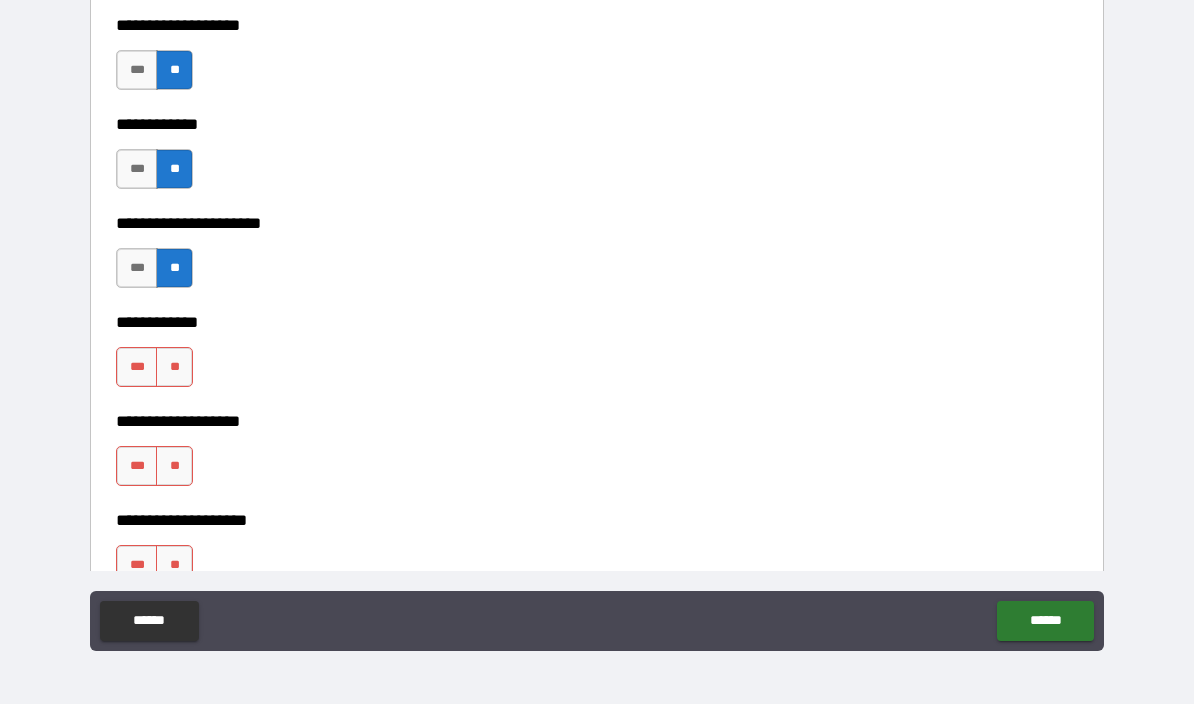scroll, scrollTop: 7537, scrollLeft: 0, axis: vertical 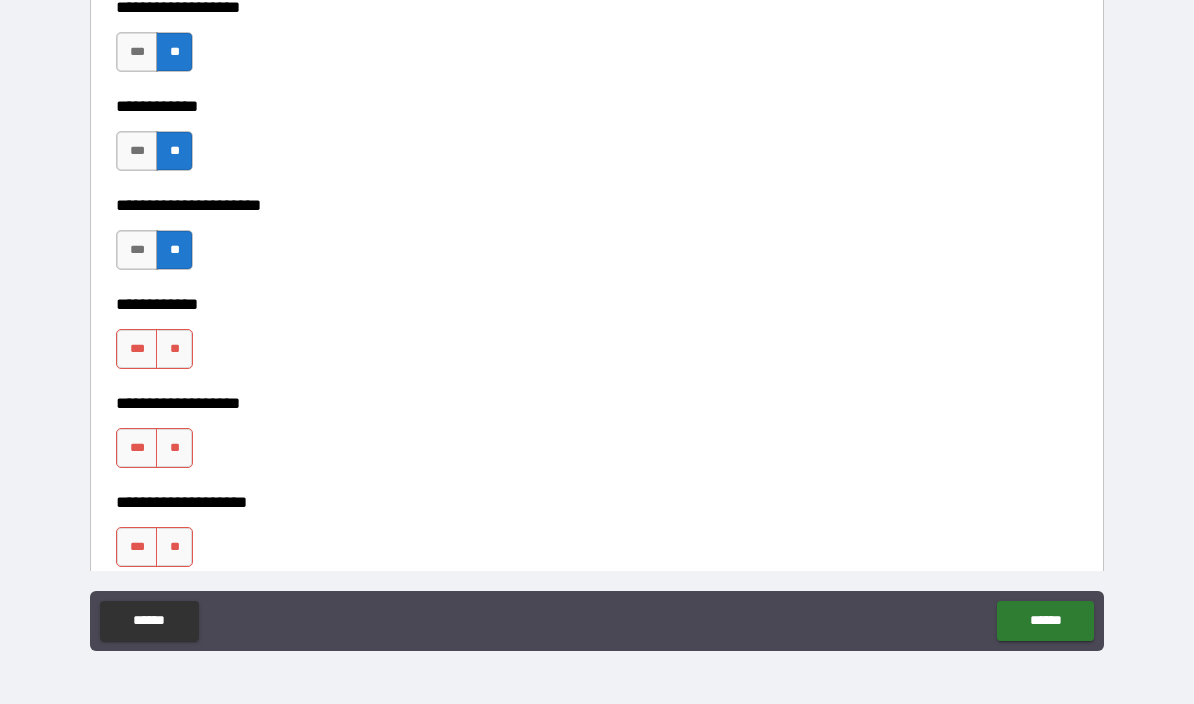 click on "**" at bounding box center [174, 349] 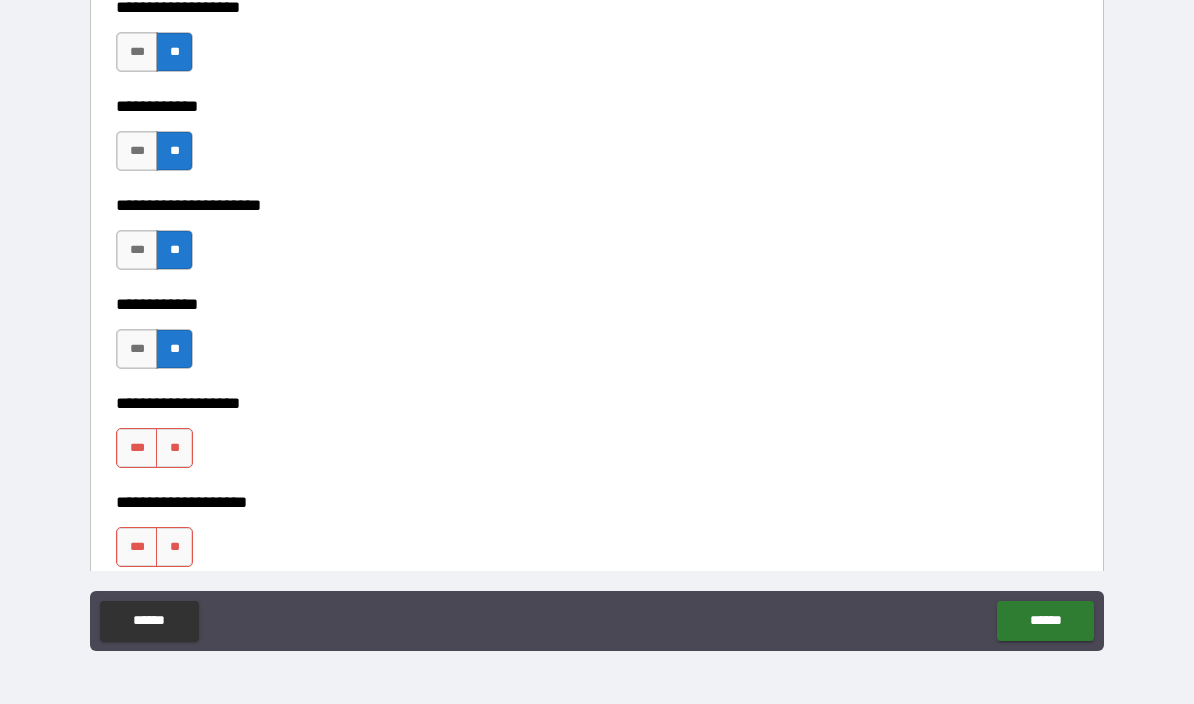 click on "**********" at bounding box center [597, 488] 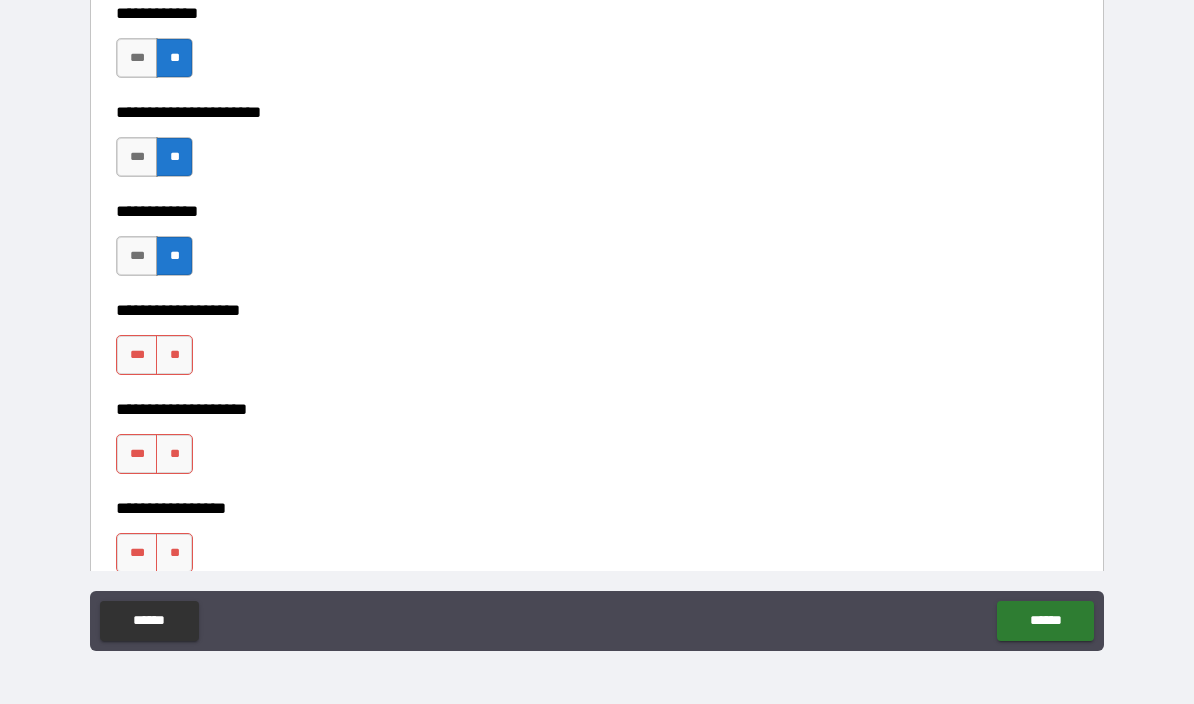 scroll, scrollTop: 7721, scrollLeft: 0, axis: vertical 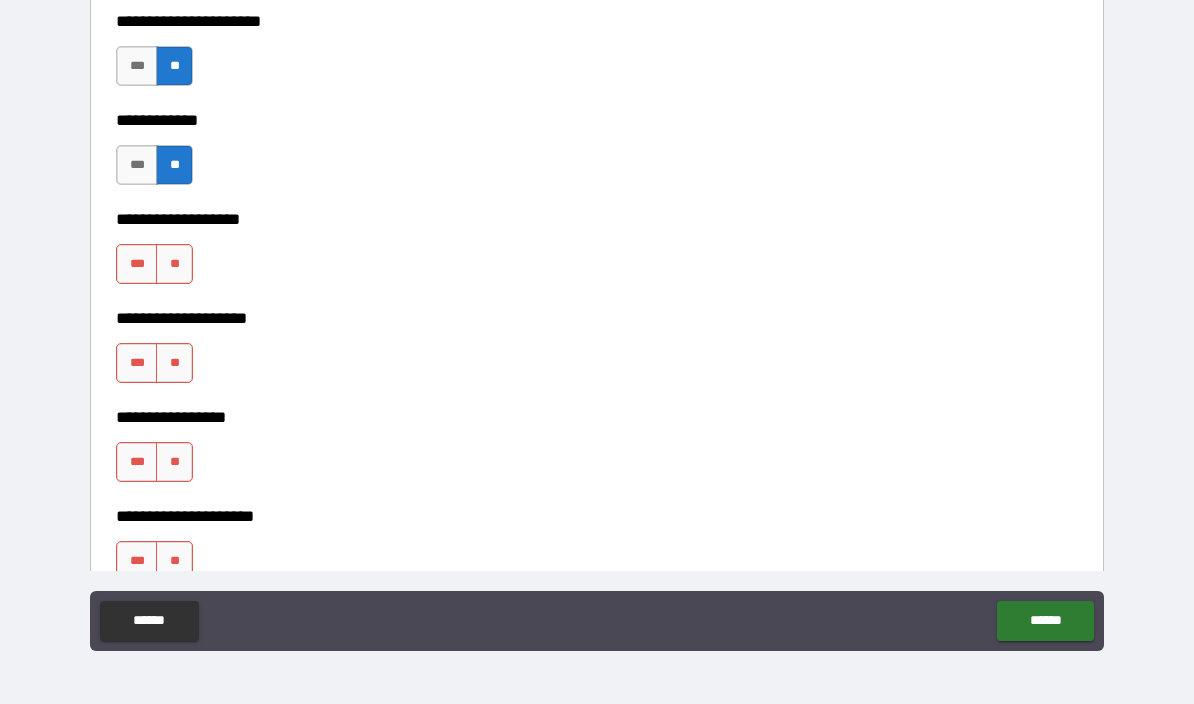 click on "**" at bounding box center (174, 264) 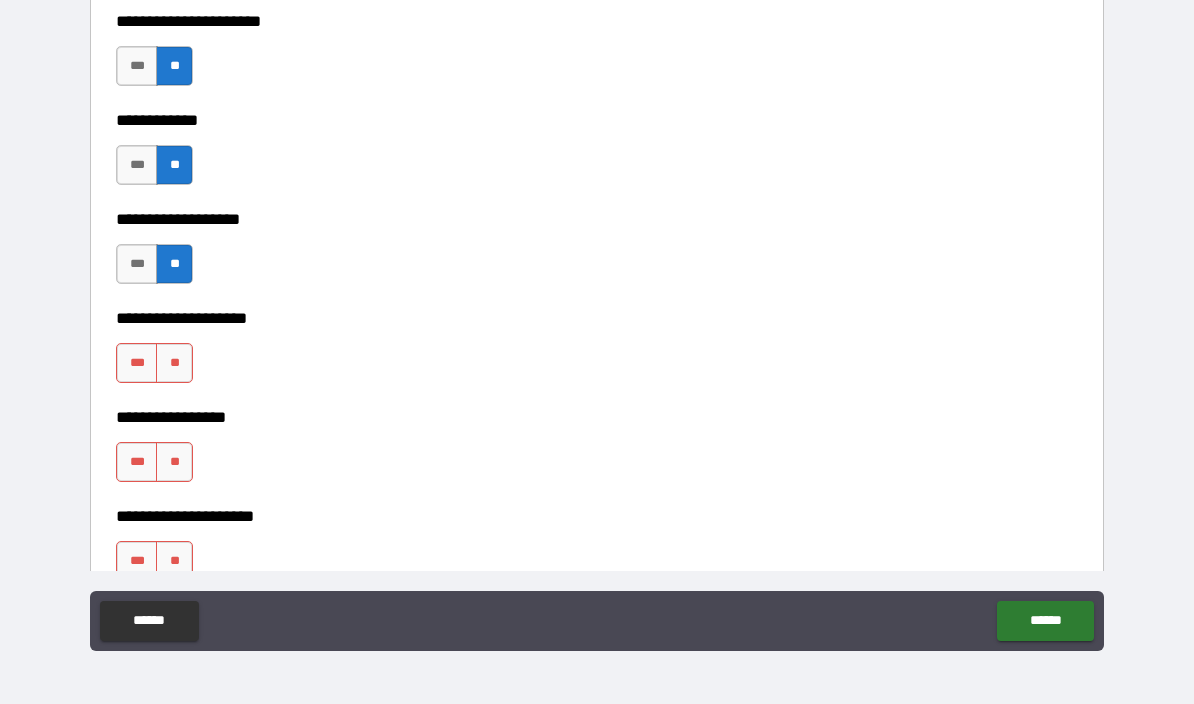 click on "**" at bounding box center (174, 363) 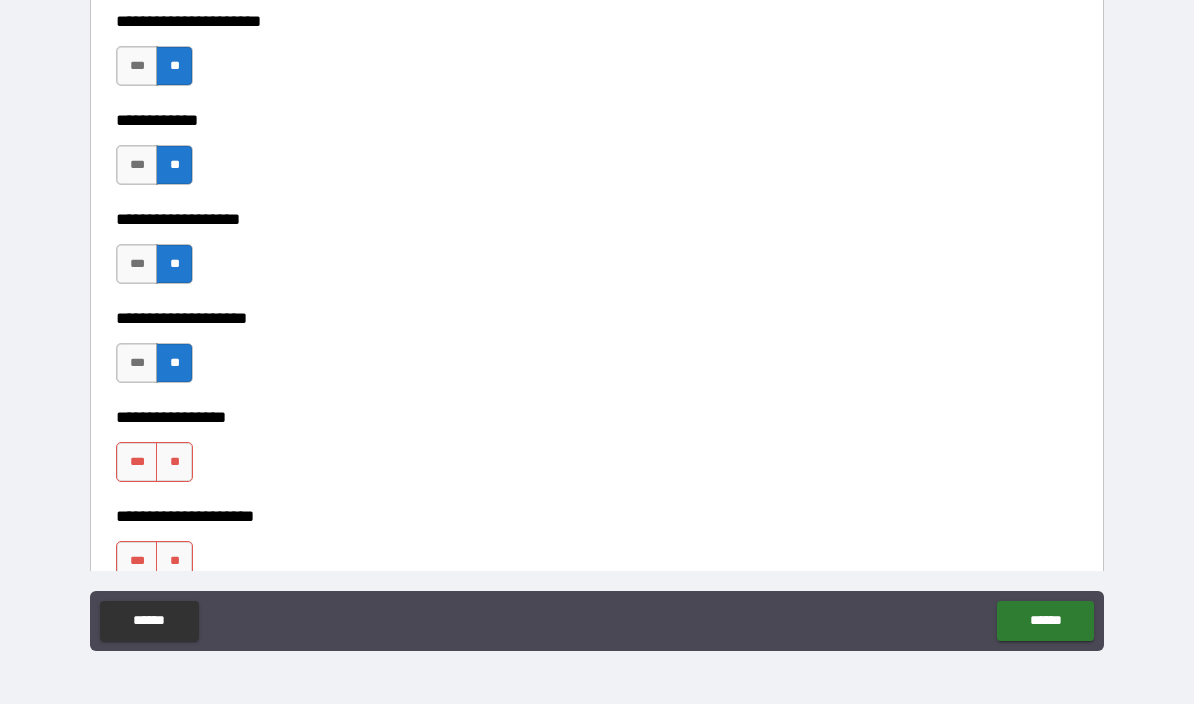 click on "*** **" at bounding box center [157, 467] 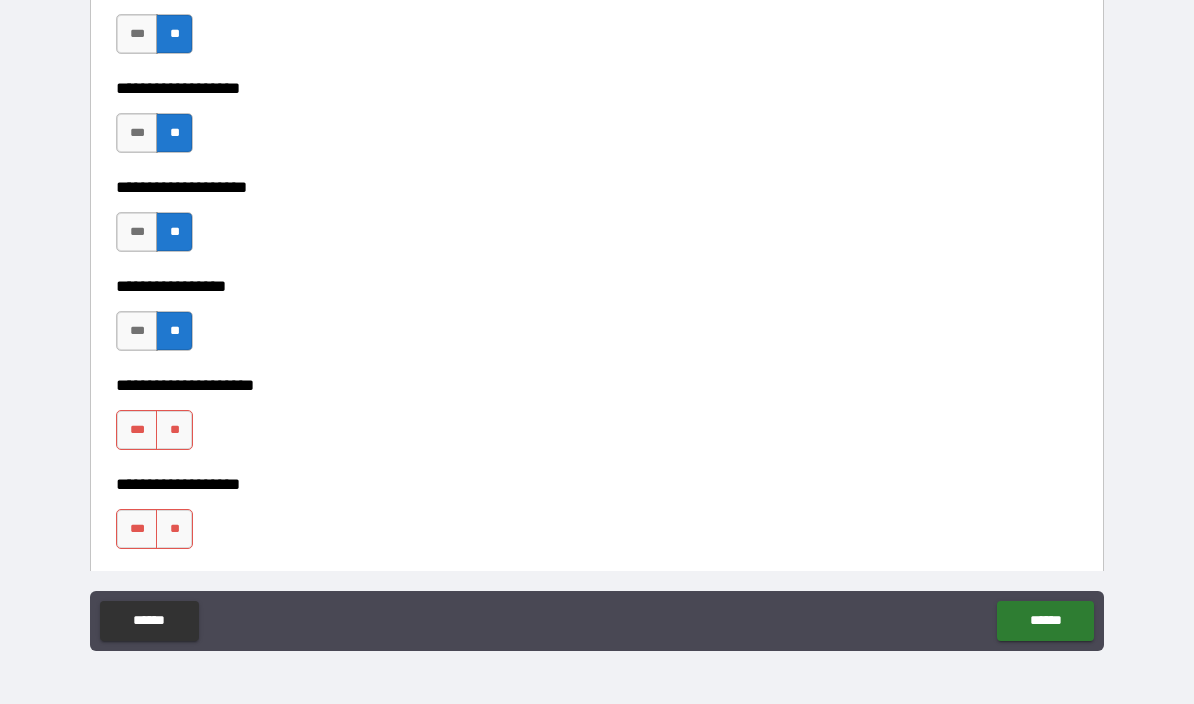 scroll, scrollTop: 7854, scrollLeft: 0, axis: vertical 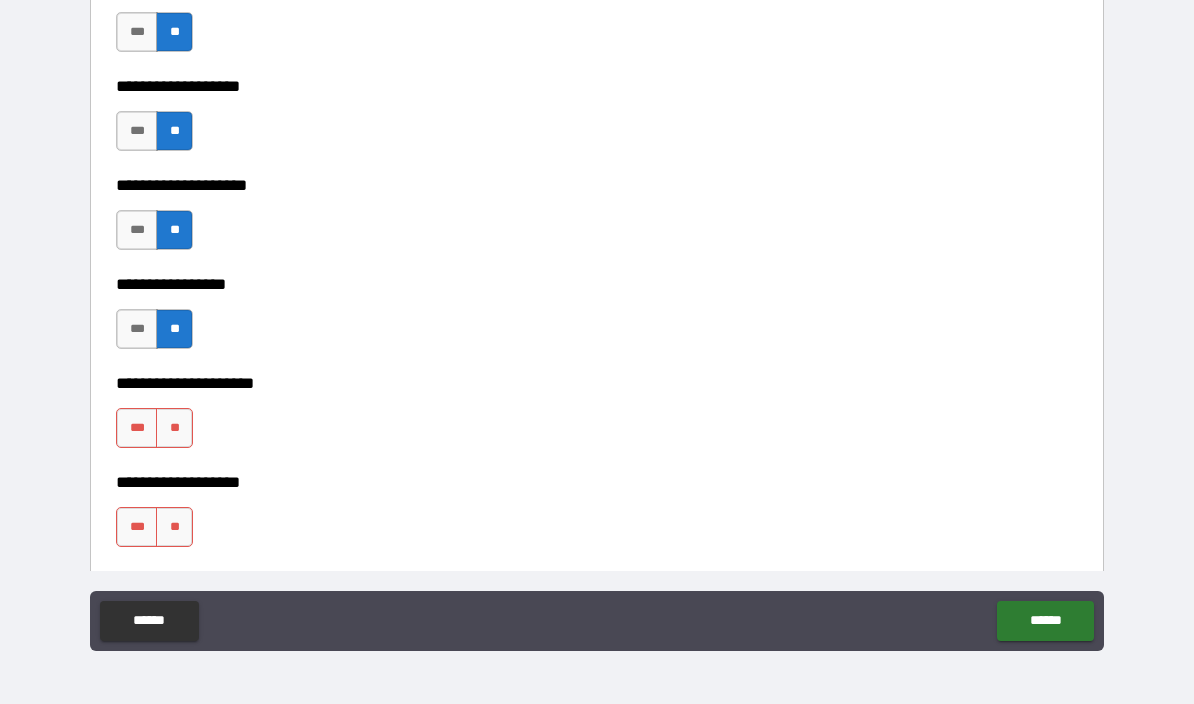 click on "**" at bounding box center [174, 428] 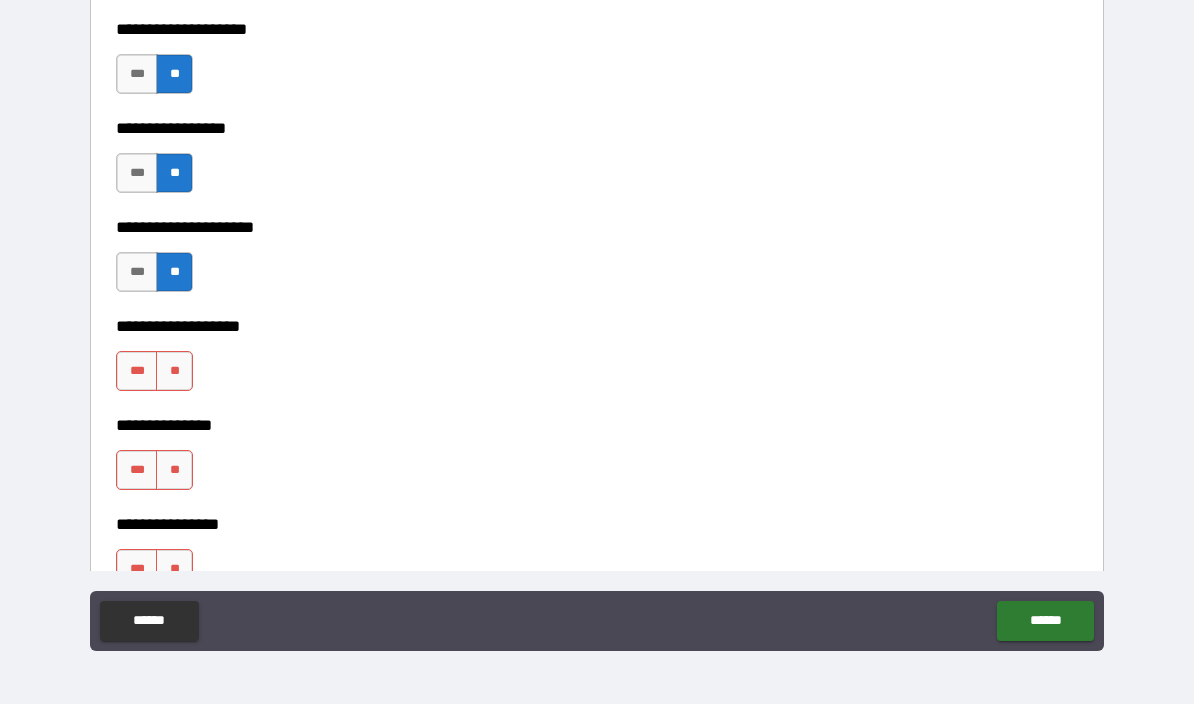 scroll, scrollTop: 8048, scrollLeft: 0, axis: vertical 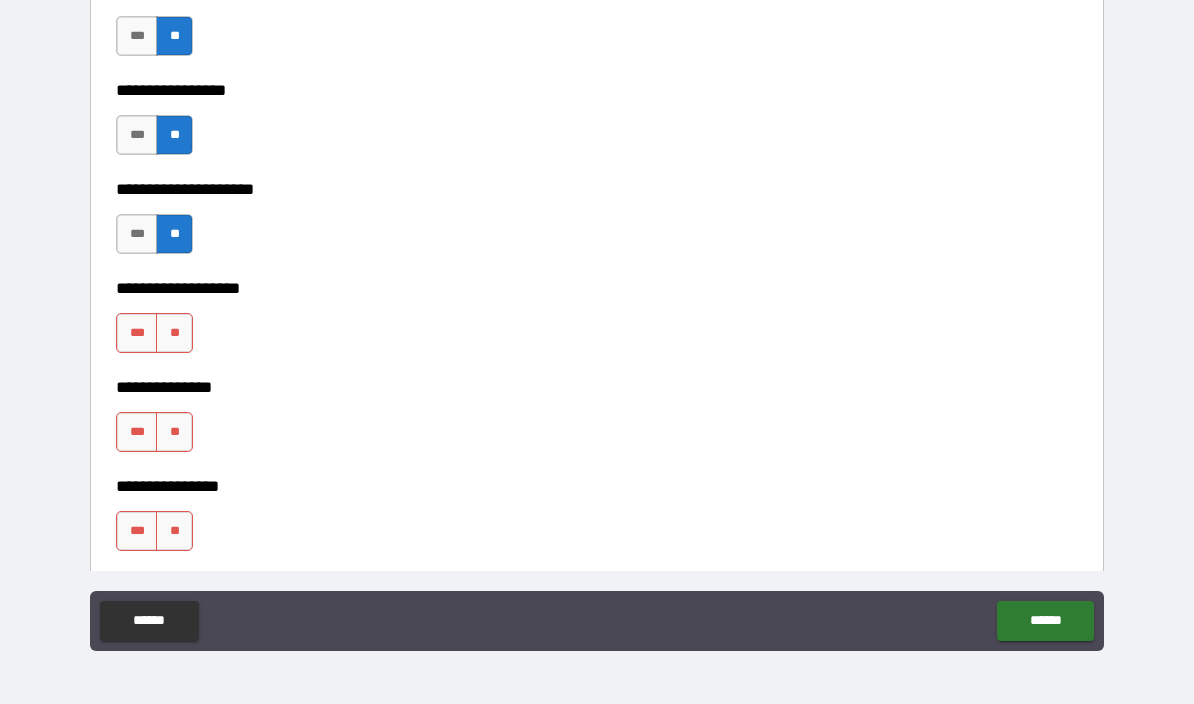 click on "**" at bounding box center [174, 333] 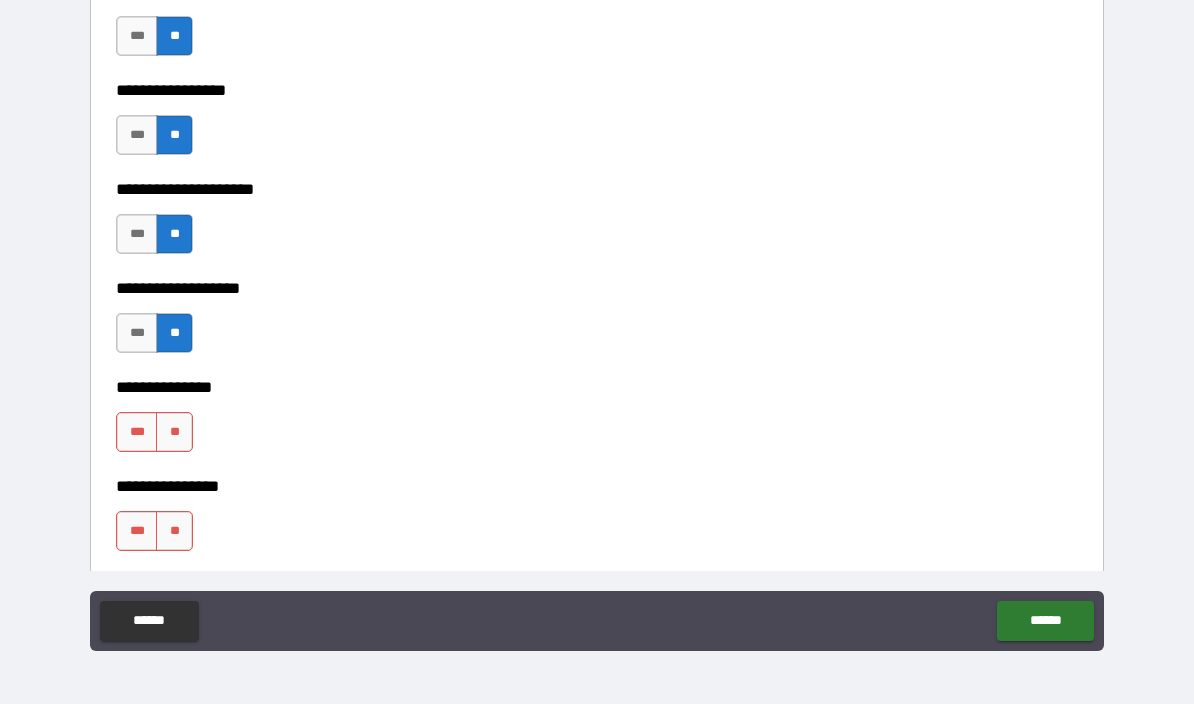 click on "**" at bounding box center [174, 432] 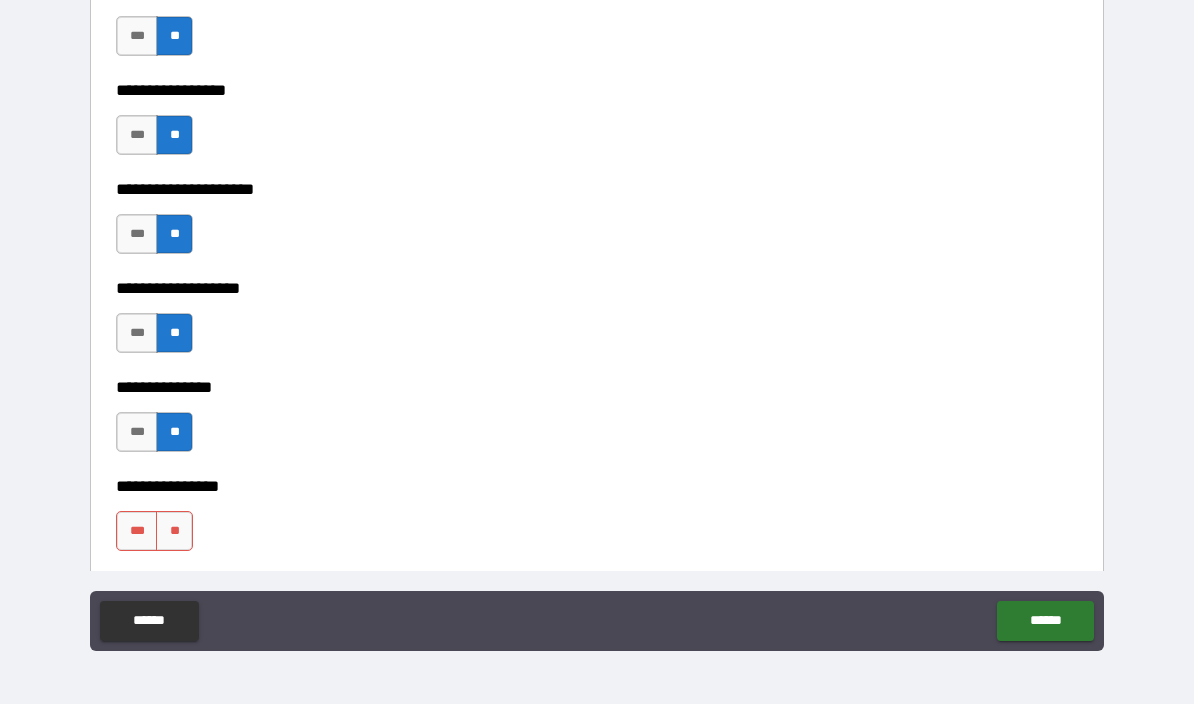 click on "**" at bounding box center [174, 531] 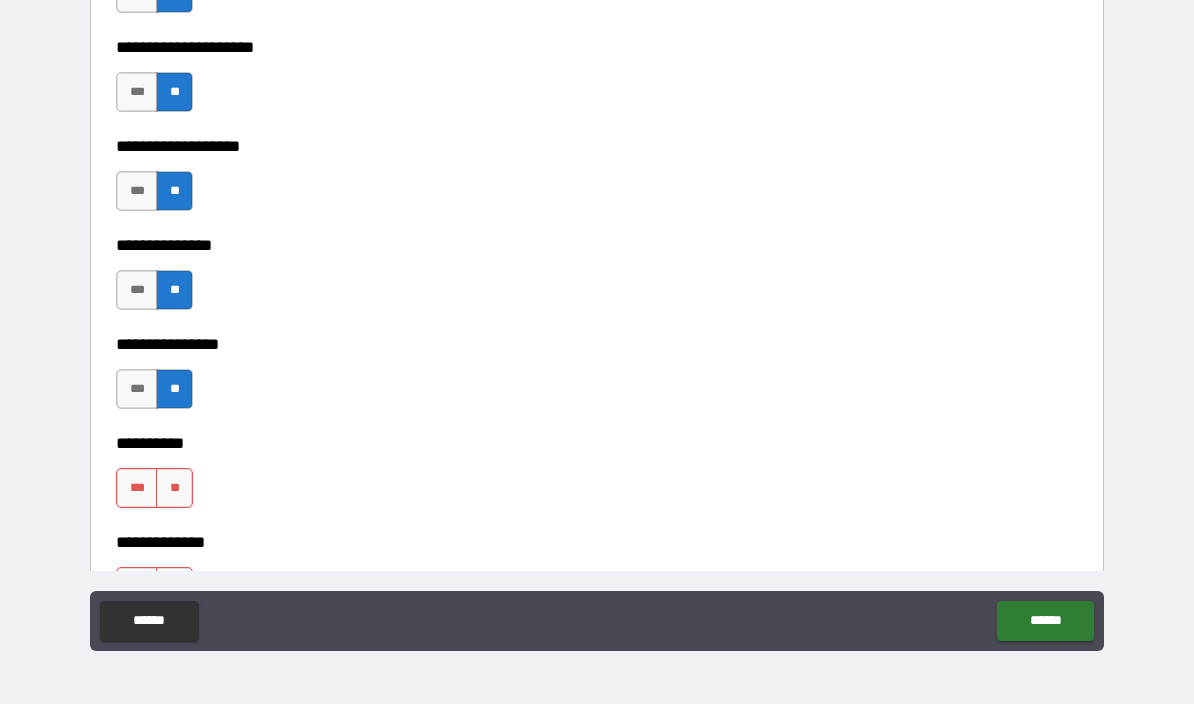 scroll, scrollTop: 8210, scrollLeft: 0, axis: vertical 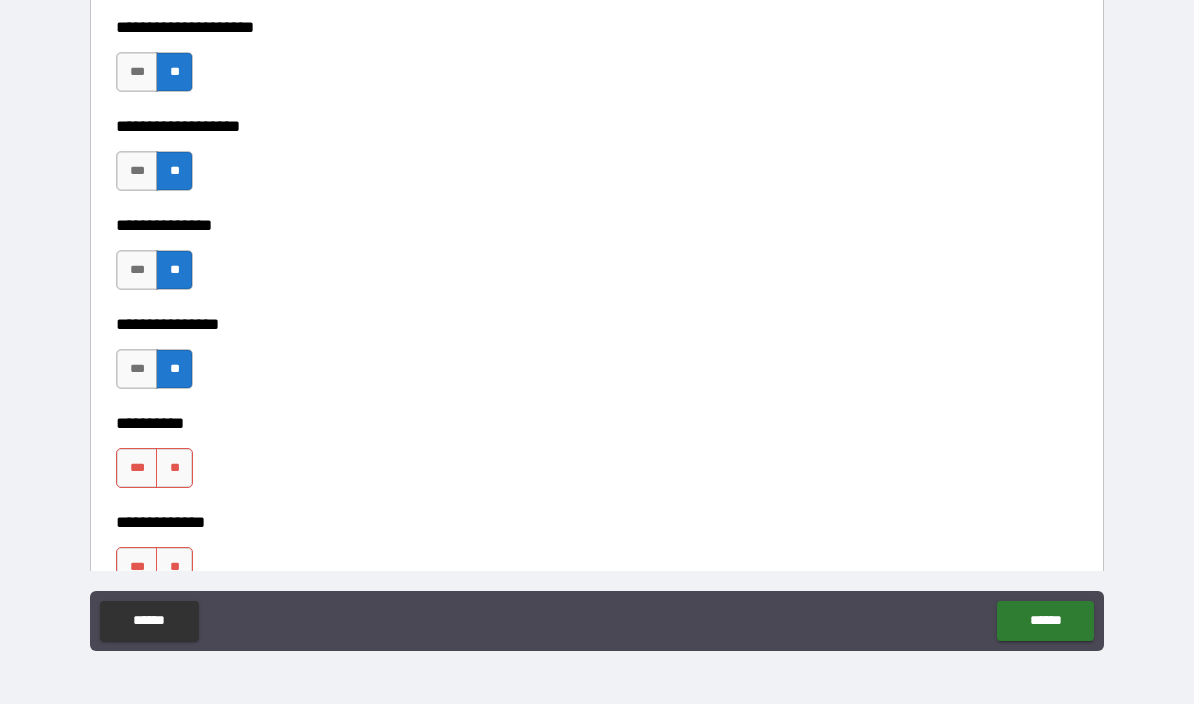 click on "**" at bounding box center (174, 468) 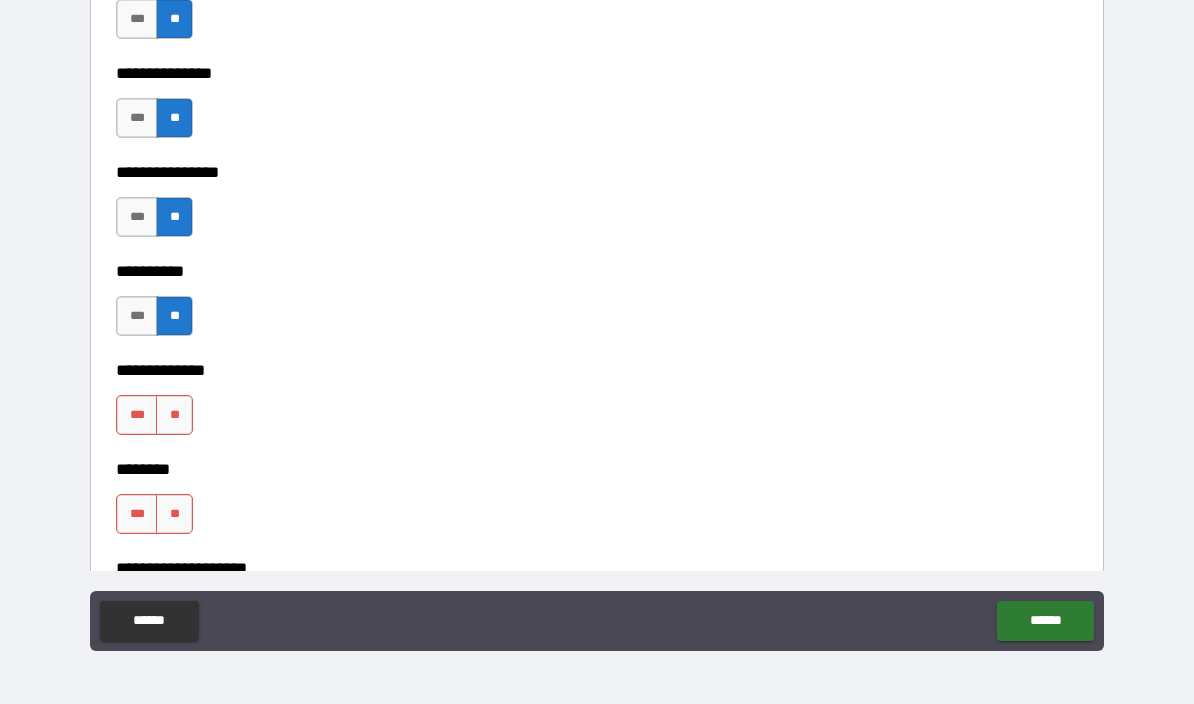 scroll, scrollTop: 8367, scrollLeft: 0, axis: vertical 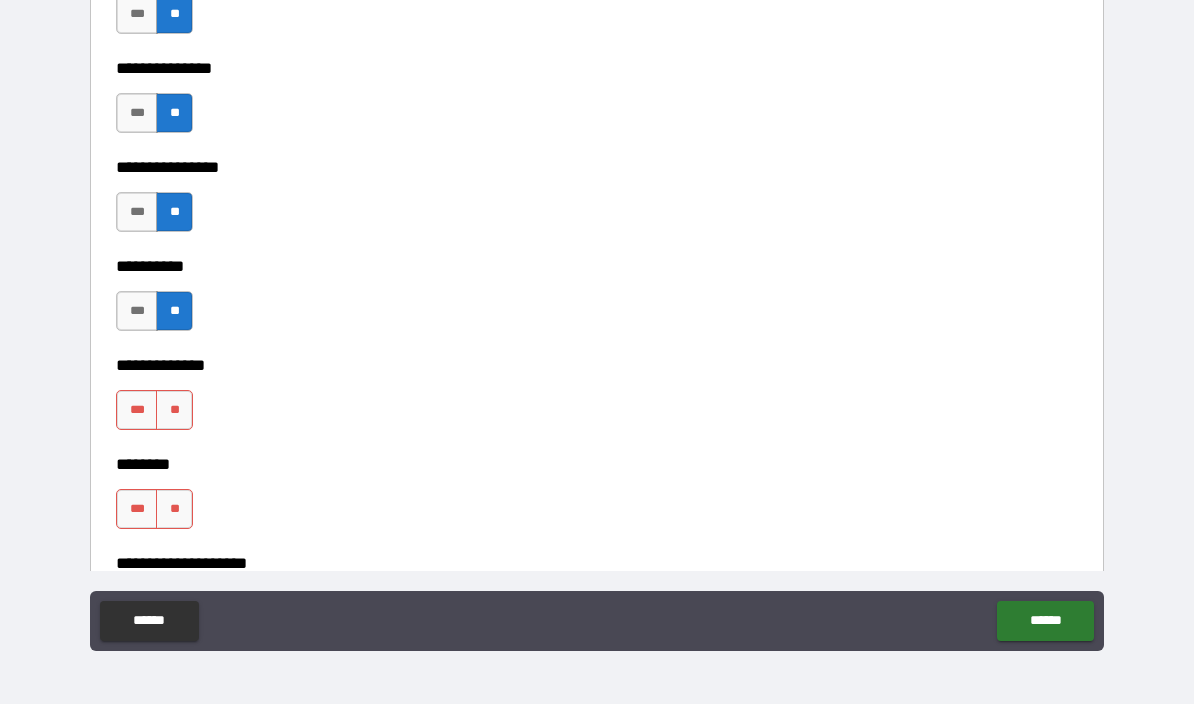 click on "**" at bounding box center [174, 410] 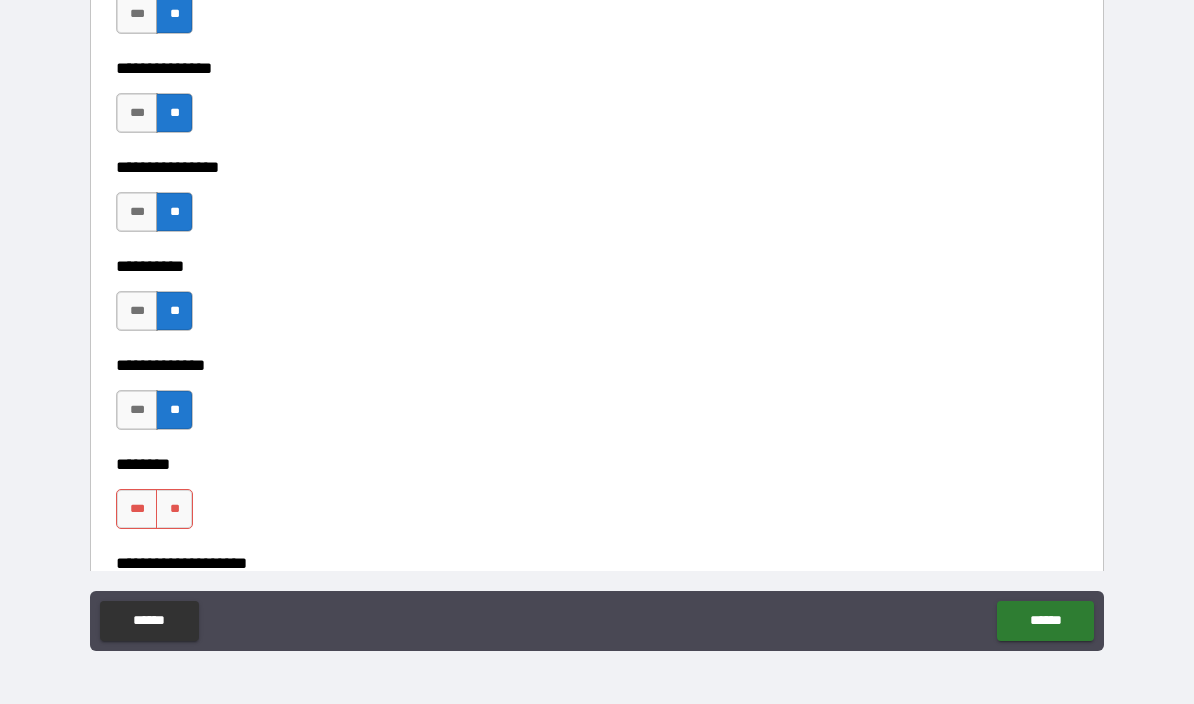 click on "**" at bounding box center (174, 509) 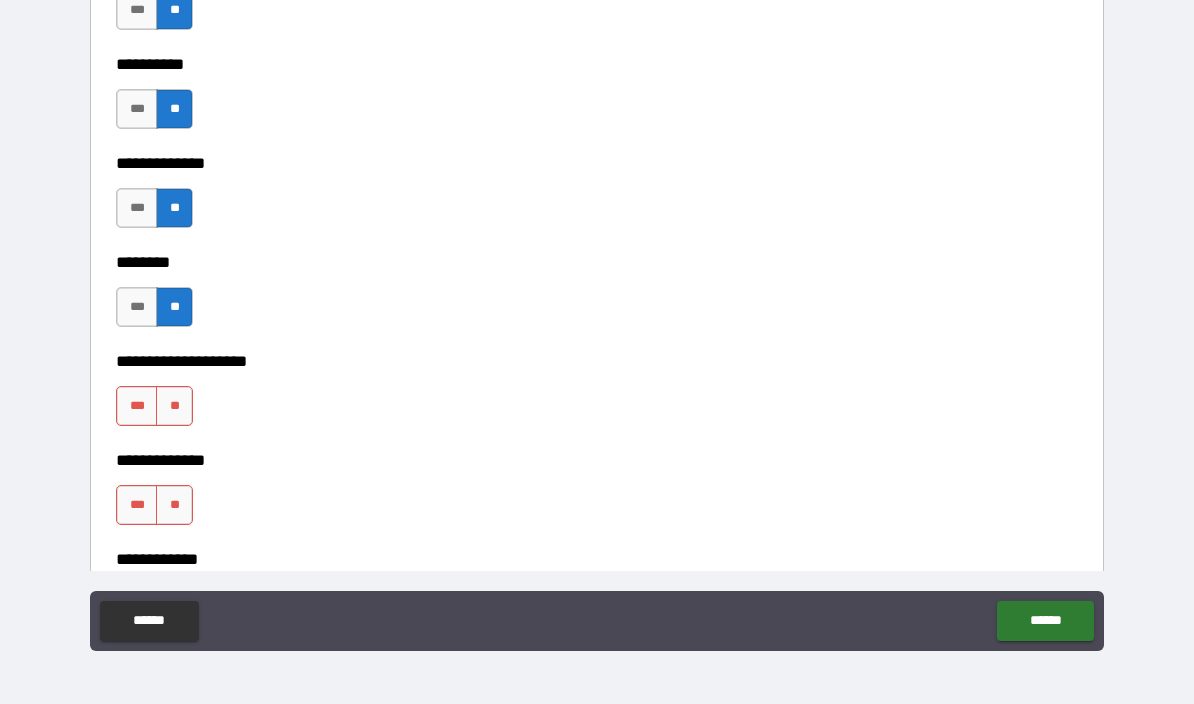 scroll, scrollTop: 8580, scrollLeft: 0, axis: vertical 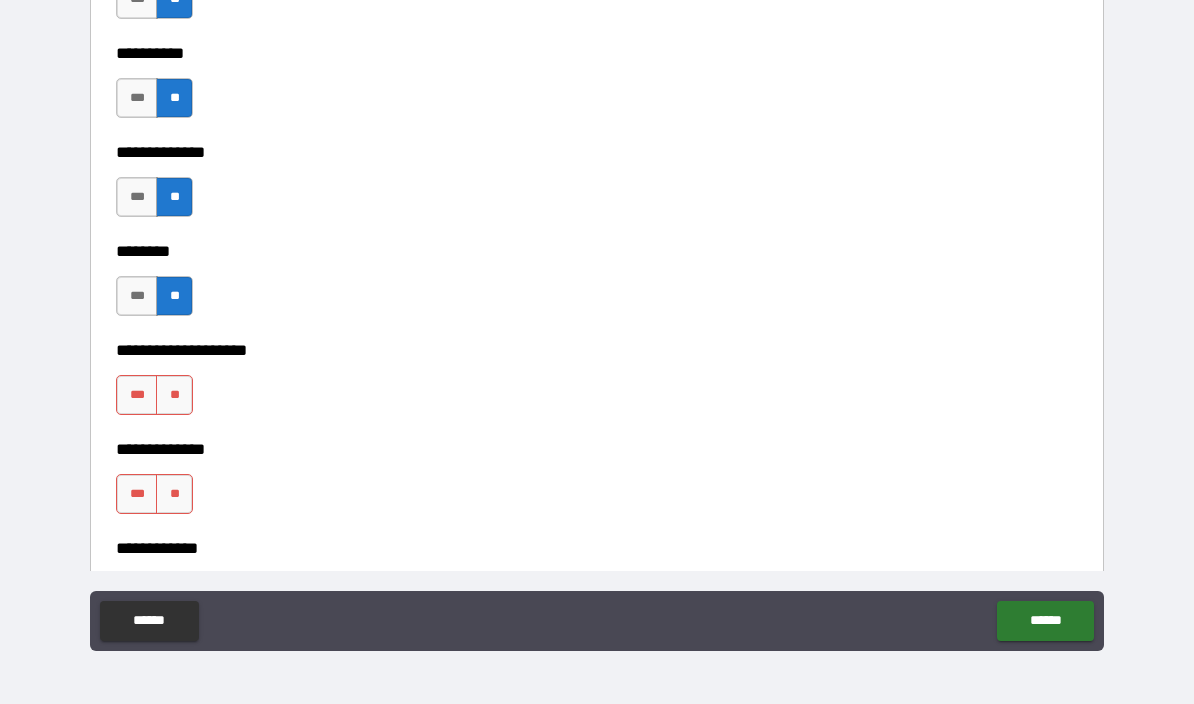 click on "**" at bounding box center [174, 395] 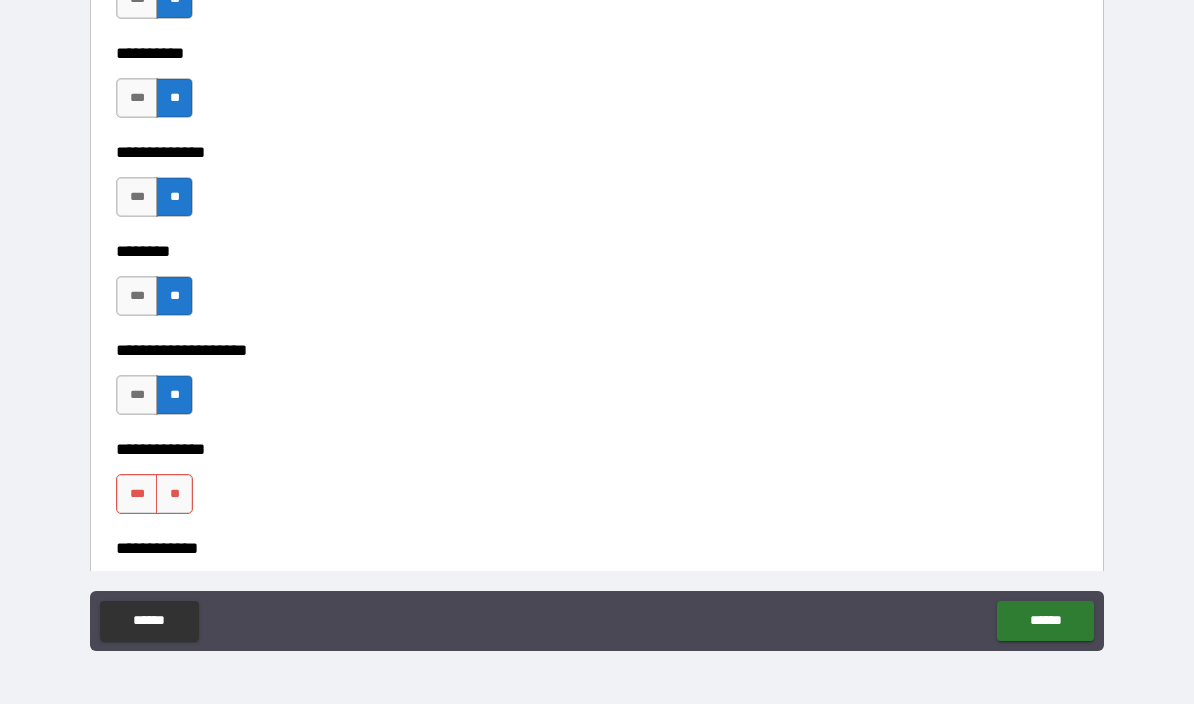 click on "**" at bounding box center [174, 494] 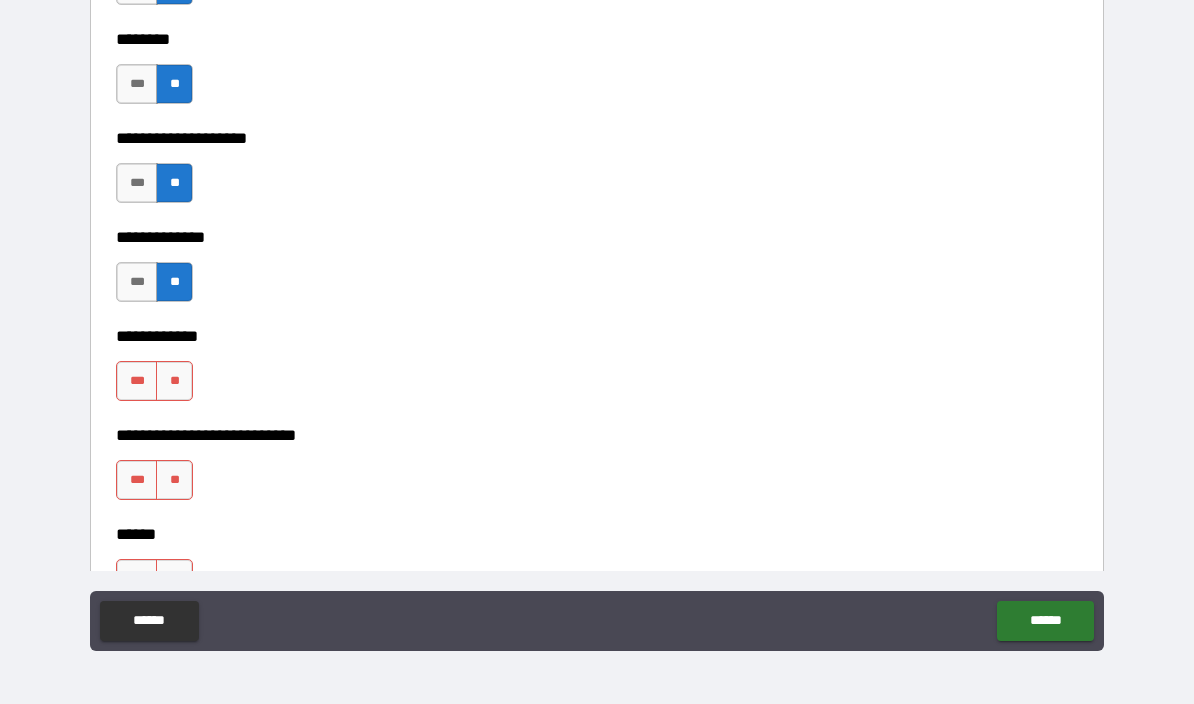 scroll, scrollTop: 8817, scrollLeft: 0, axis: vertical 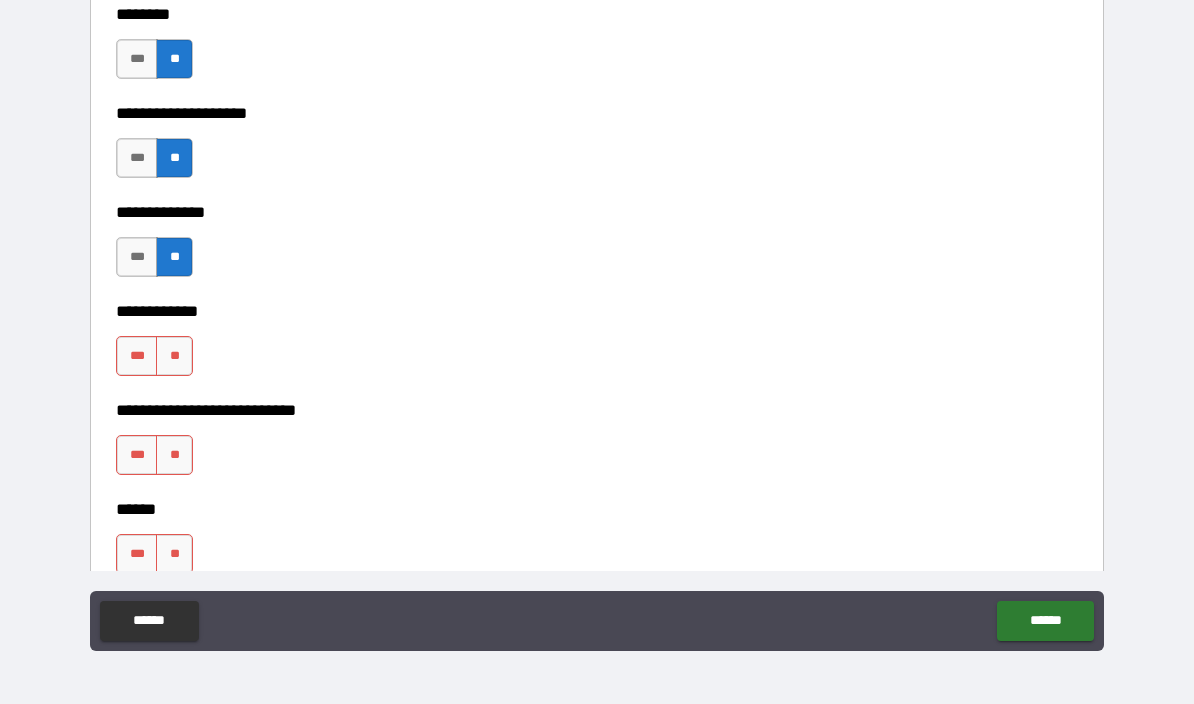click on "**" at bounding box center (174, 356) 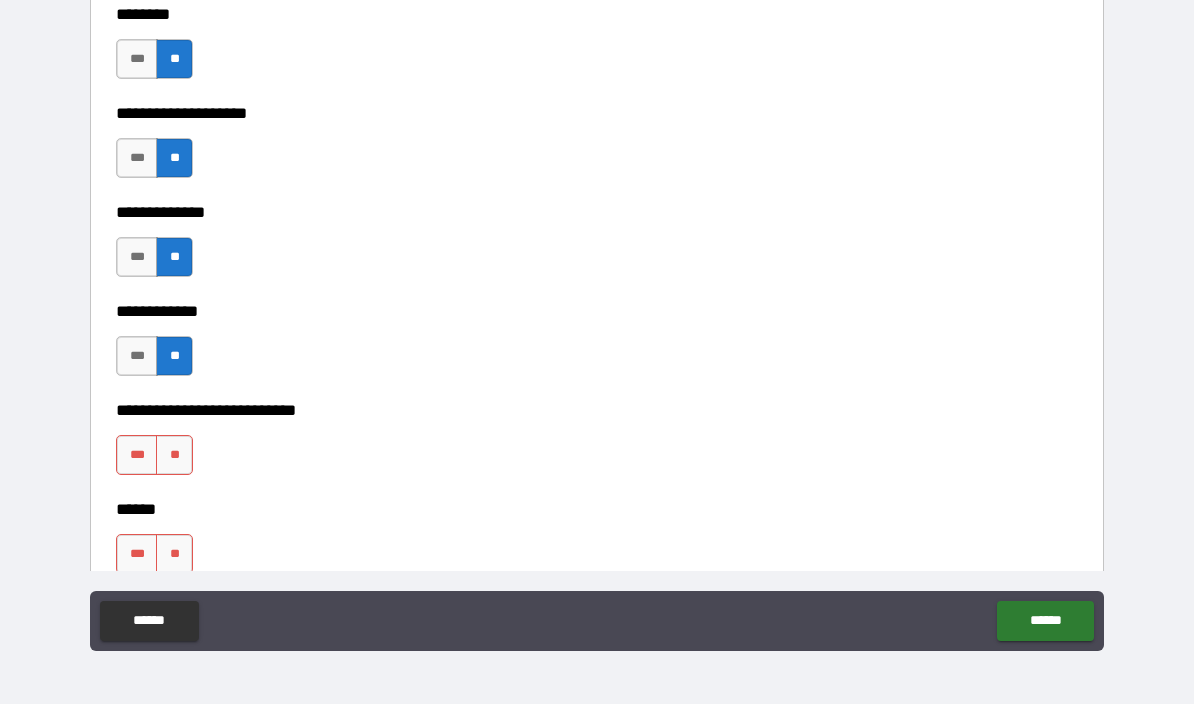 click on "**" at bounding box center [174, 455] 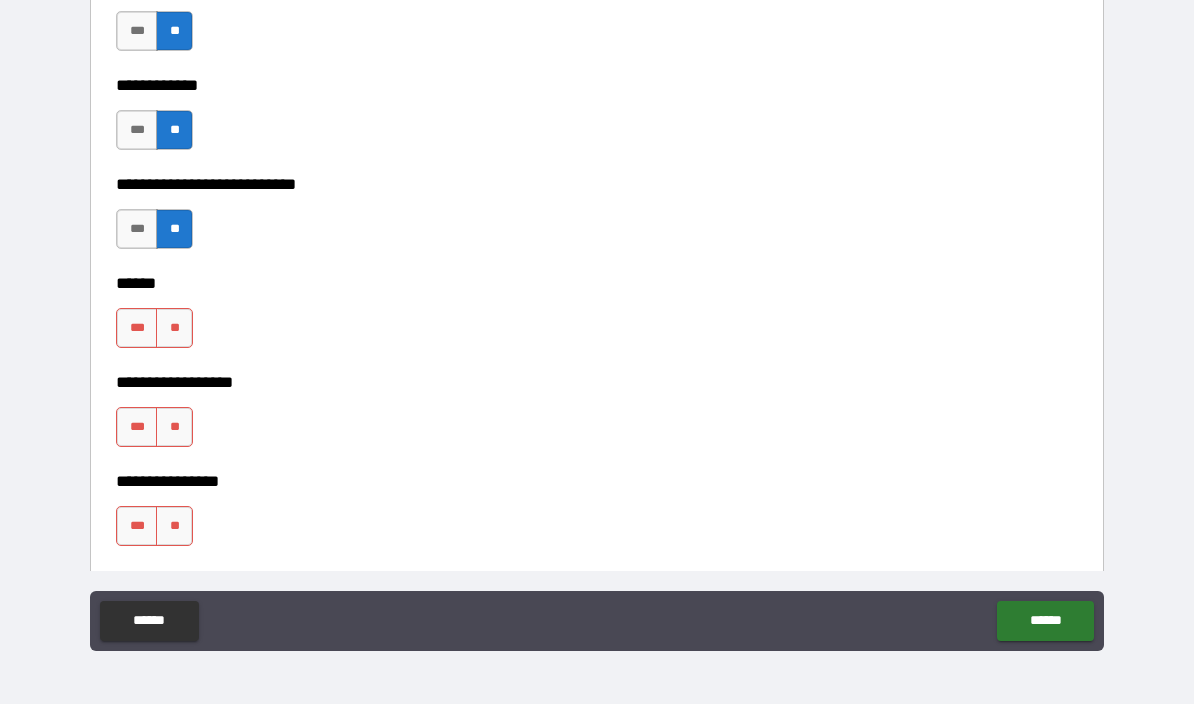 scroll, scrollTop: 9056, scrollLeft: 0, axis: vertical 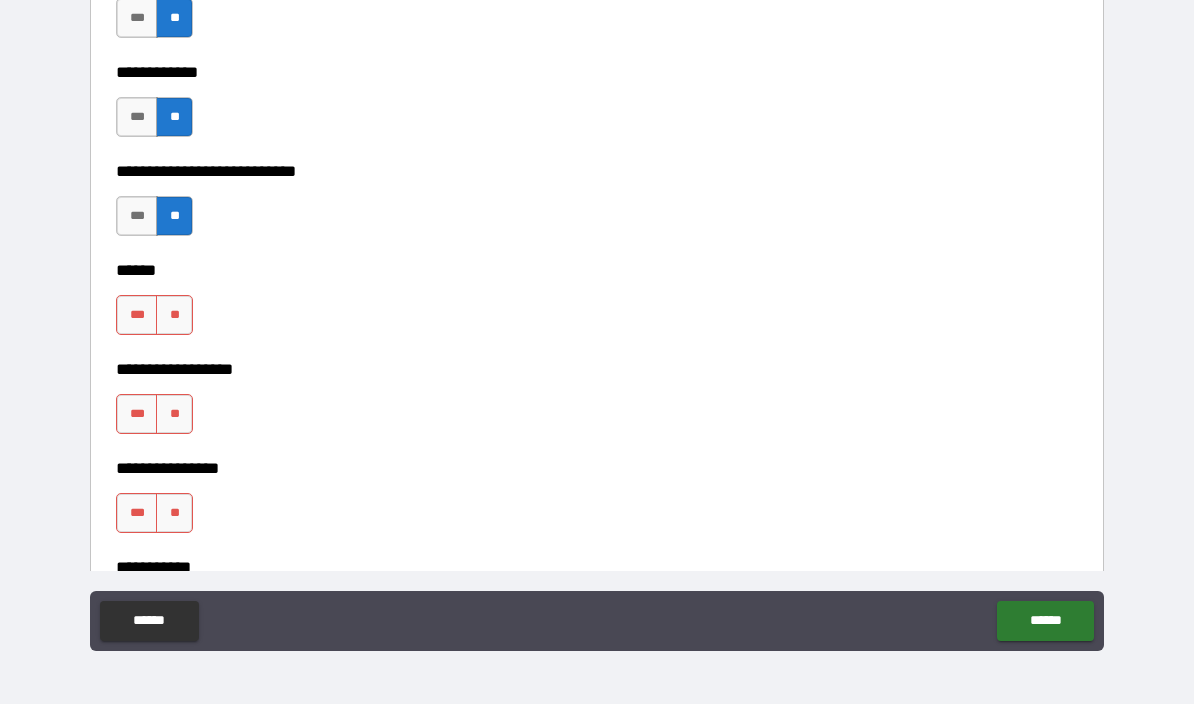 click on "**" at bounding box center (174, 315) 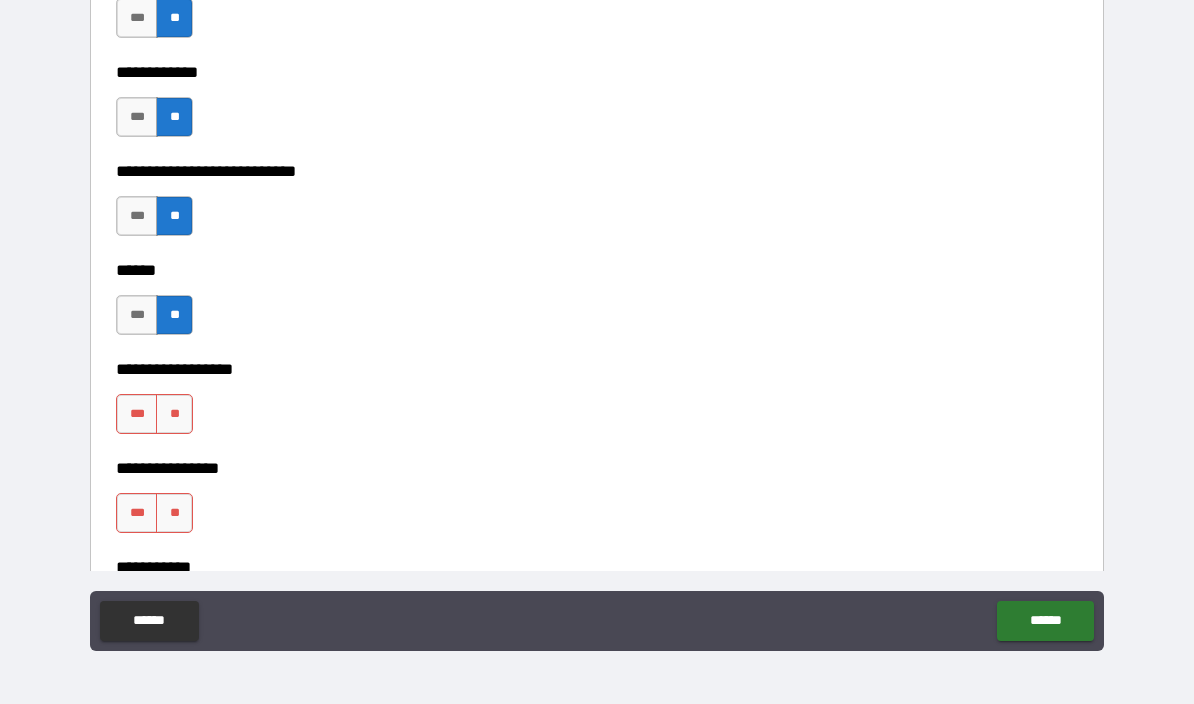 click on "**" at bounding box center [174, 414] 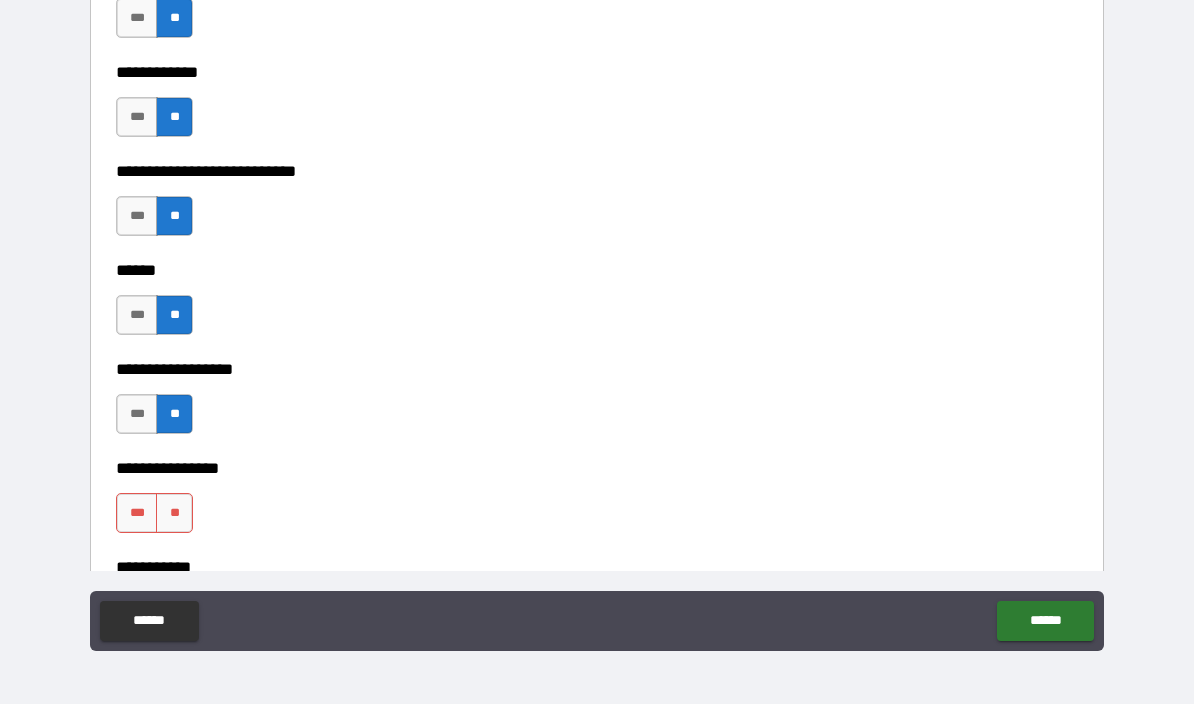 click on "**" at bounding box center [174, 513] 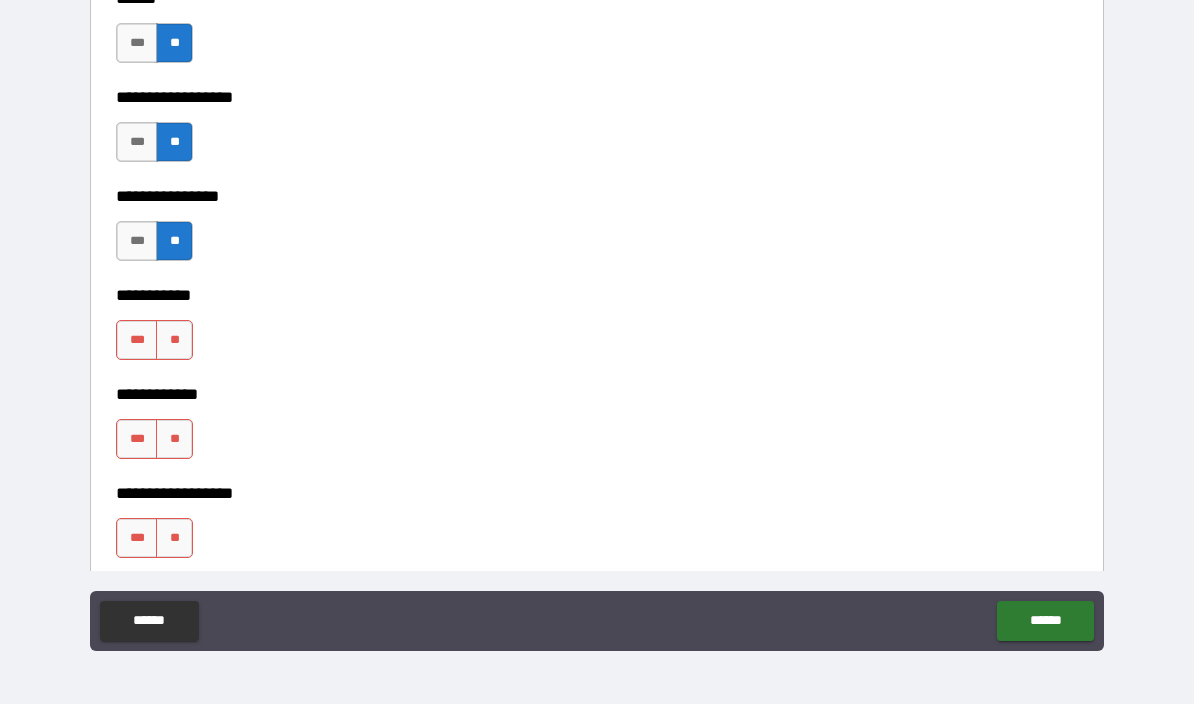 scroll, scrollTop: 9362, scrollLeft: 0, axis: vertical 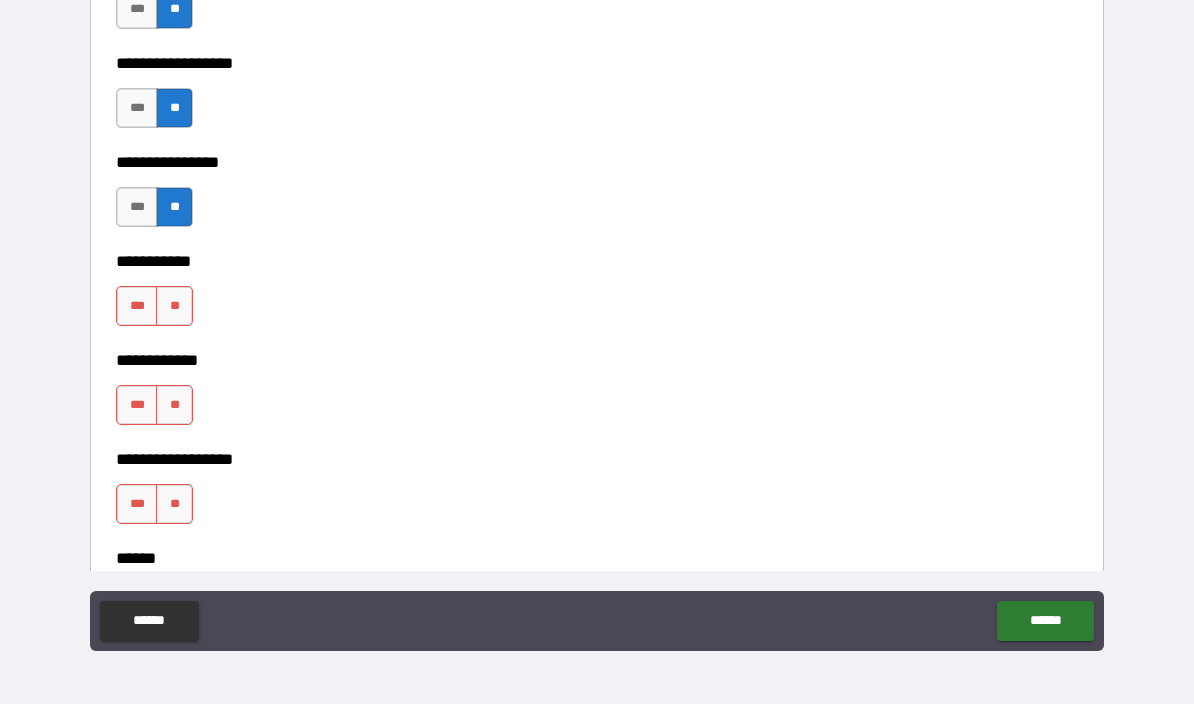 click on "**" at bounding box center [174, 306] 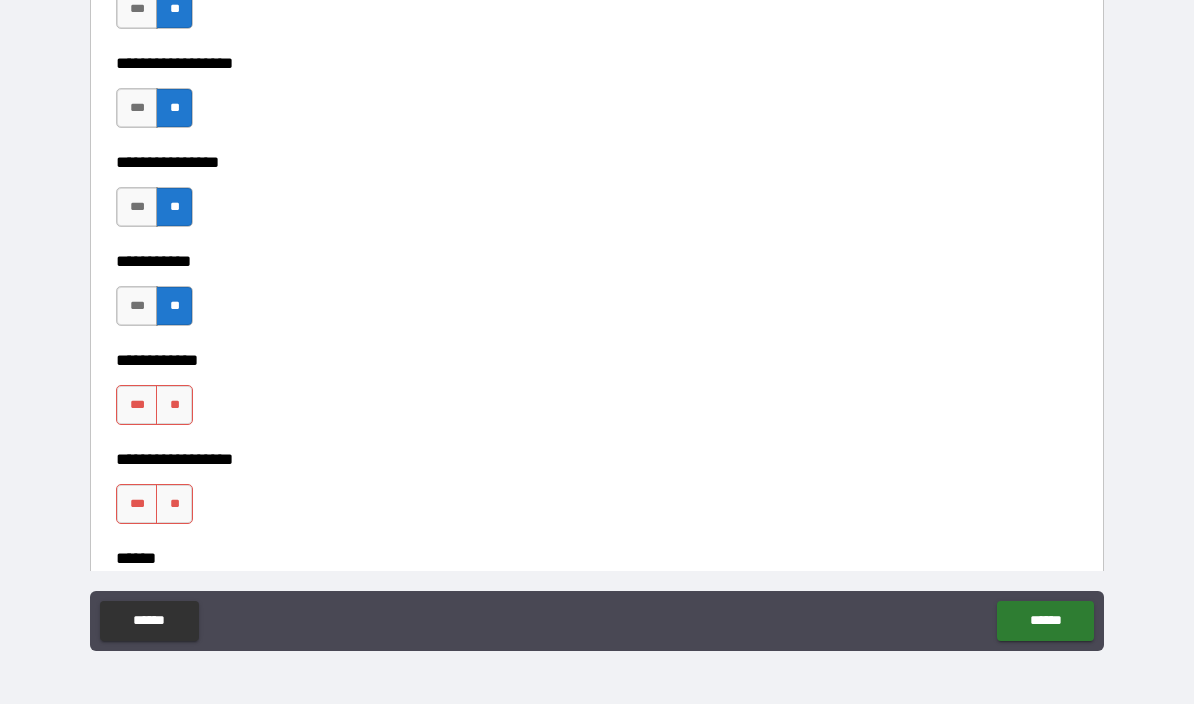 click on "**" at bounding box center (174, 405) 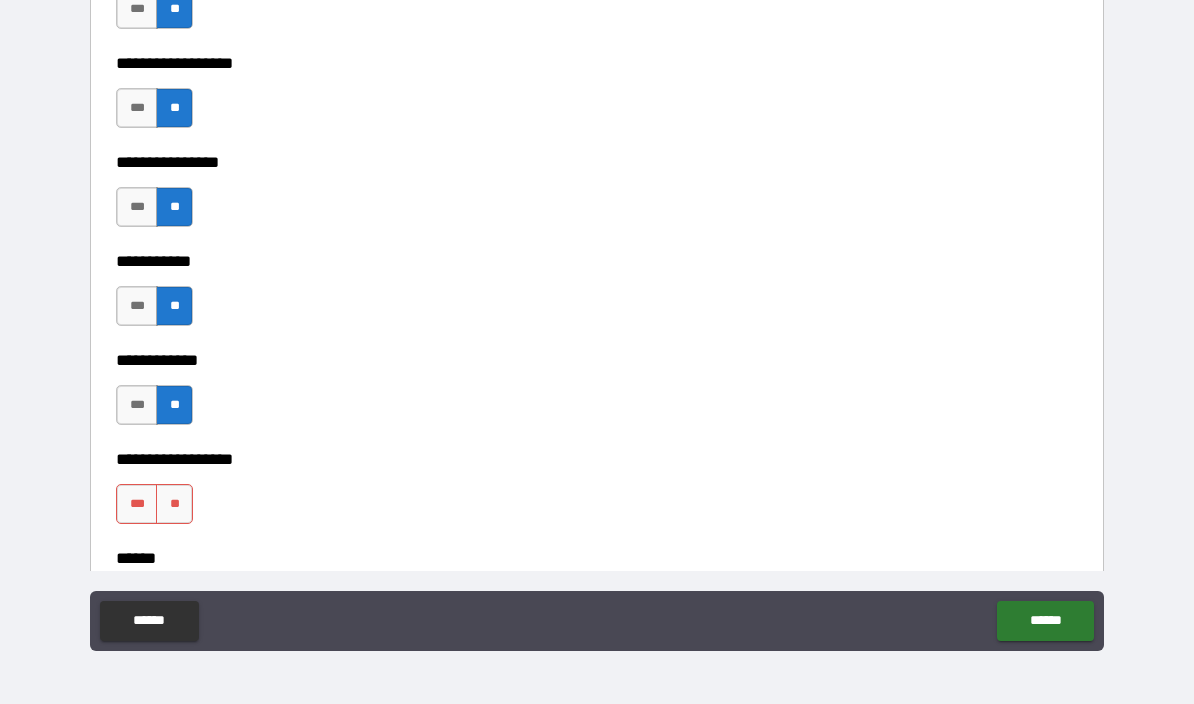 click on "**" at bounding box center [174, 504] 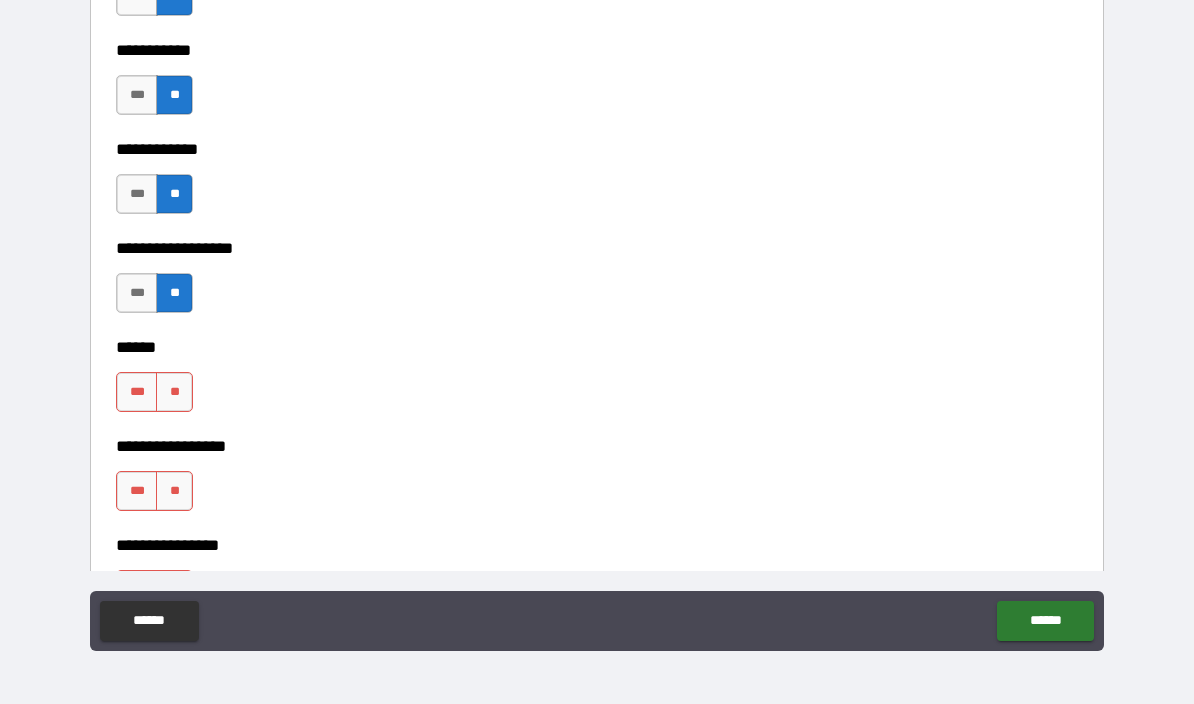 scroll, scrollTop: 9616, scrollLeft: 0, axis: vertical 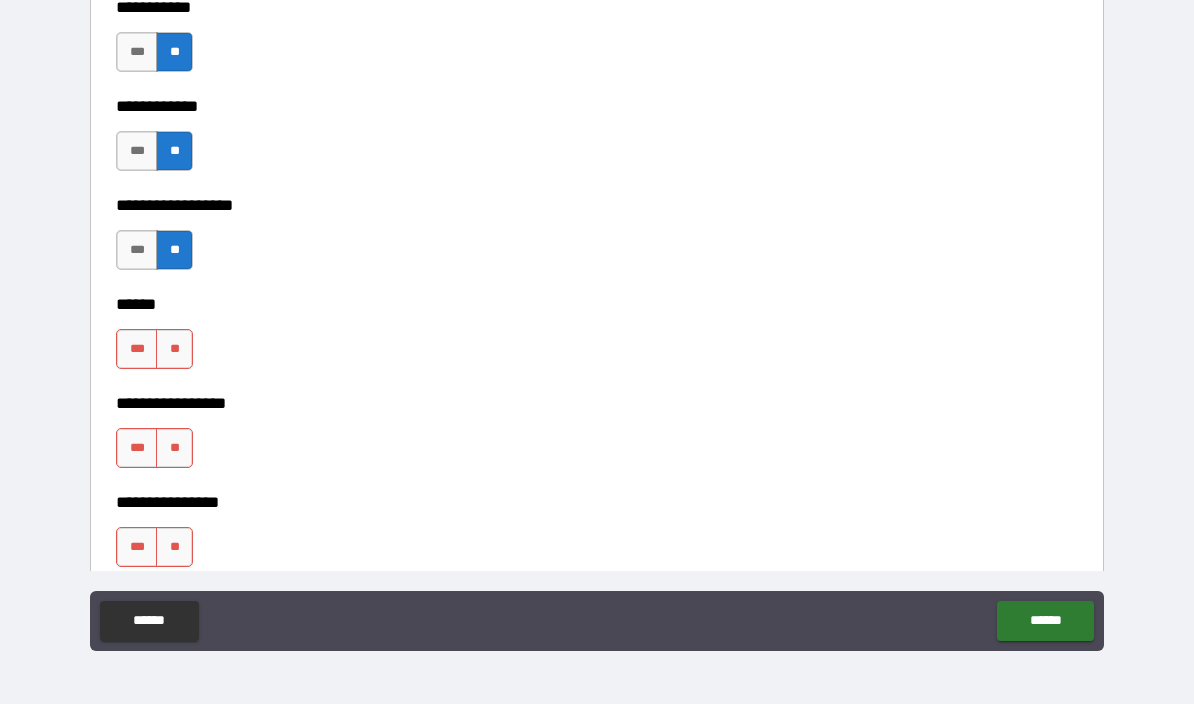 click on "**" at bounding box center (174, 349) 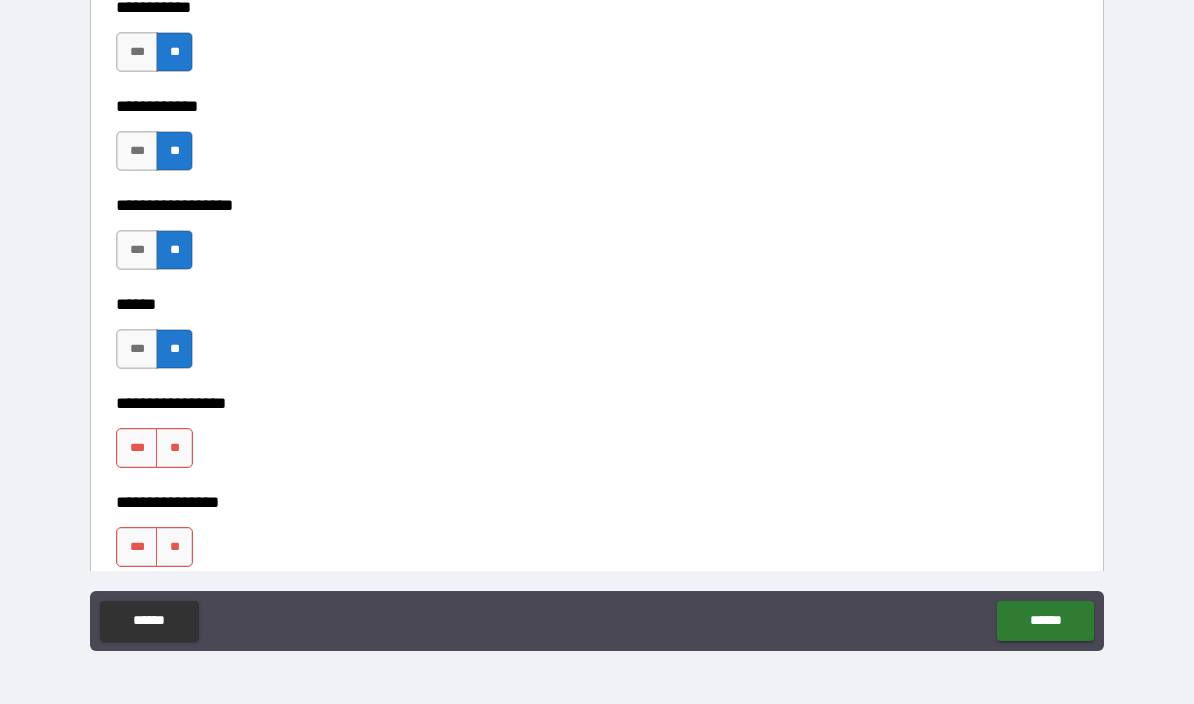 click on "**" at bounding box center [174, 448] 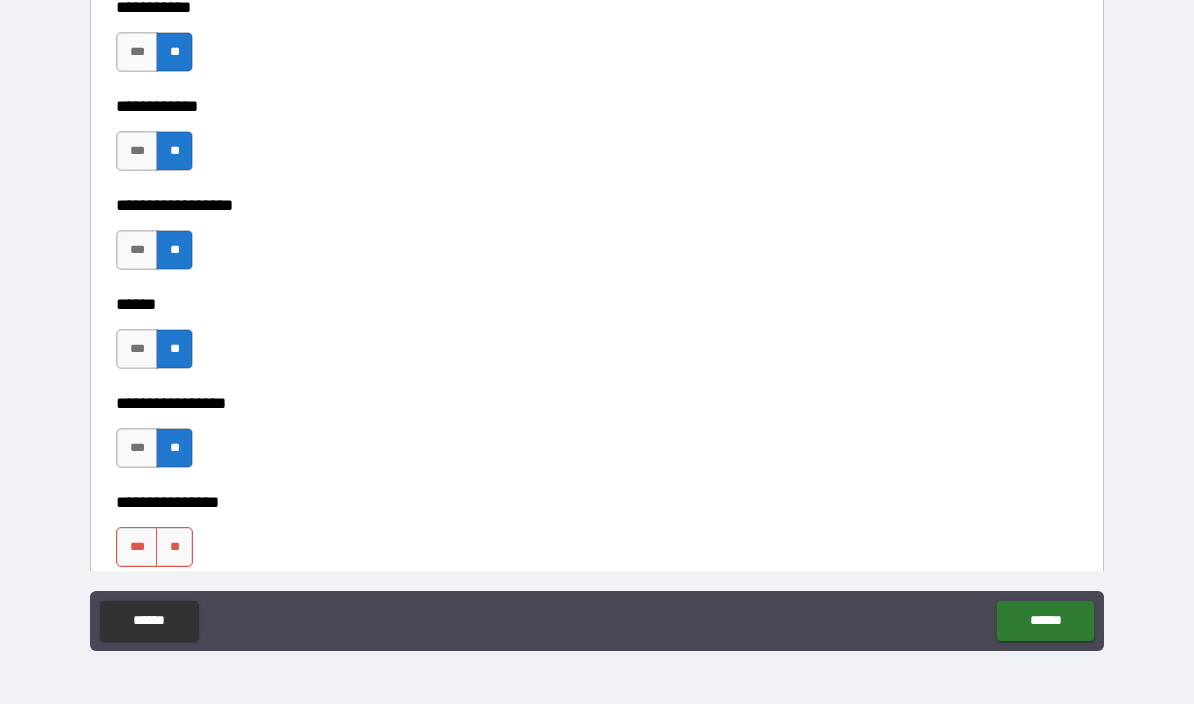 click on "**********" at bounding box center [597, 537] 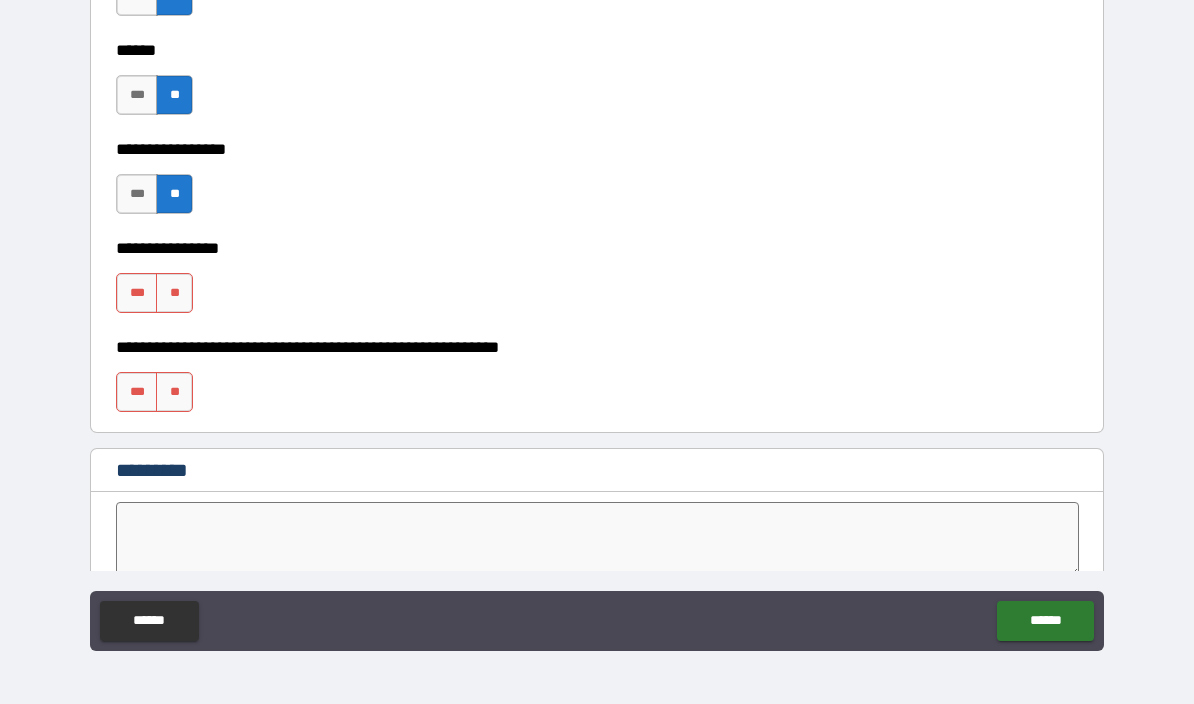 scroll, scrollTop: 9886, scrollLeft: 0, axis: vertical 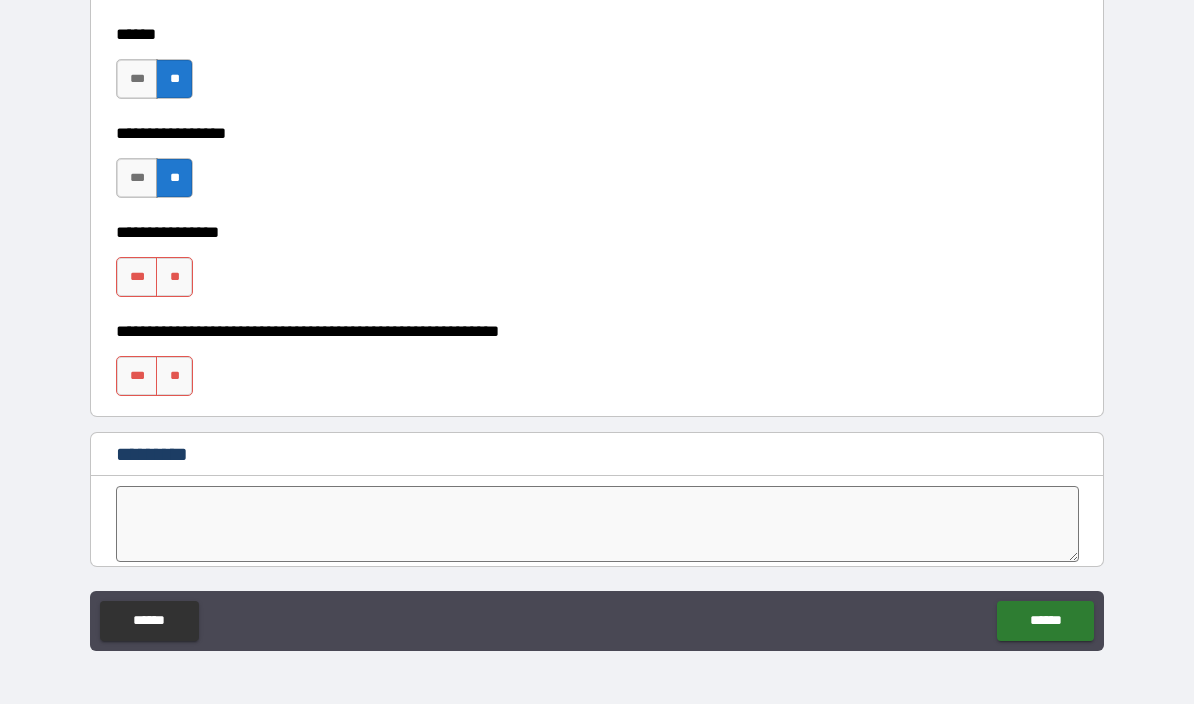 click on "**" at bounding box center (174, 277) 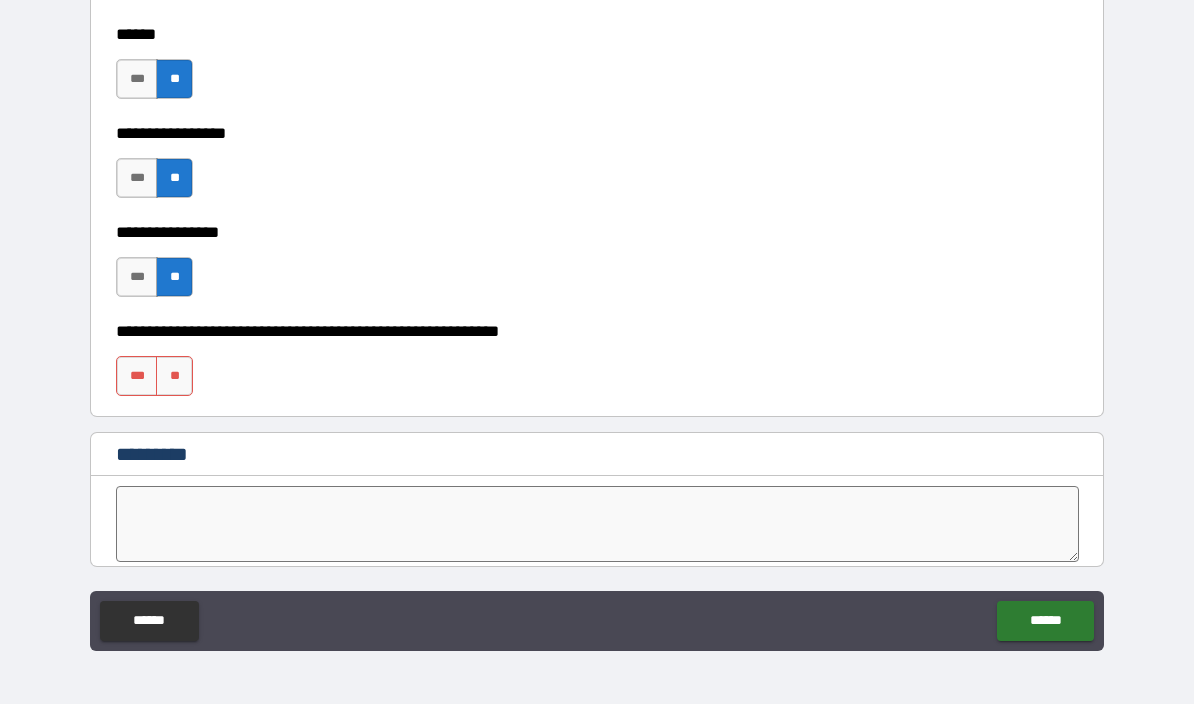 click on "**" at bounding box center (174, 376) 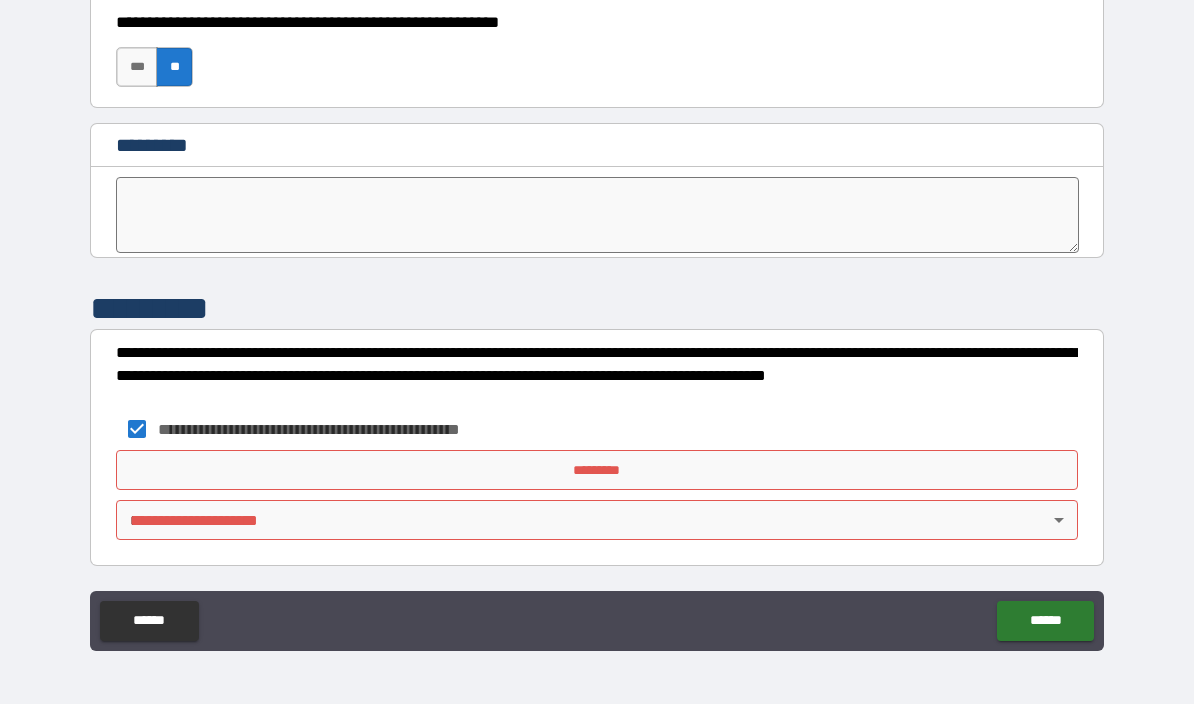 scroll, scrollTop: 10195, scrollLeft: 0, axis: vertical 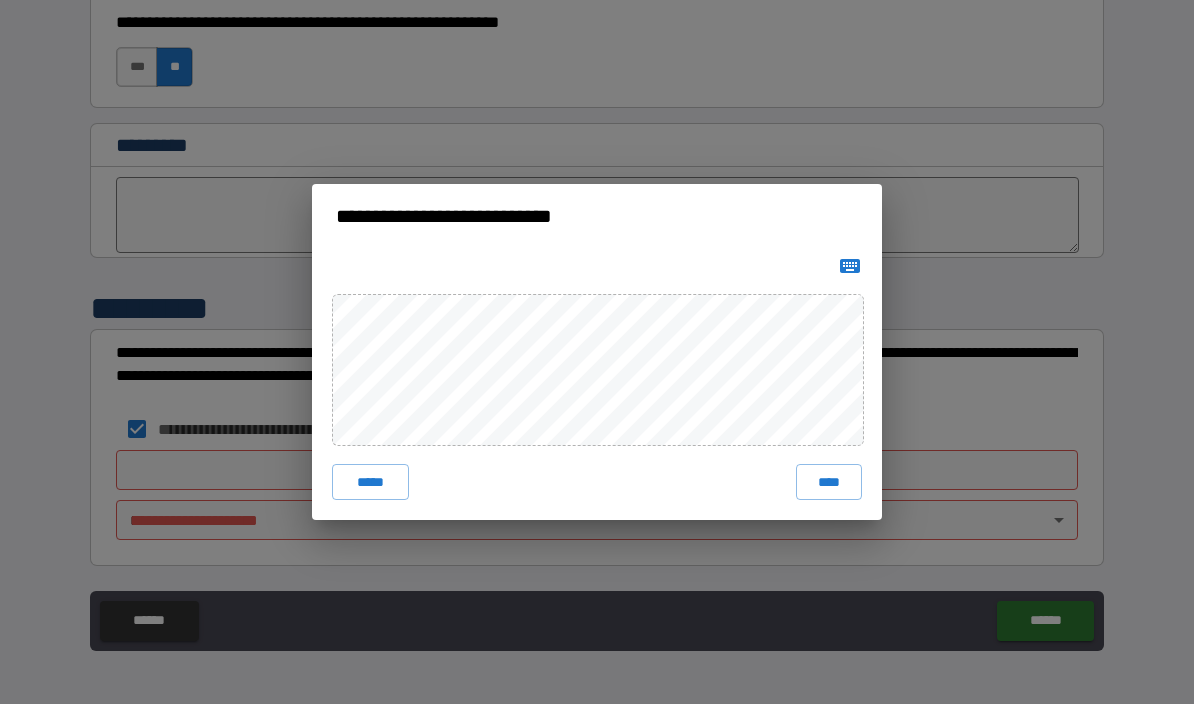 click on "****" at bounding box center [829, 482] 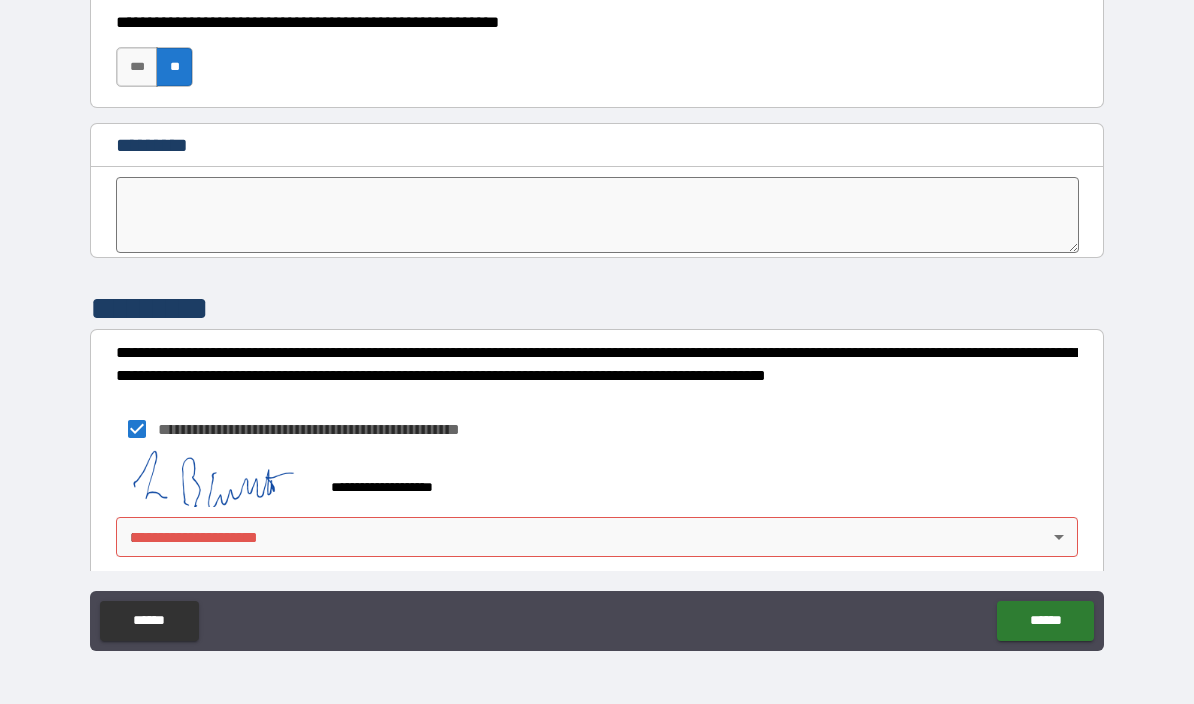 scroll, scrollTop: 10185, scrollLeft: 0, axis: vertical 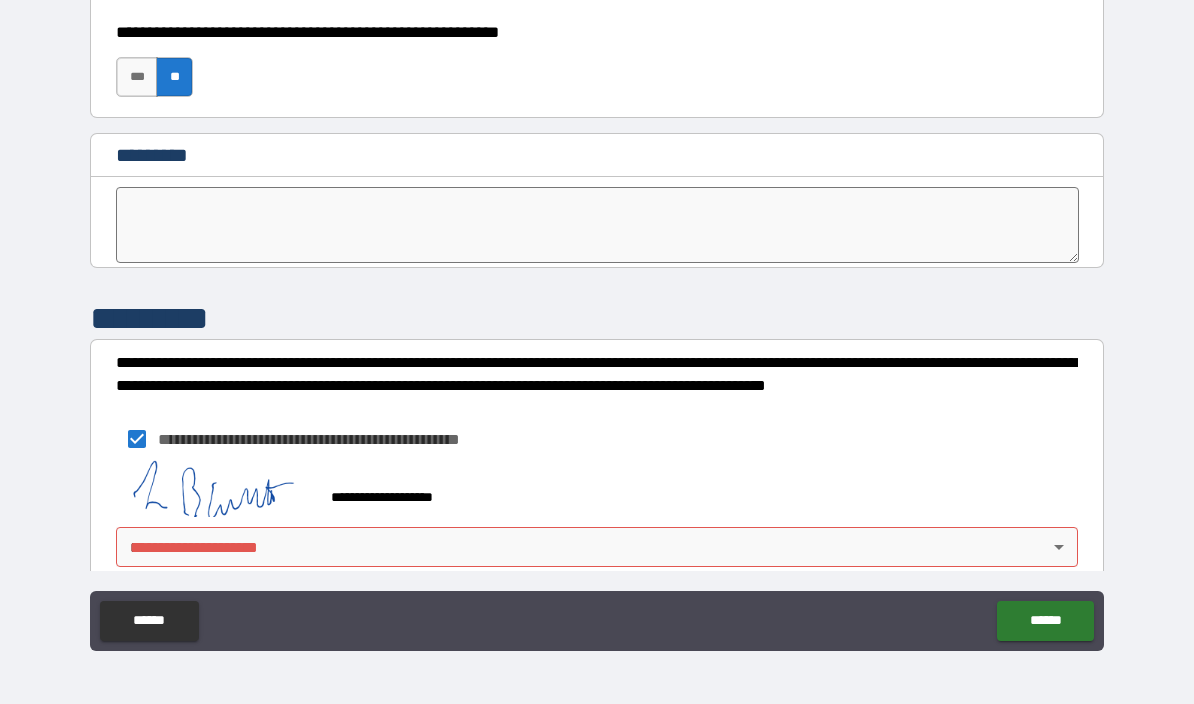 click on "******" at bounding box center [1045, 621] 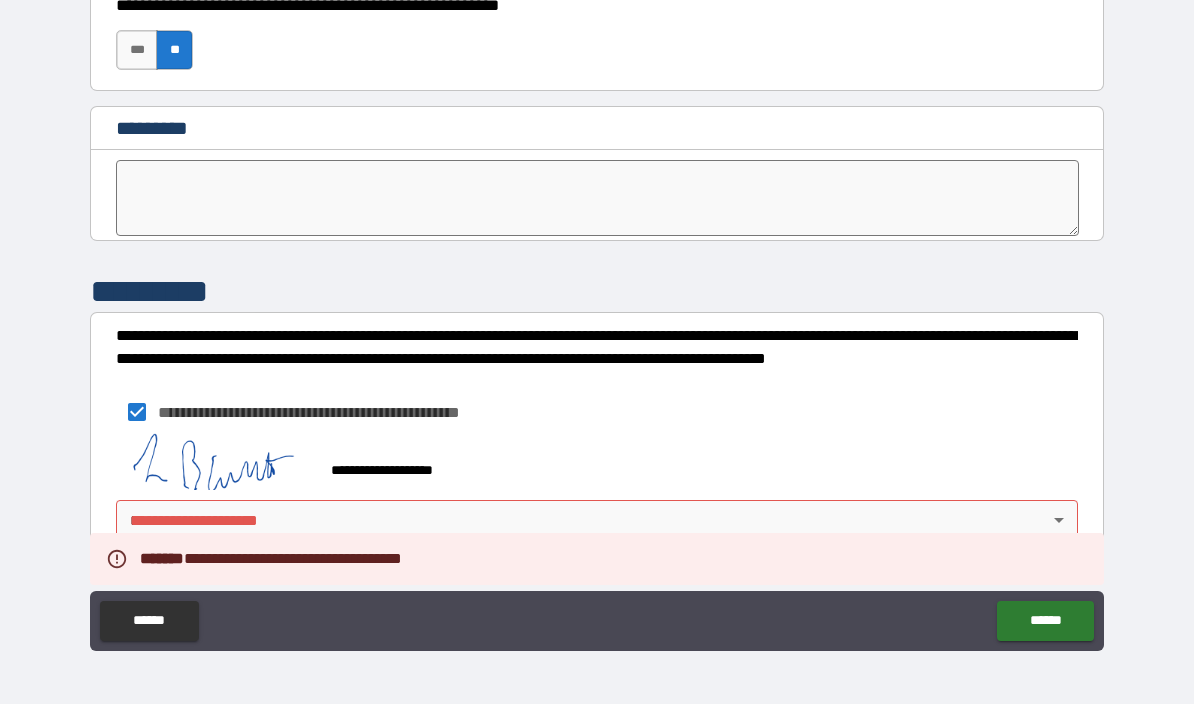 scroll, scrollTop: 10212, scrollLeft: 0, axis: vertical 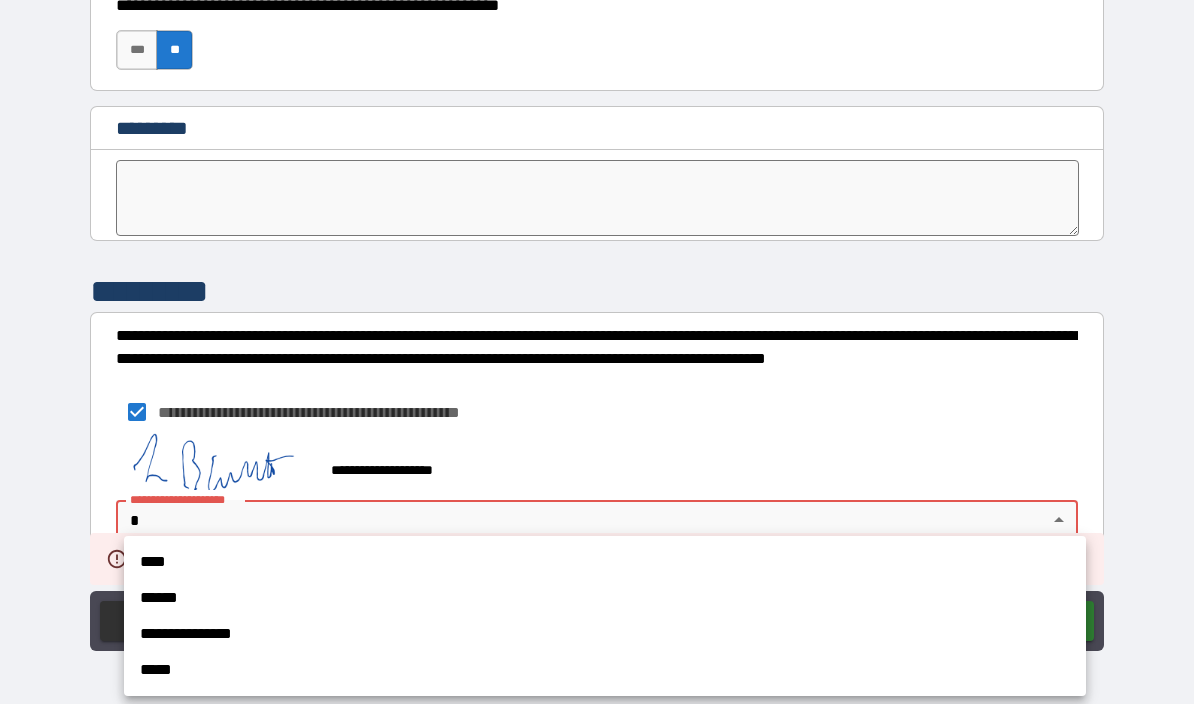 click on "****" at bounding box center [605, 562] 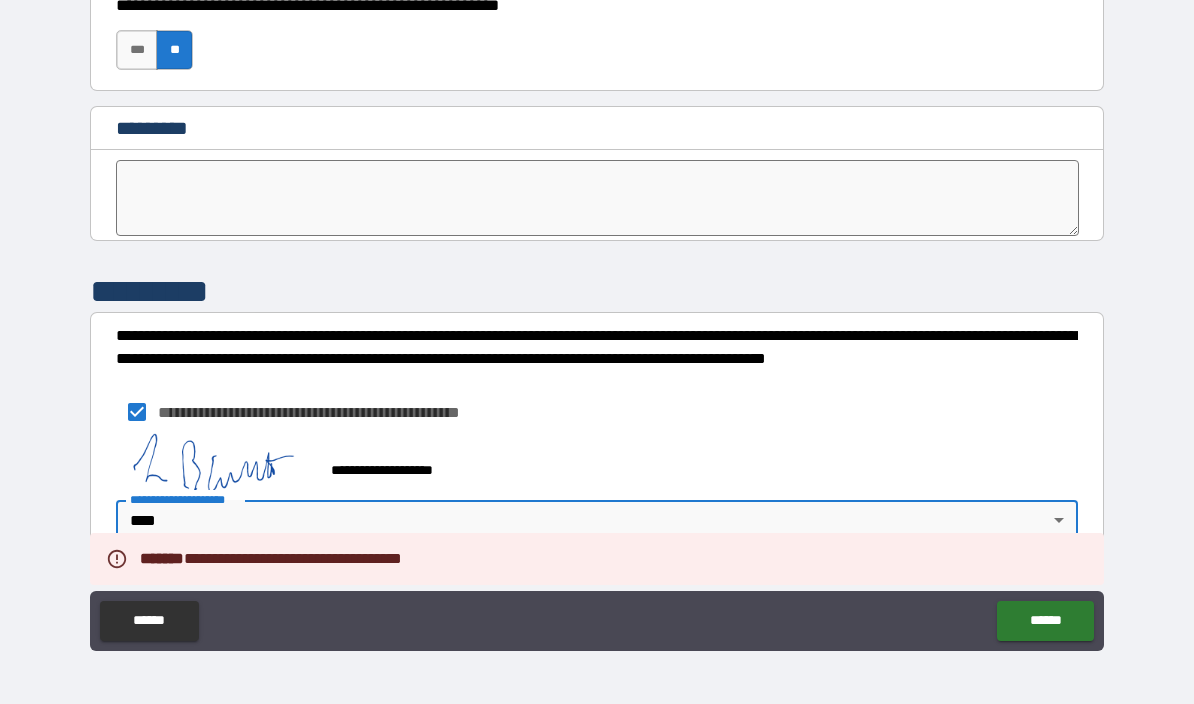 type on "****" 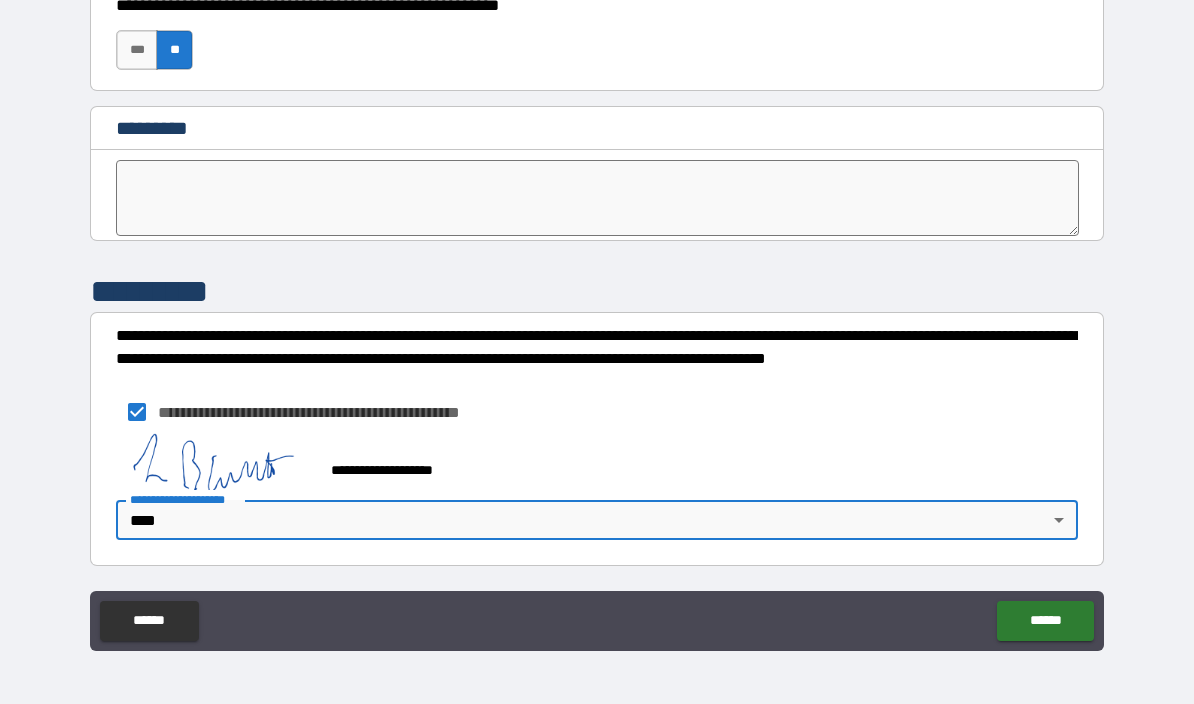 click on "******" at bounding box center [1045, 621] 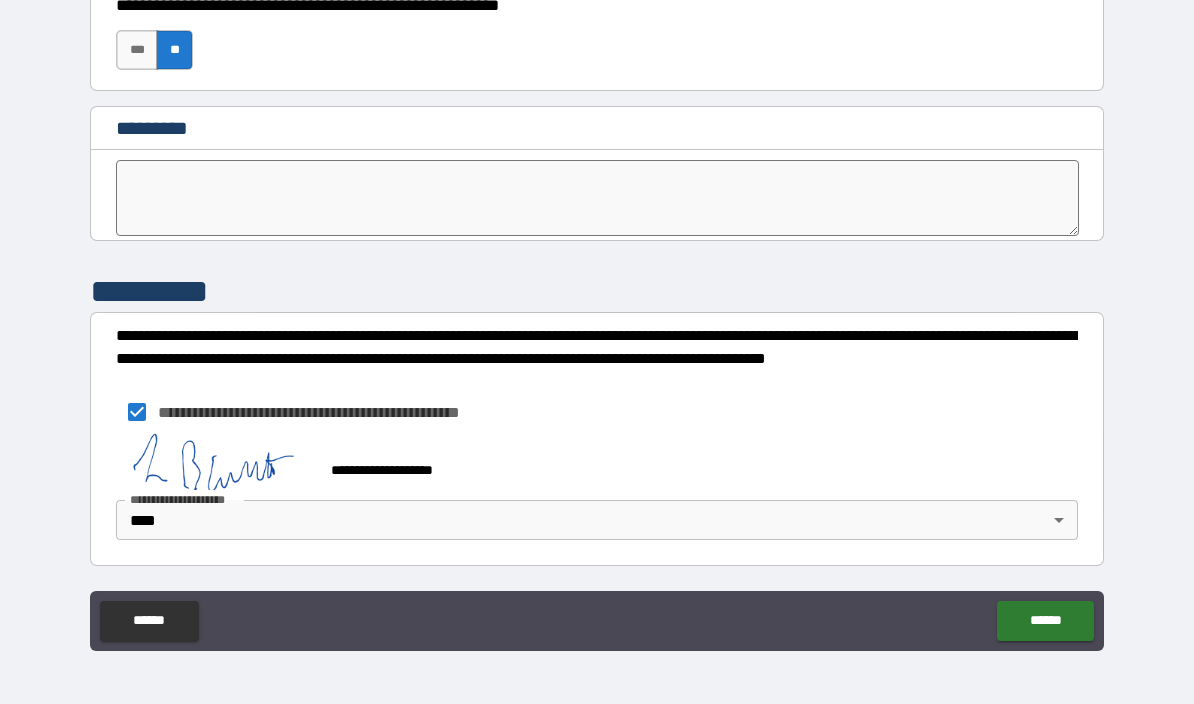 scroll, scrollTop: 10212, scrollLeft: 0, axis: vertical 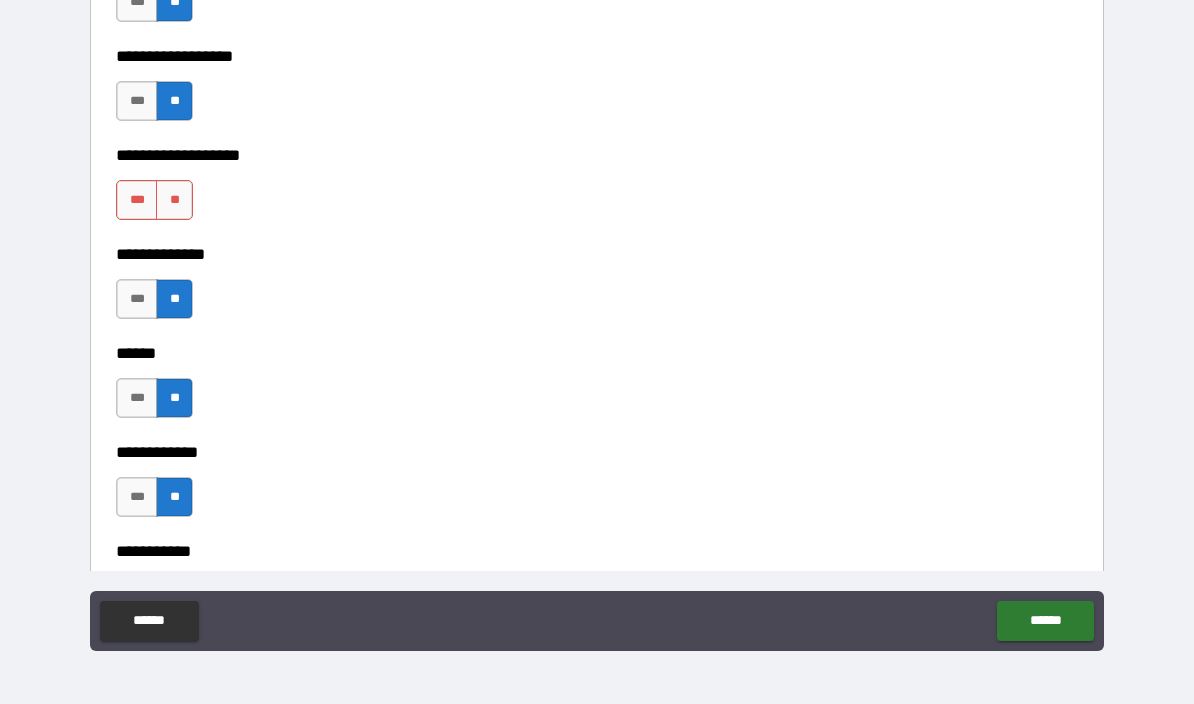 click on "**" at bounding box center [174, 200] 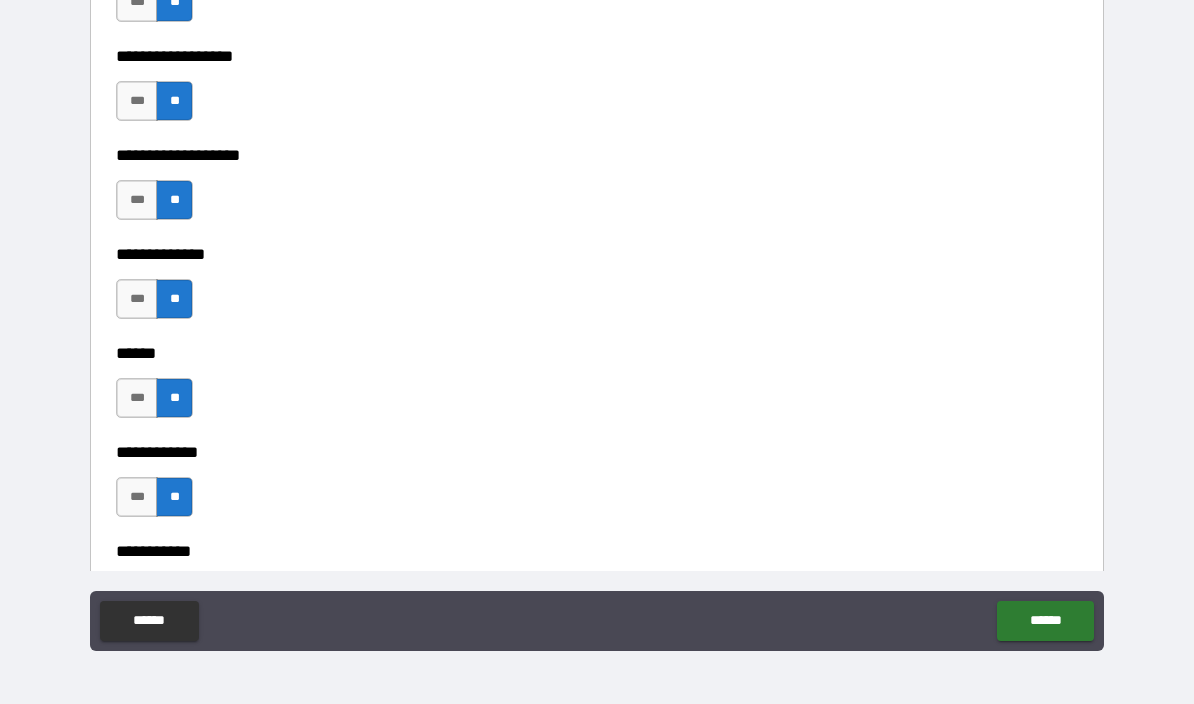 click on "******" at bounding box center (1045, 621) 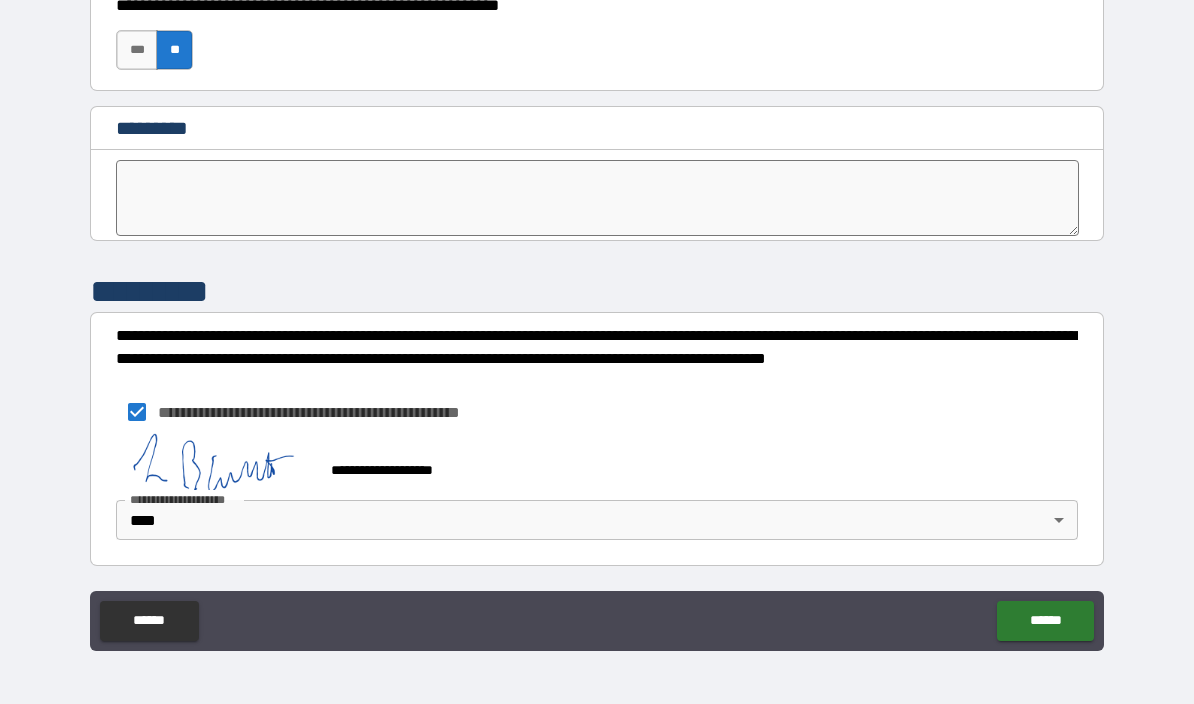 scroll, scrollTop: 10212, scrollLeft: 0, axis: vertical 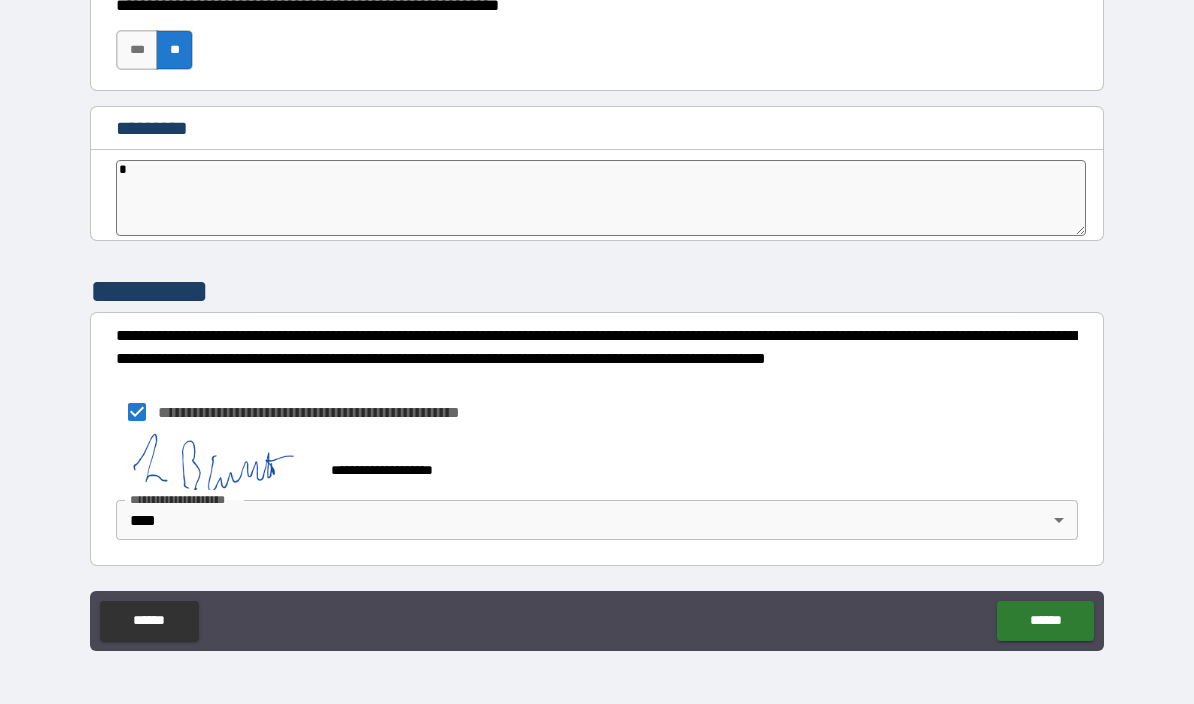 type on "*" 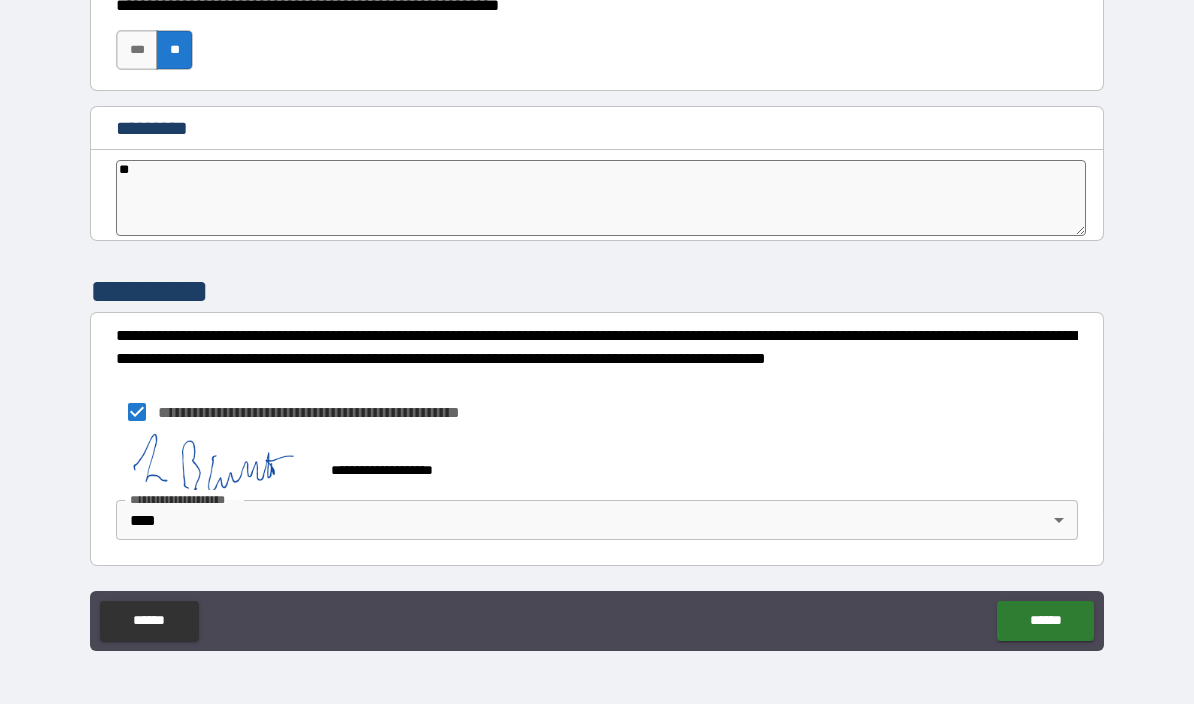 type on "*" 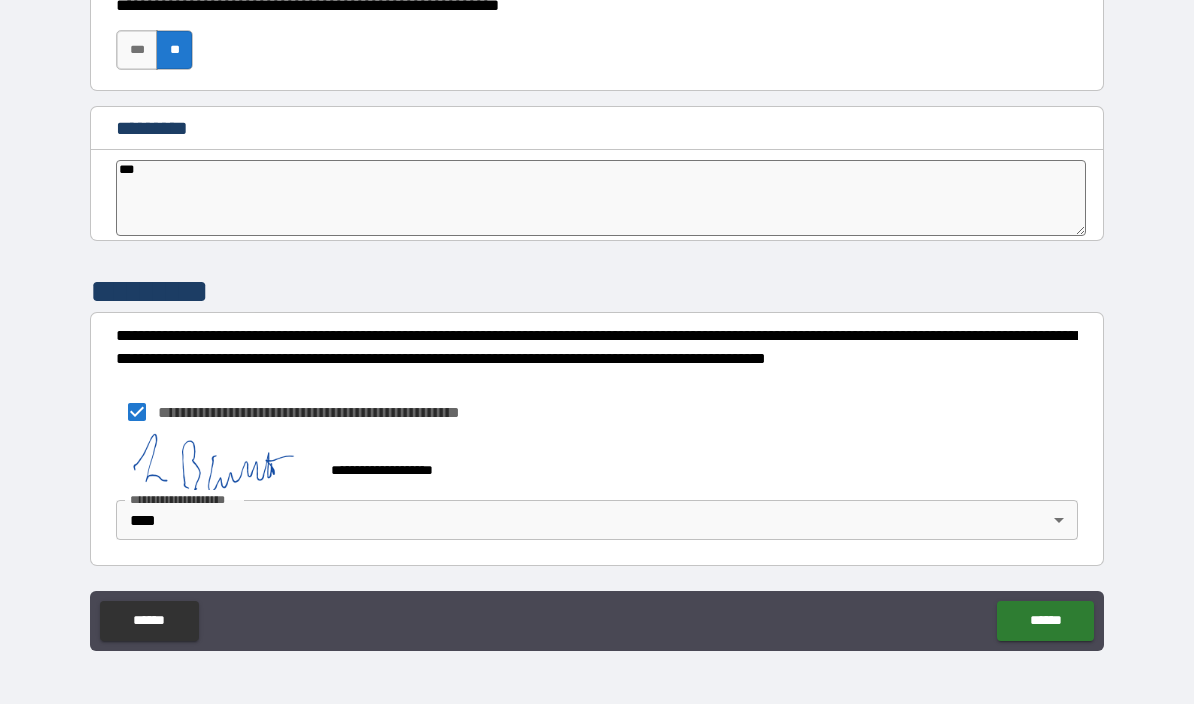 type on "*" 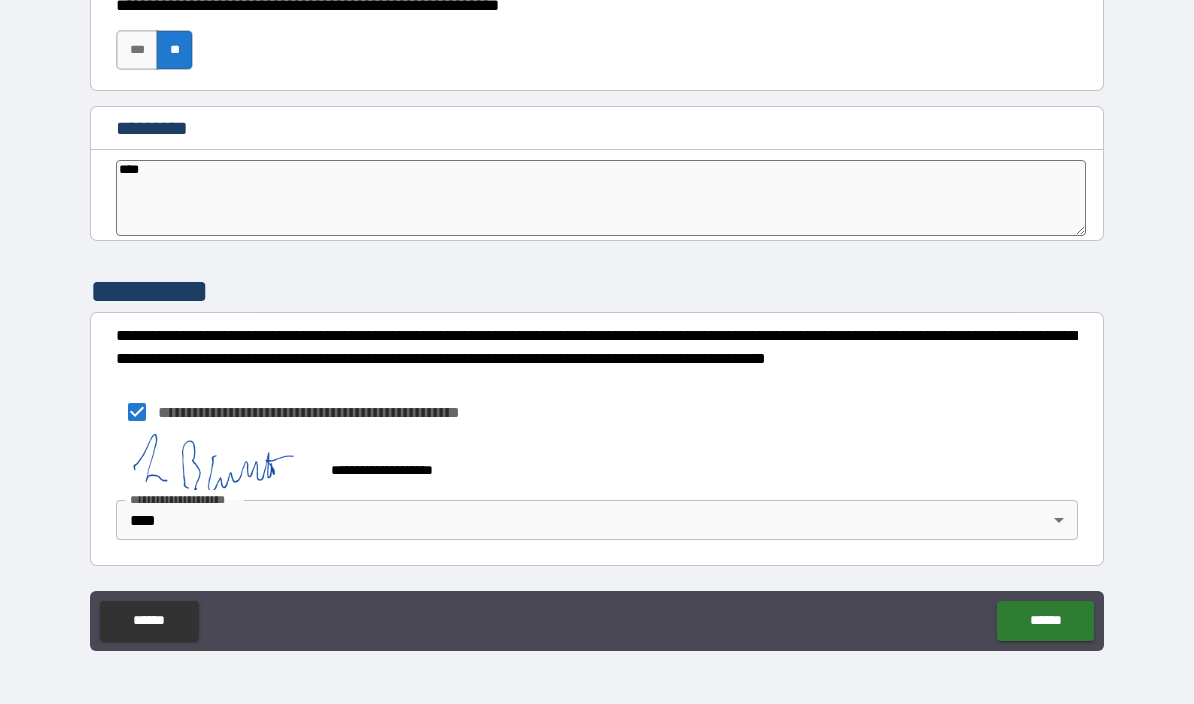 type on "*" 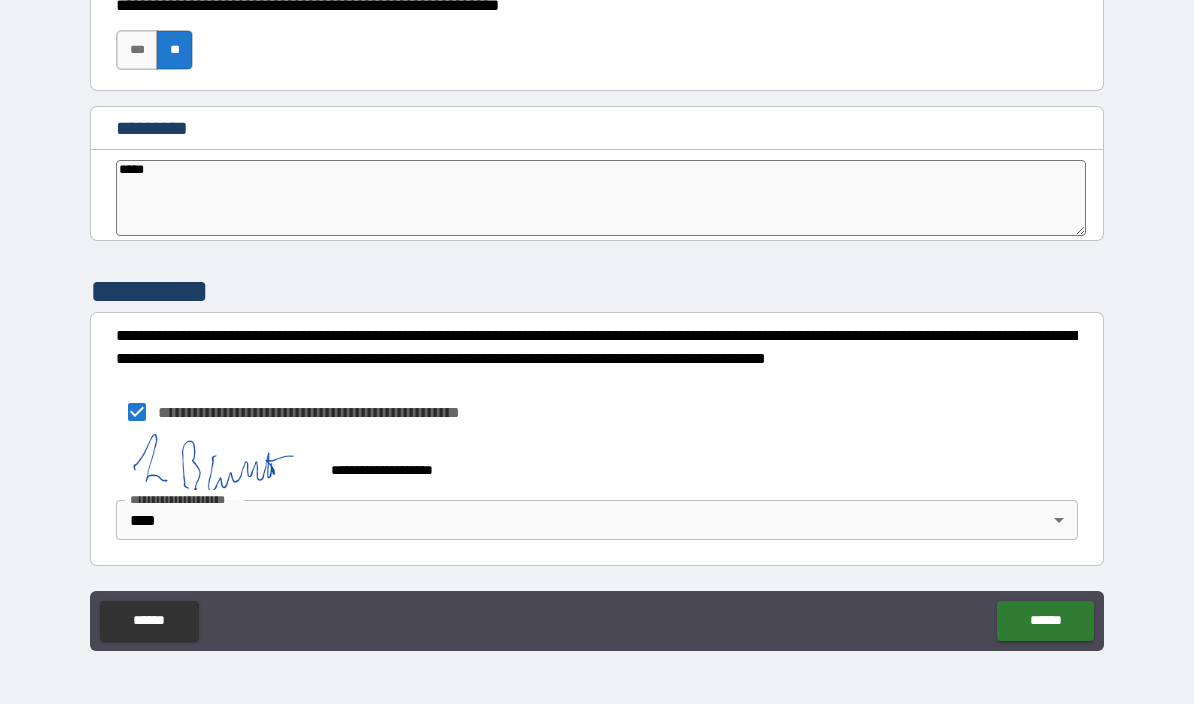 type on "*" 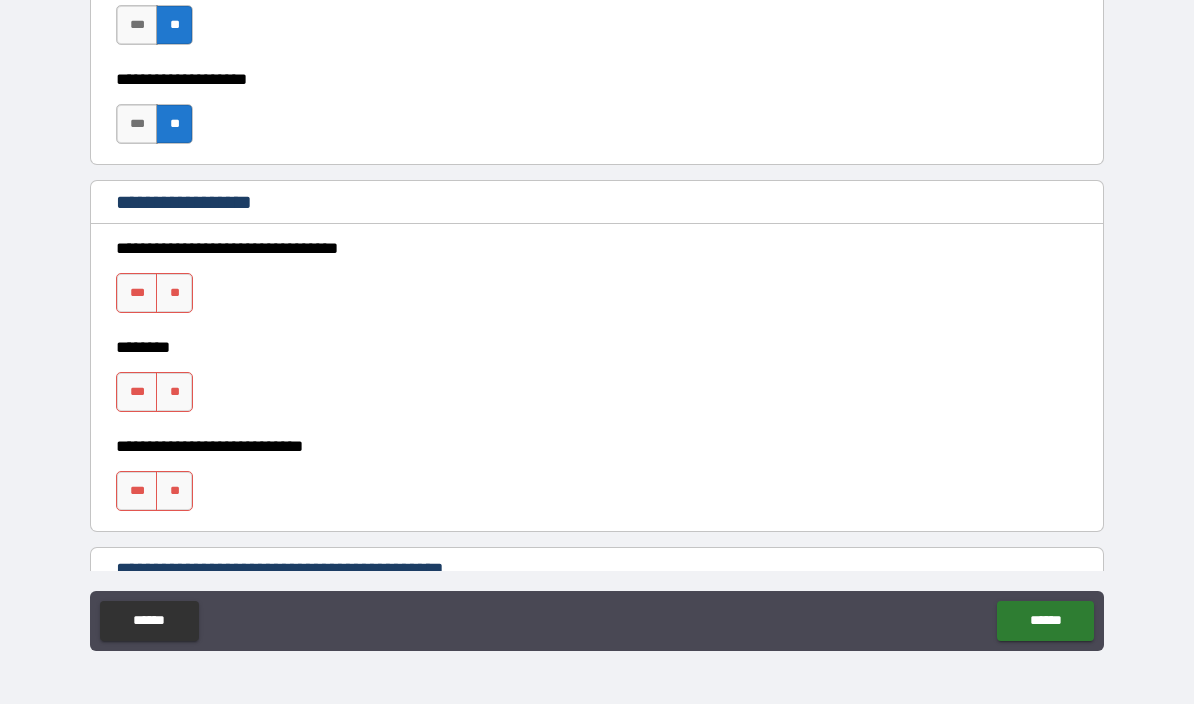 scroll, scrollTop: 913, scrollLeft: 0, axis: vertical 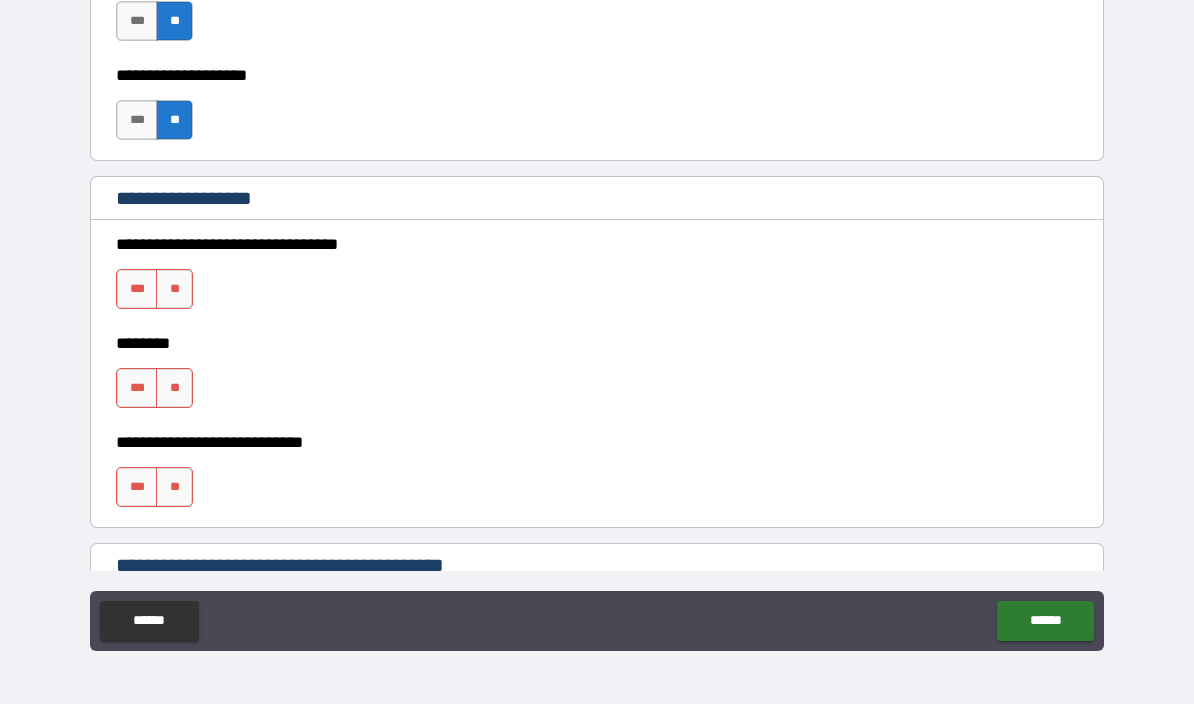 click on "**" at bounding box center [174, 289] 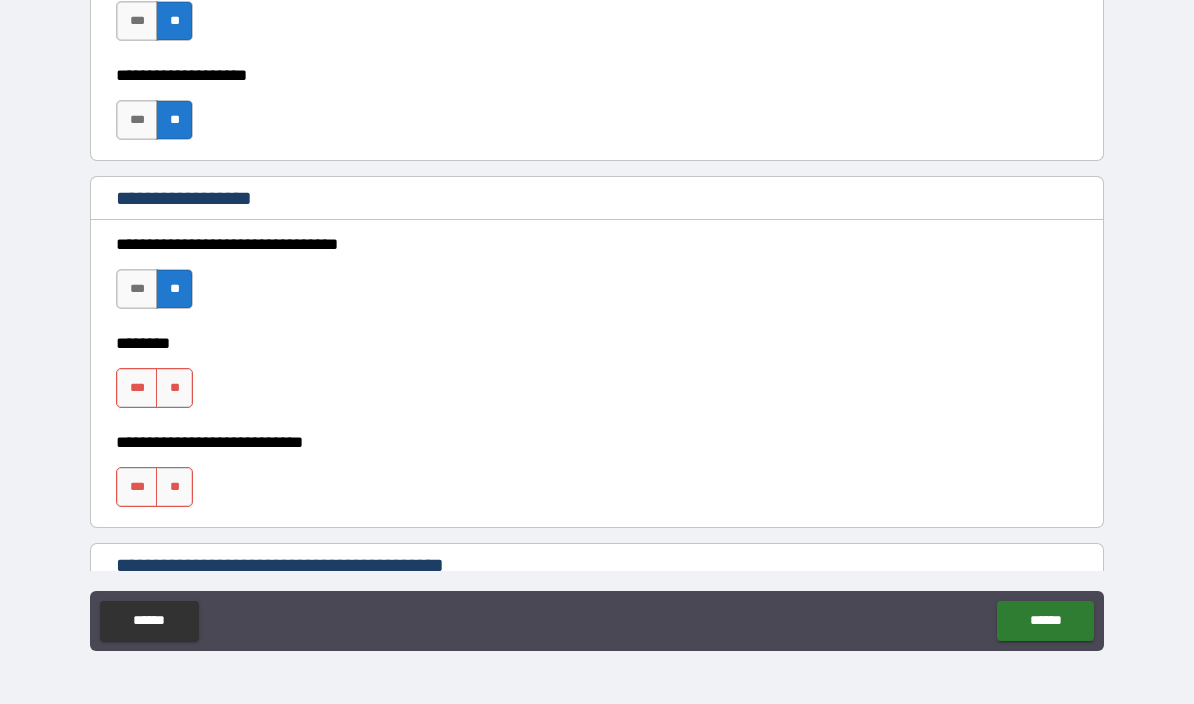 click on "**" at bounding box center [174, 388] 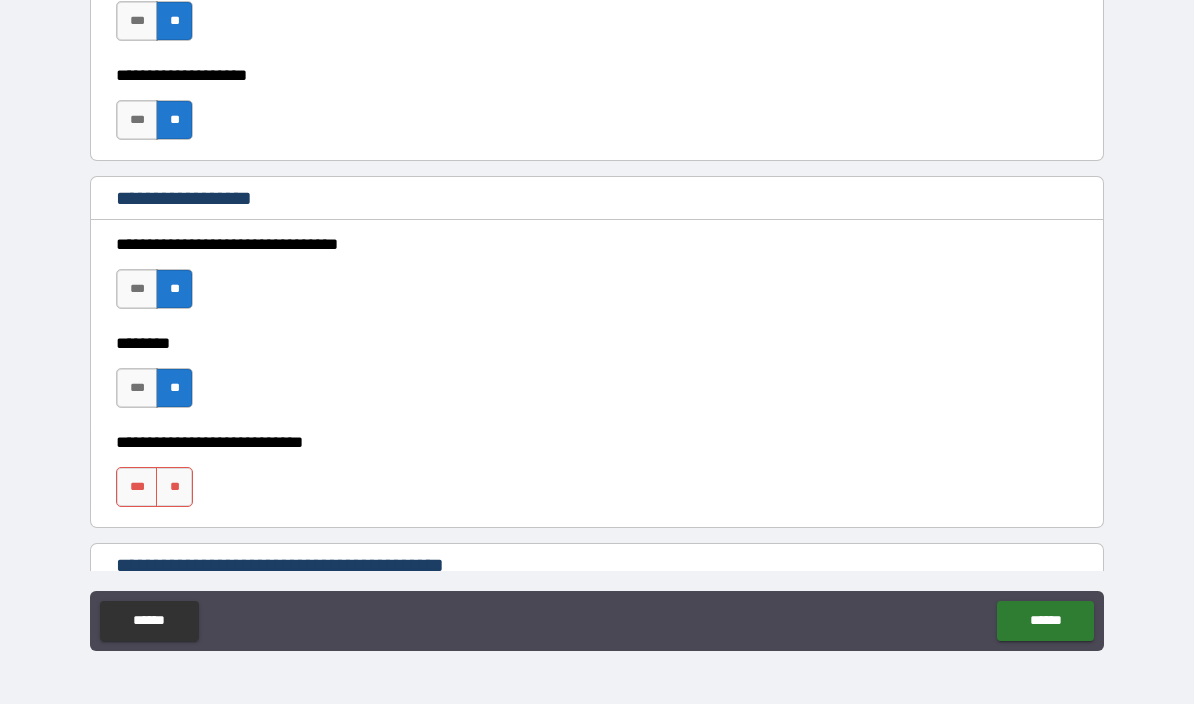 click on "**" at bounding box center [174, 487] 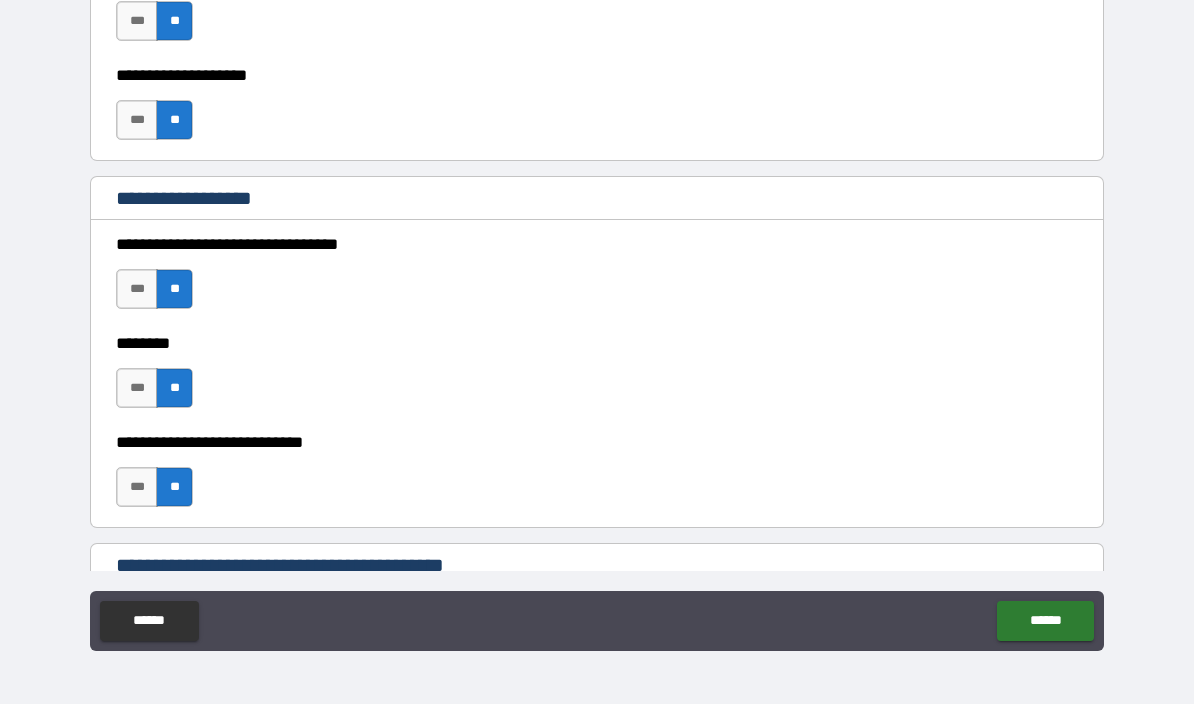 type on "*" 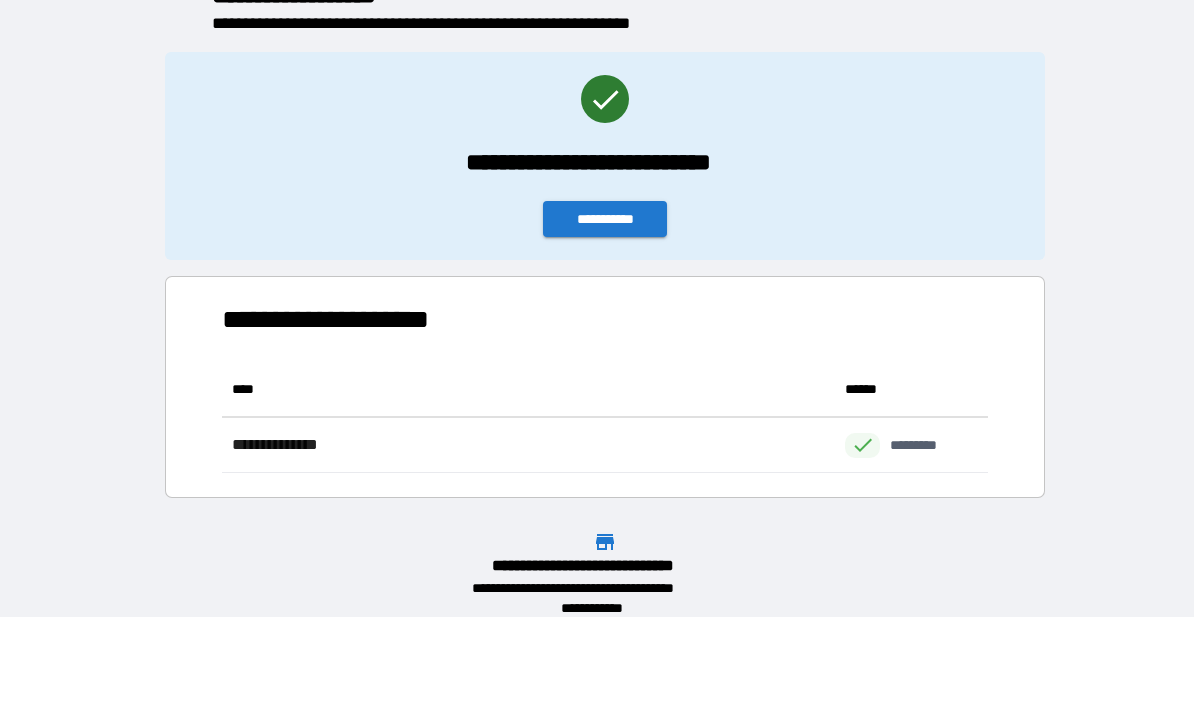 scroll, scrollTop: 1, scrollLeft: 1, axis: both 